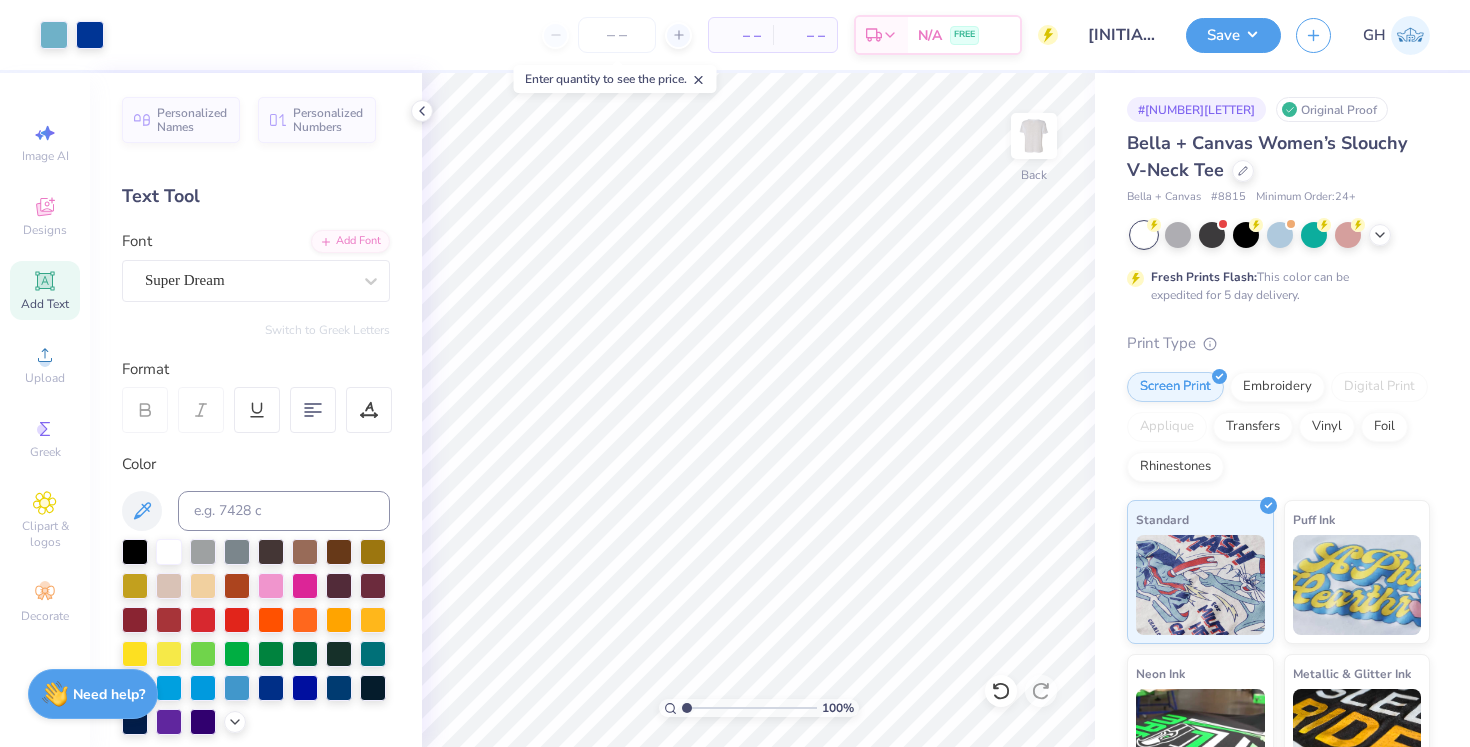 scroll, scrollTop: 0, scrollLeft: 0, axis: both 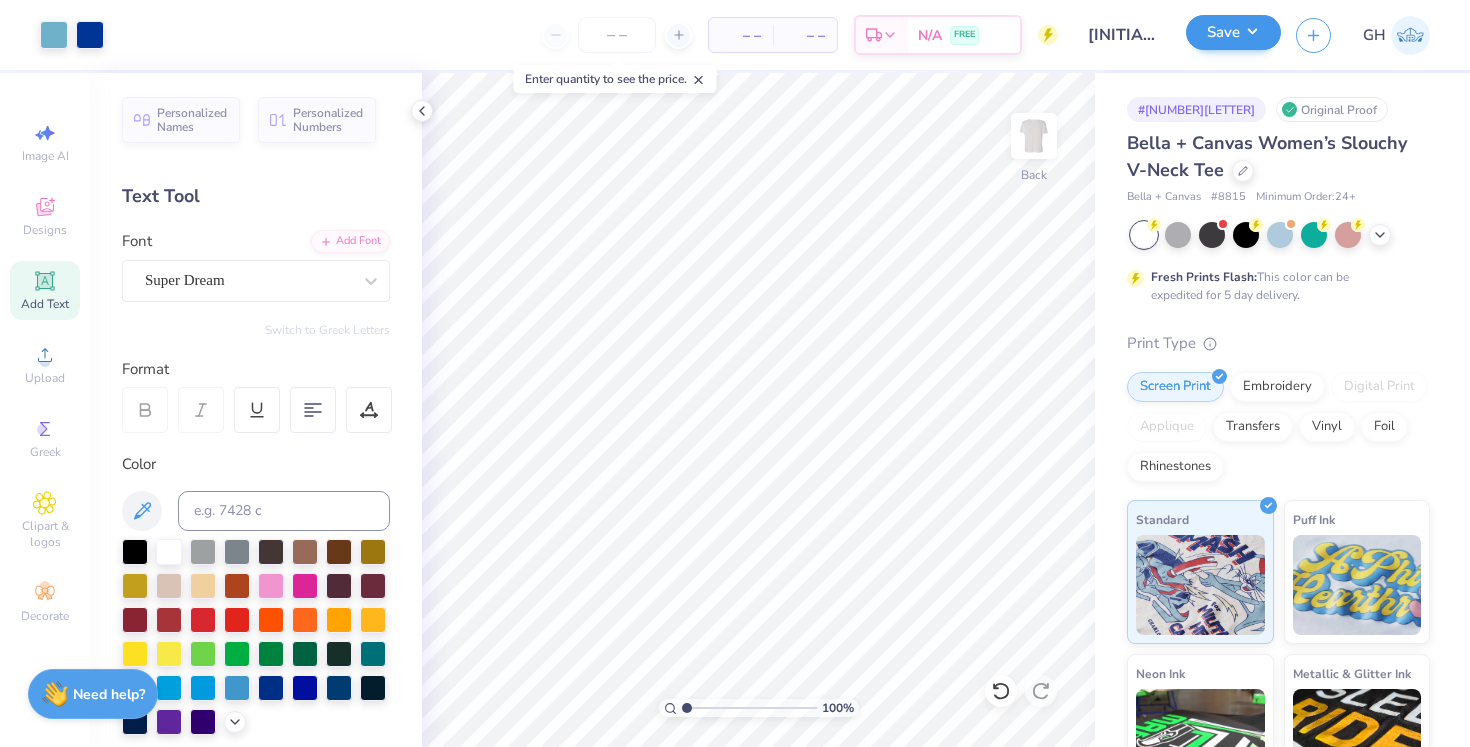 click on "Save" at bounding box center [1233, 32] 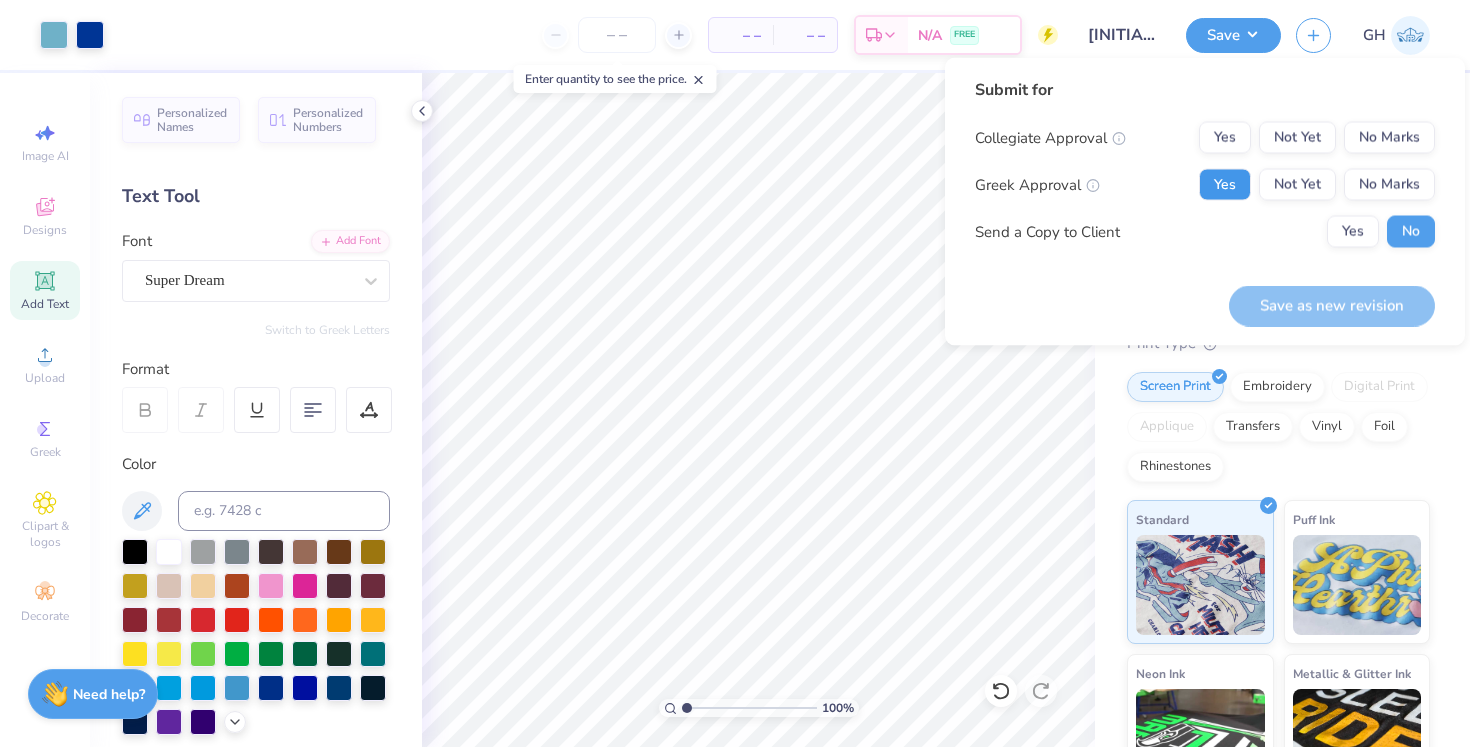 click on "Yes" at bounding box center (1225, 185) 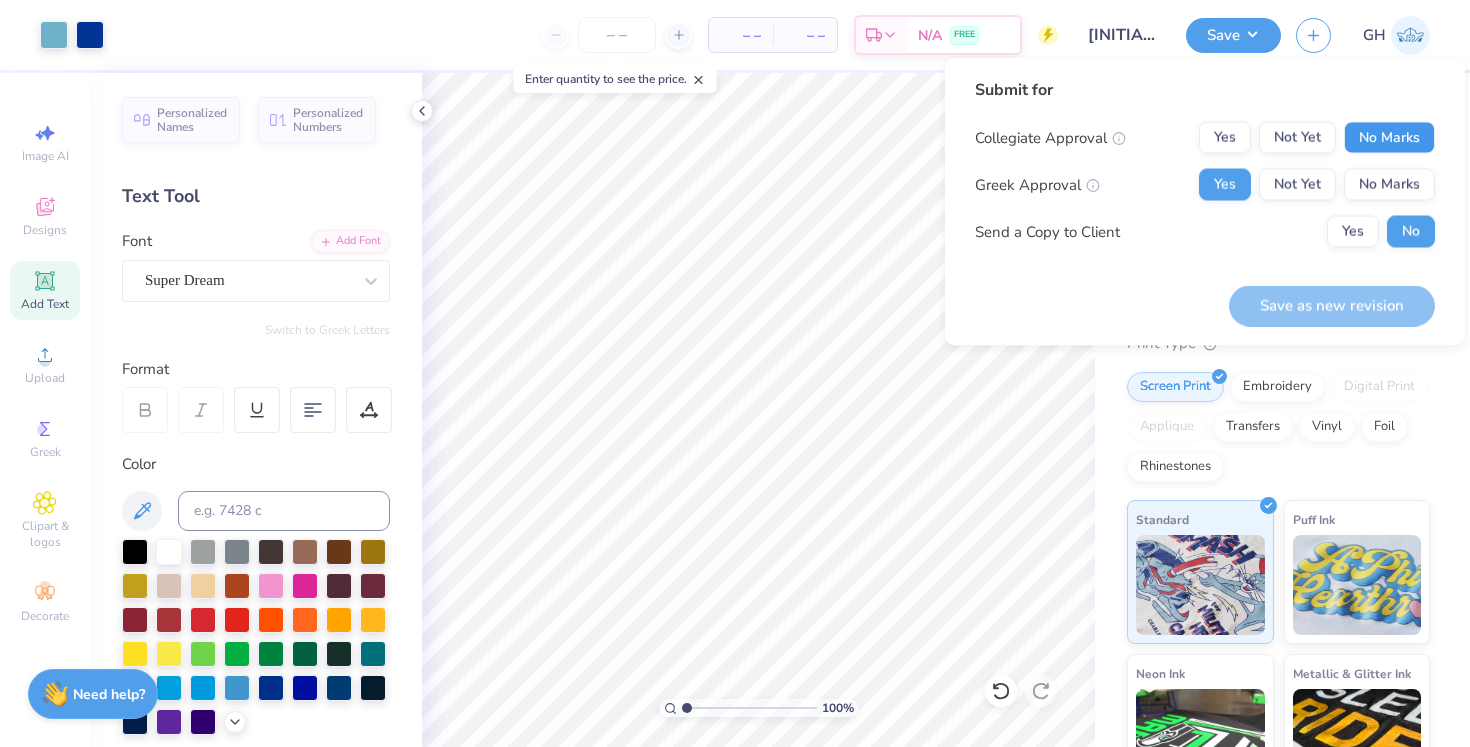 click on "No Marks" at bounding box center [1389, 138] 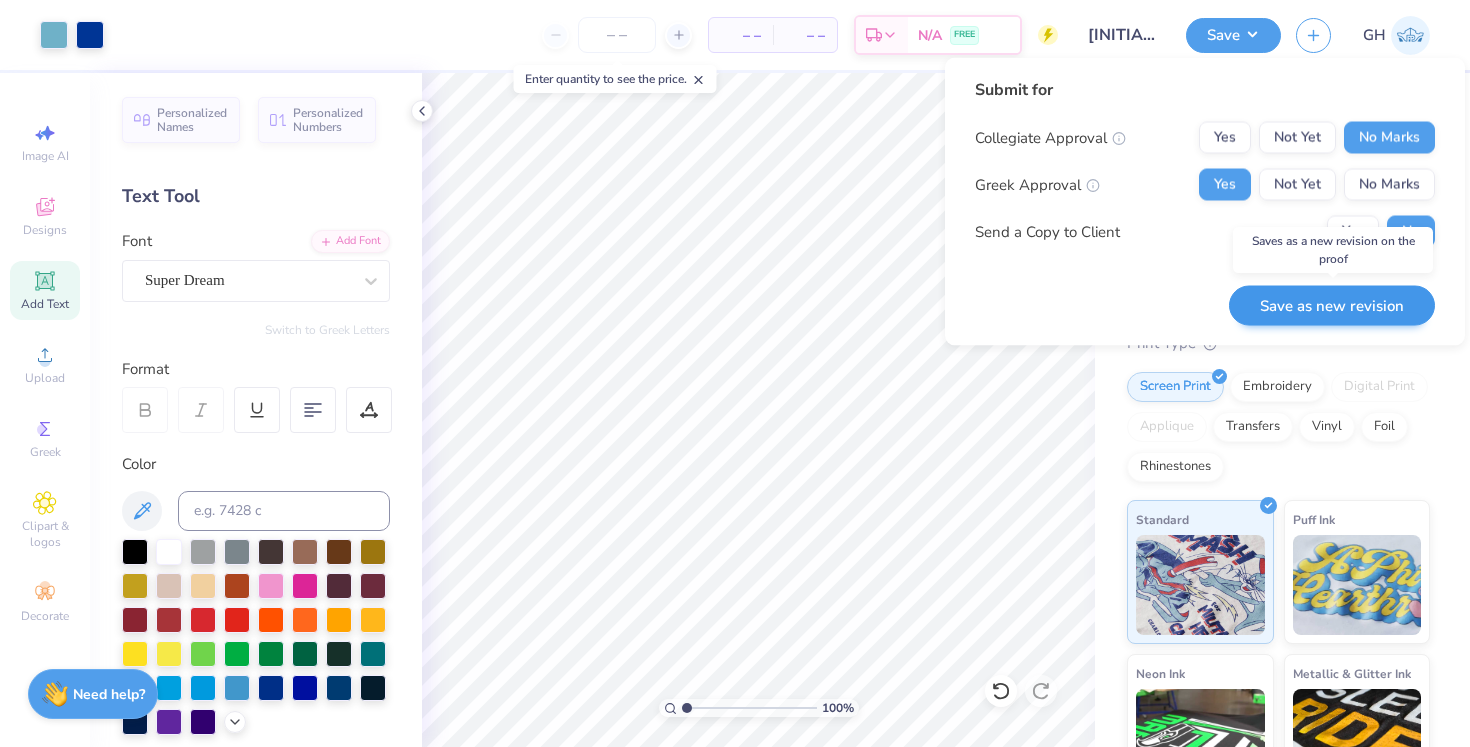 click on "Save as new revision" at bounding box center (1332, 305) 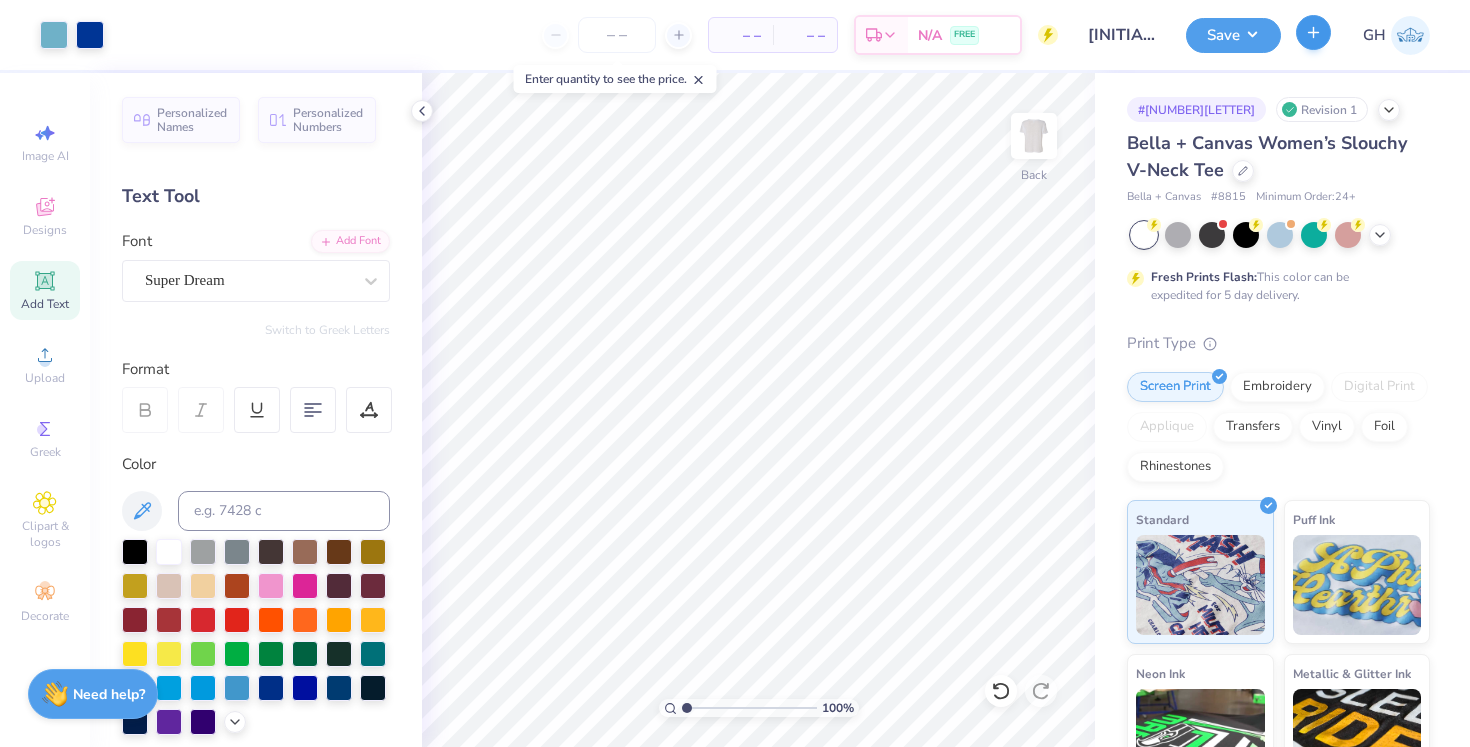 click on "GH" at bounding box center (1363, 35) 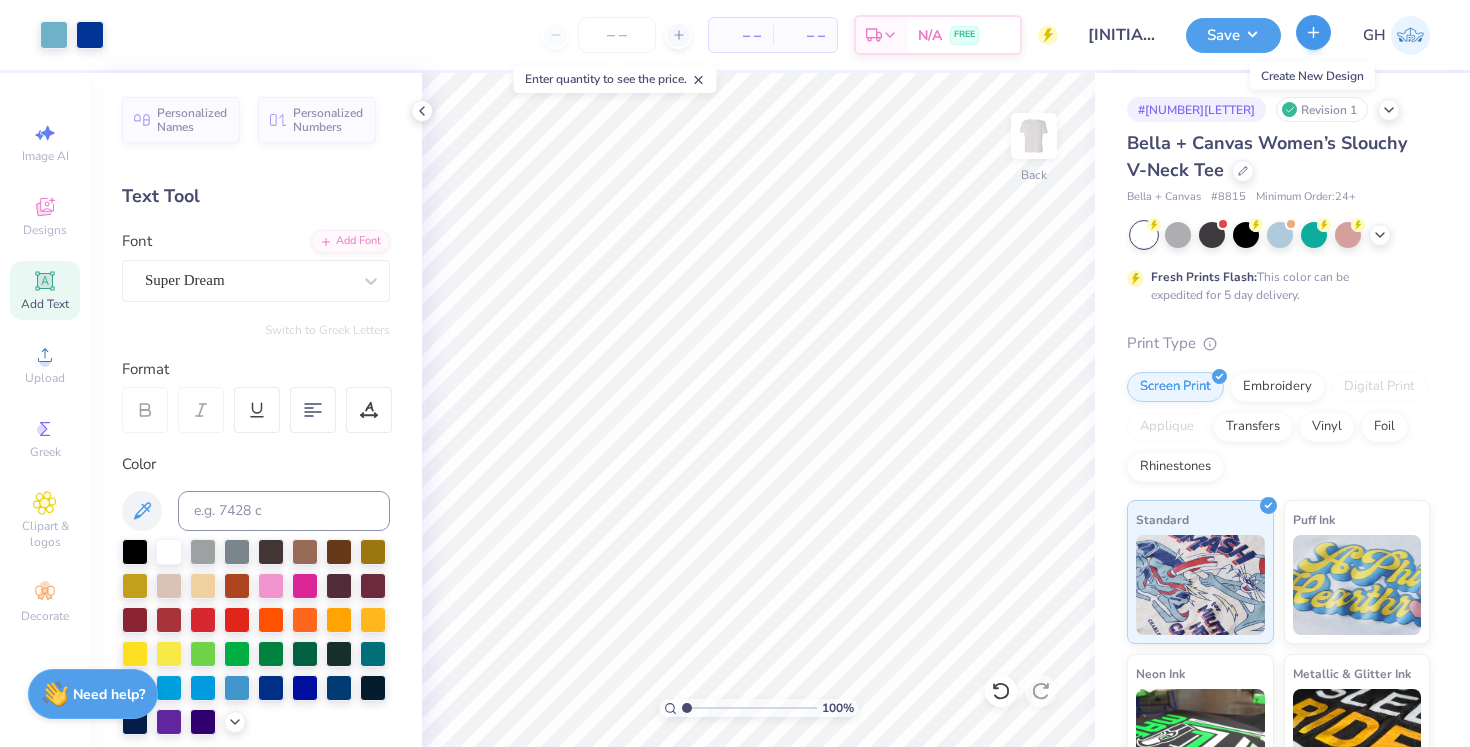 click 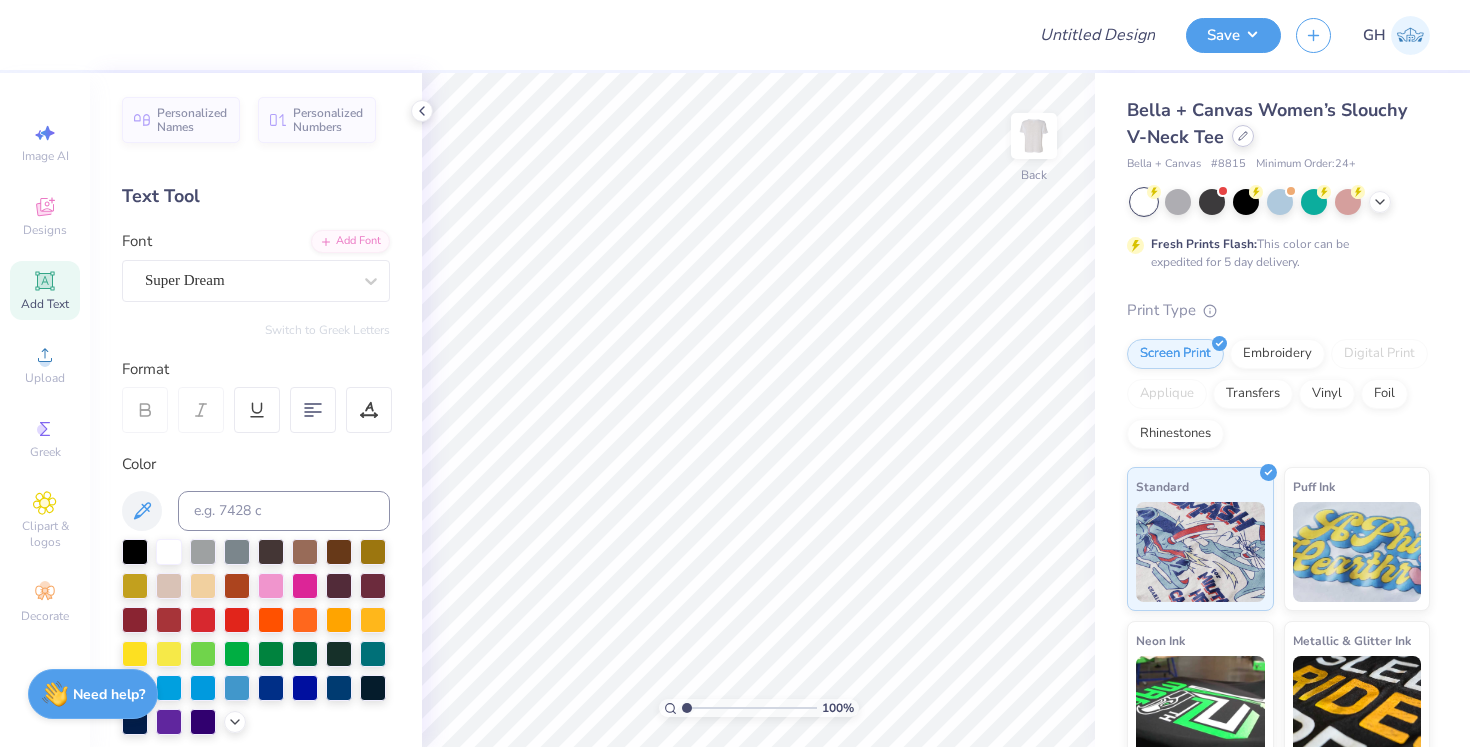 click 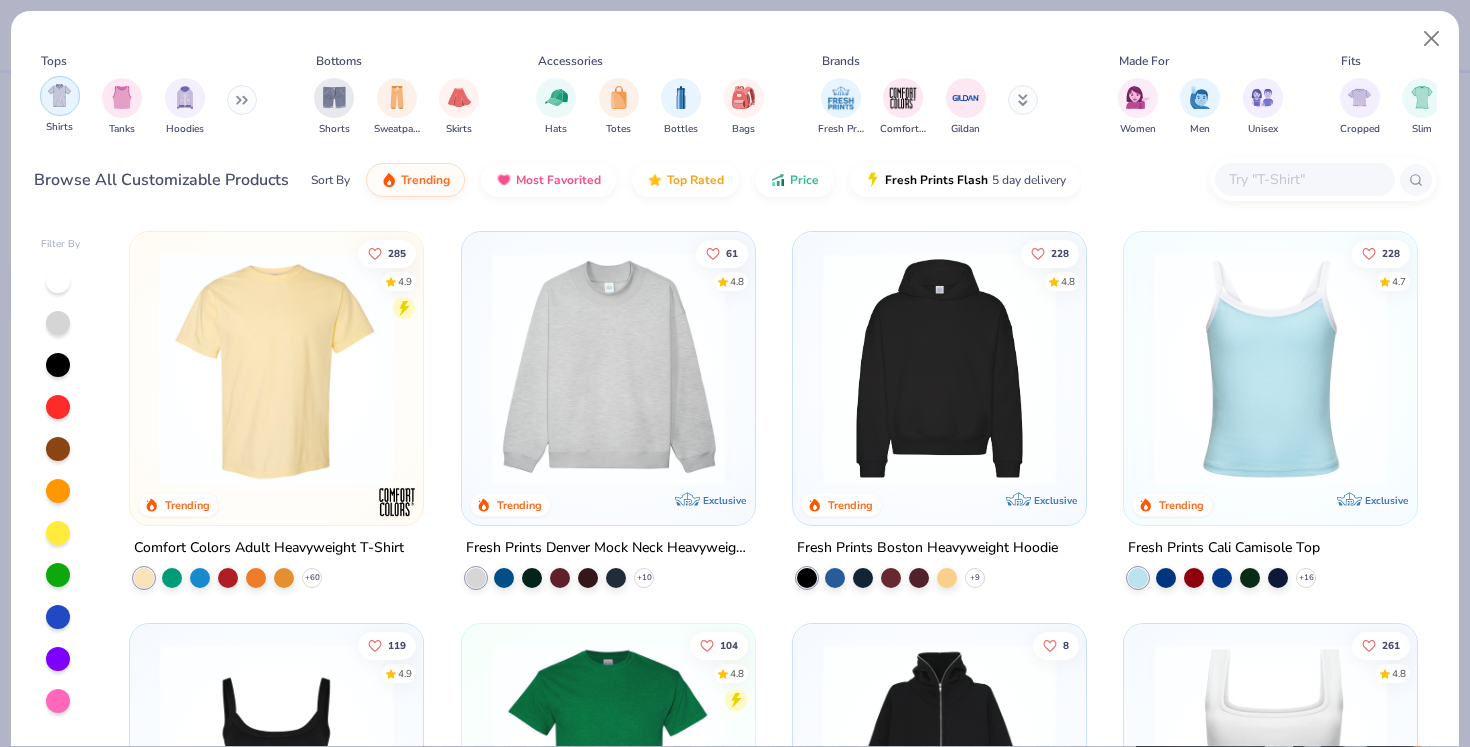 click at bounding box center (59, 95) 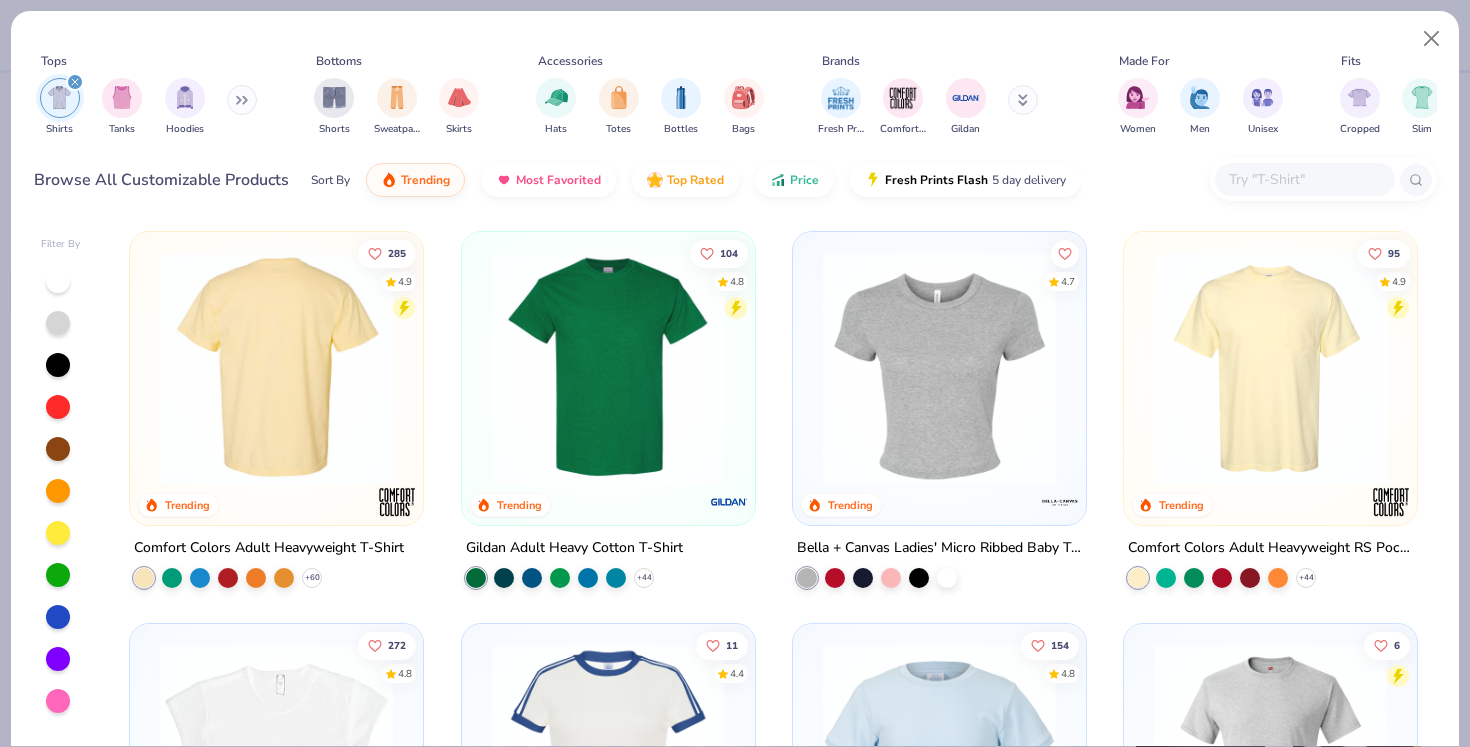 click at bounding box center [276, 368] 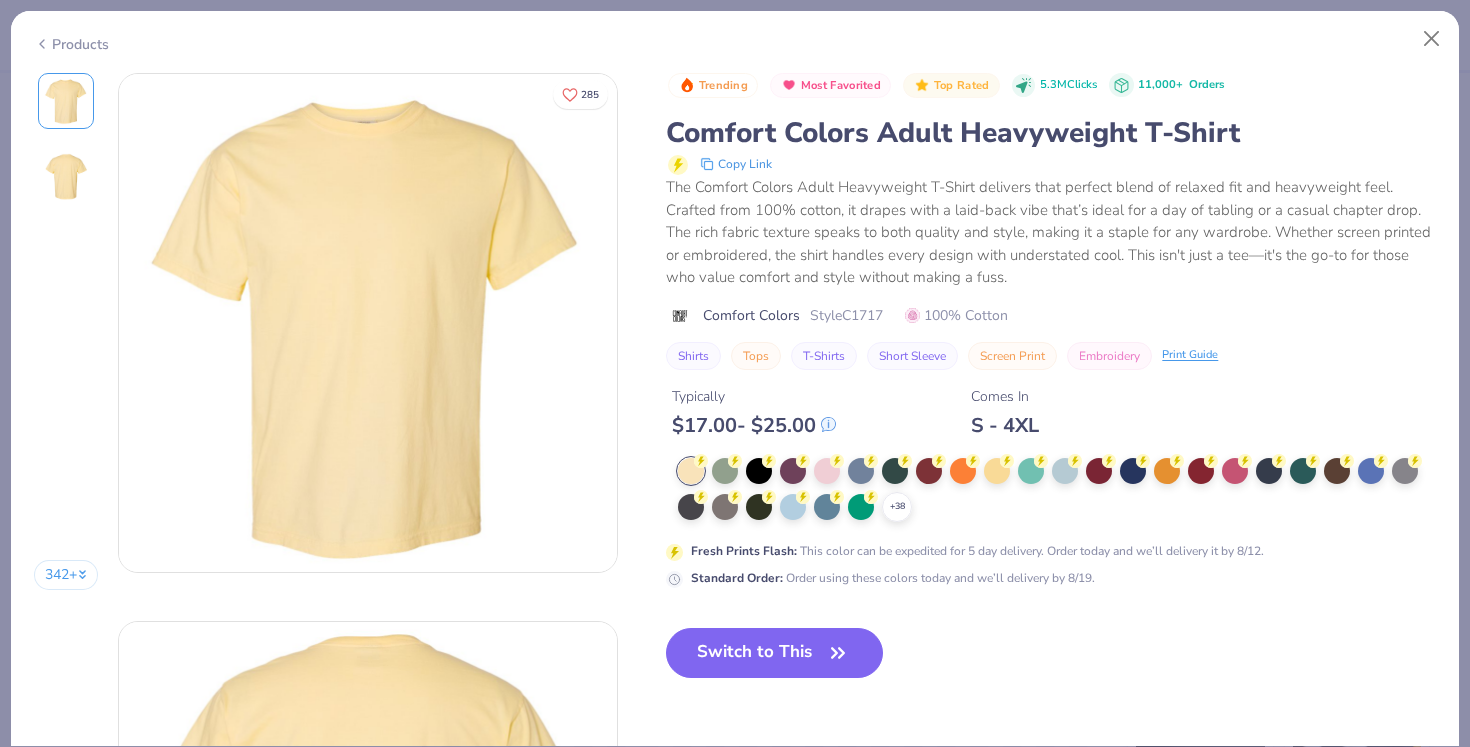 click 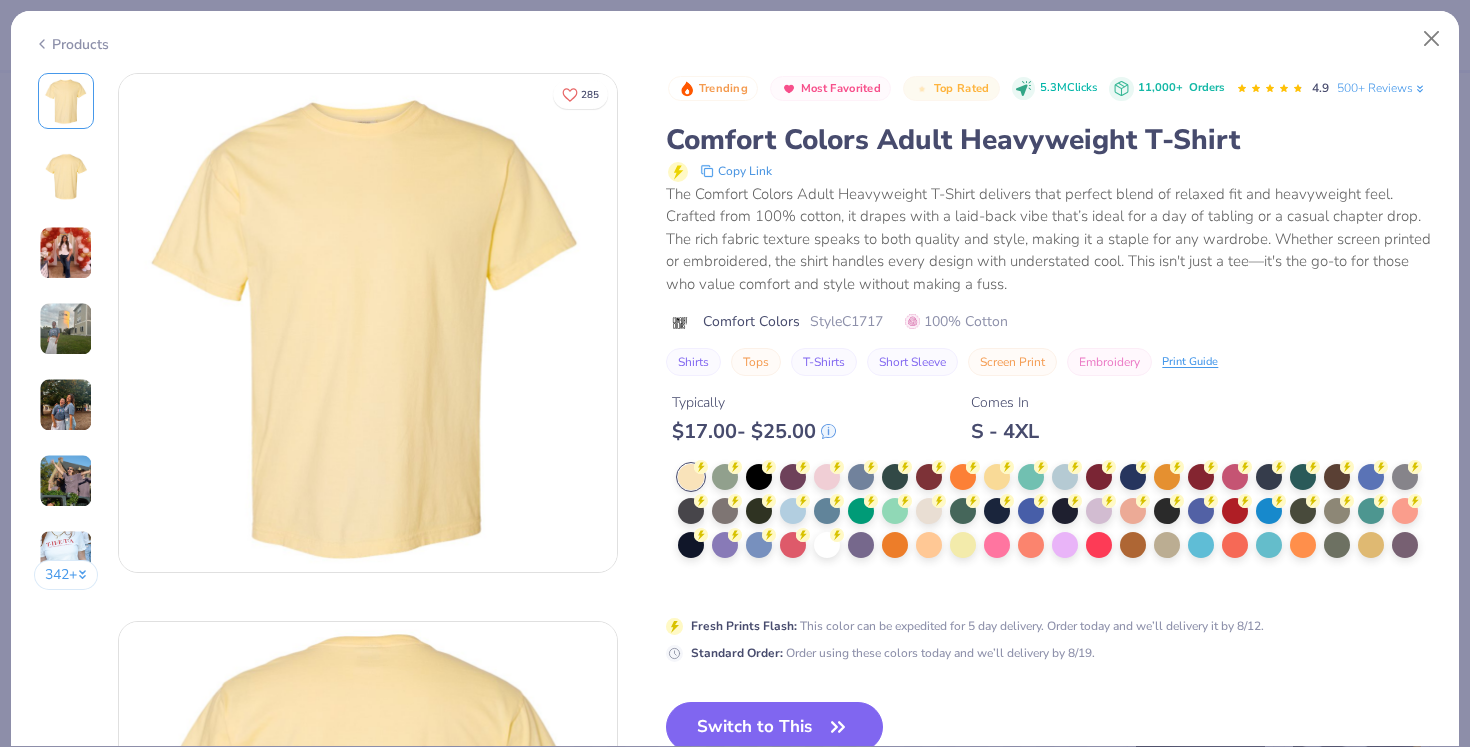 scroll, scrollTop: 20, scrollLeft: 0, axis: vertical 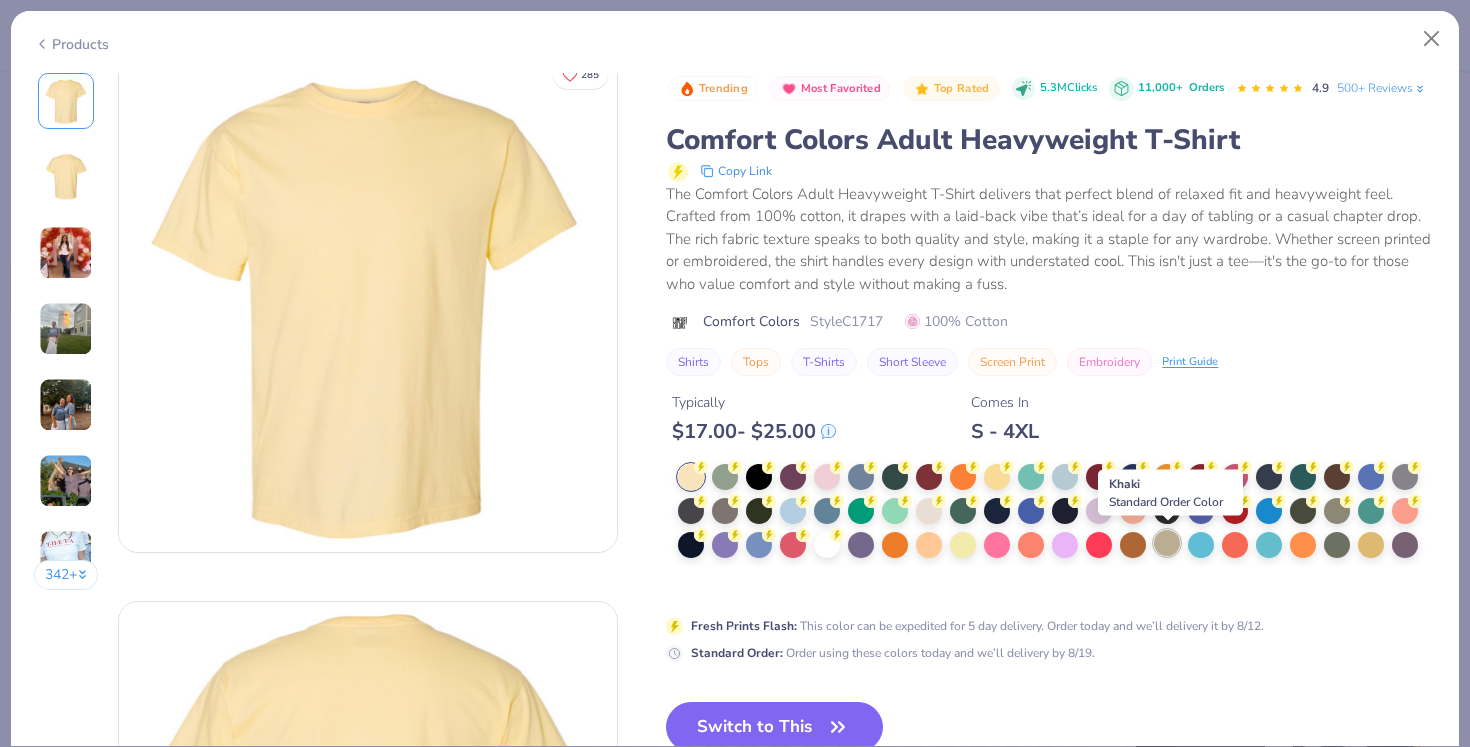 click at bounding box center [1167, 543] 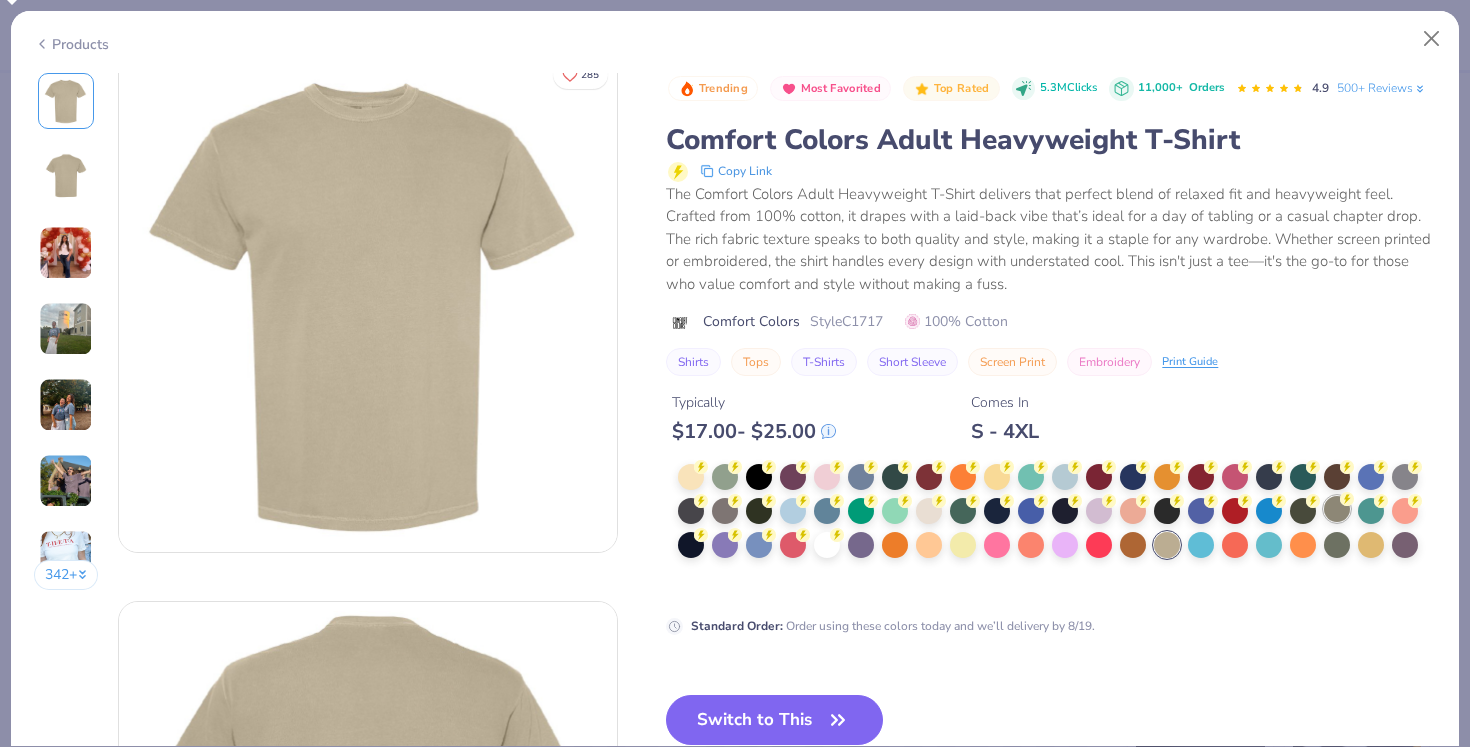 click at bounding box center (1337, 509) 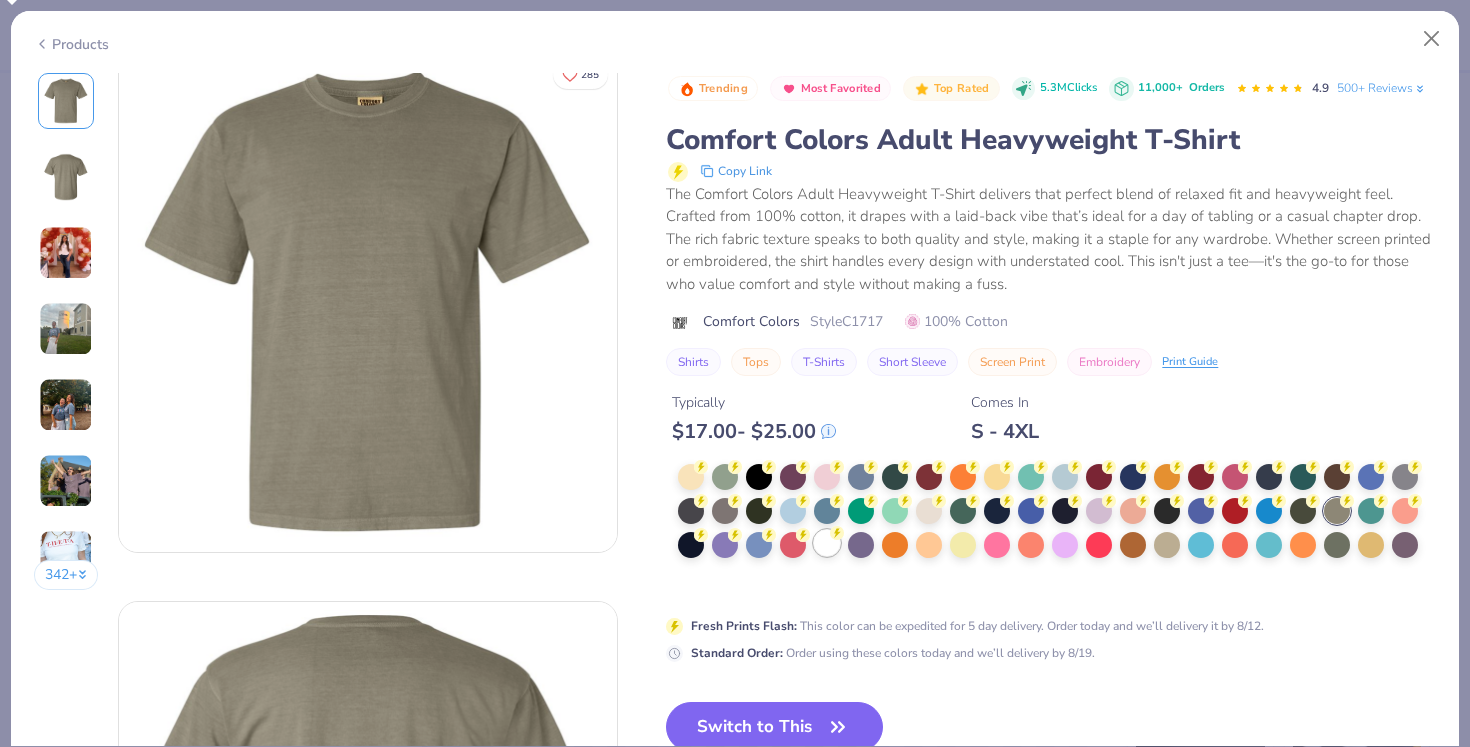 click at bounding box center (827, 543) 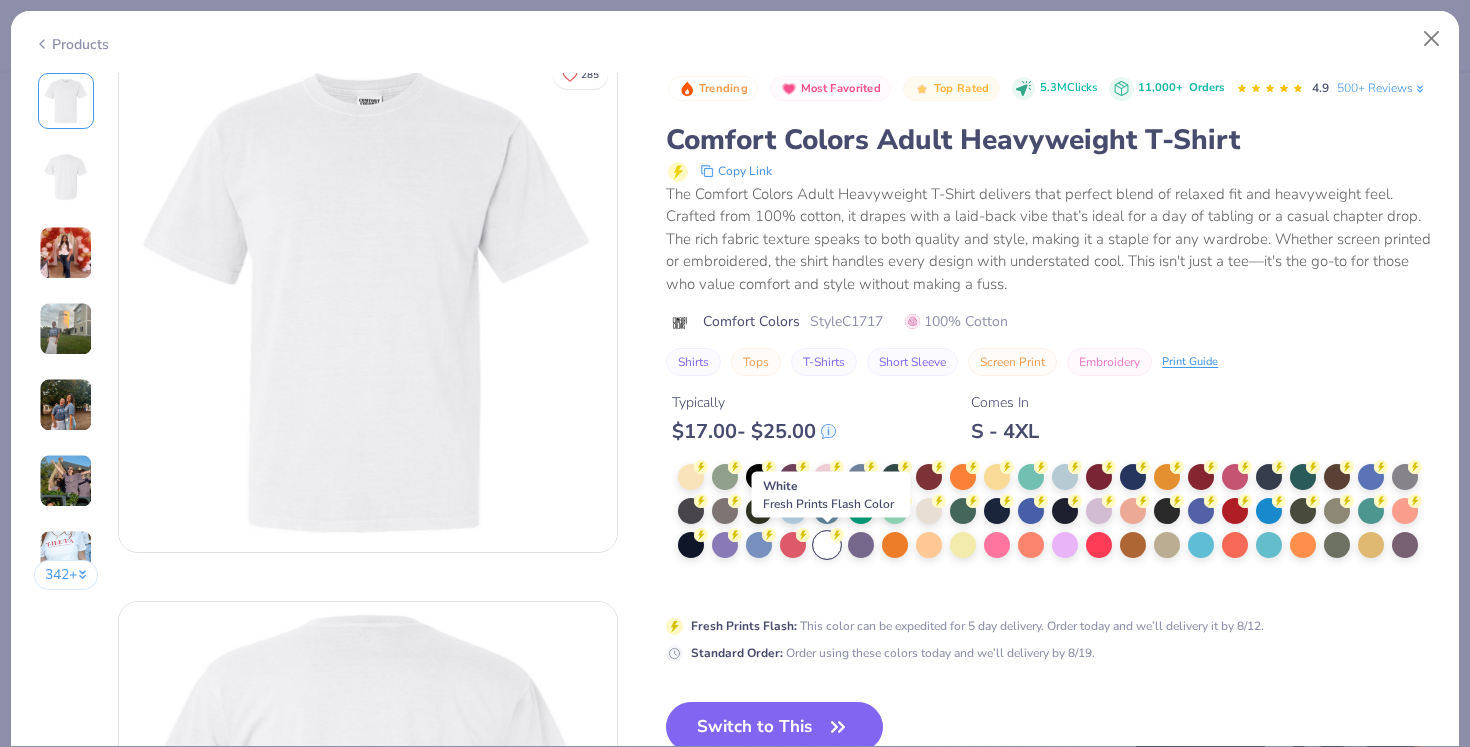 scroll, scrollTop: 25, scrollLeft: 0, axis: vertical 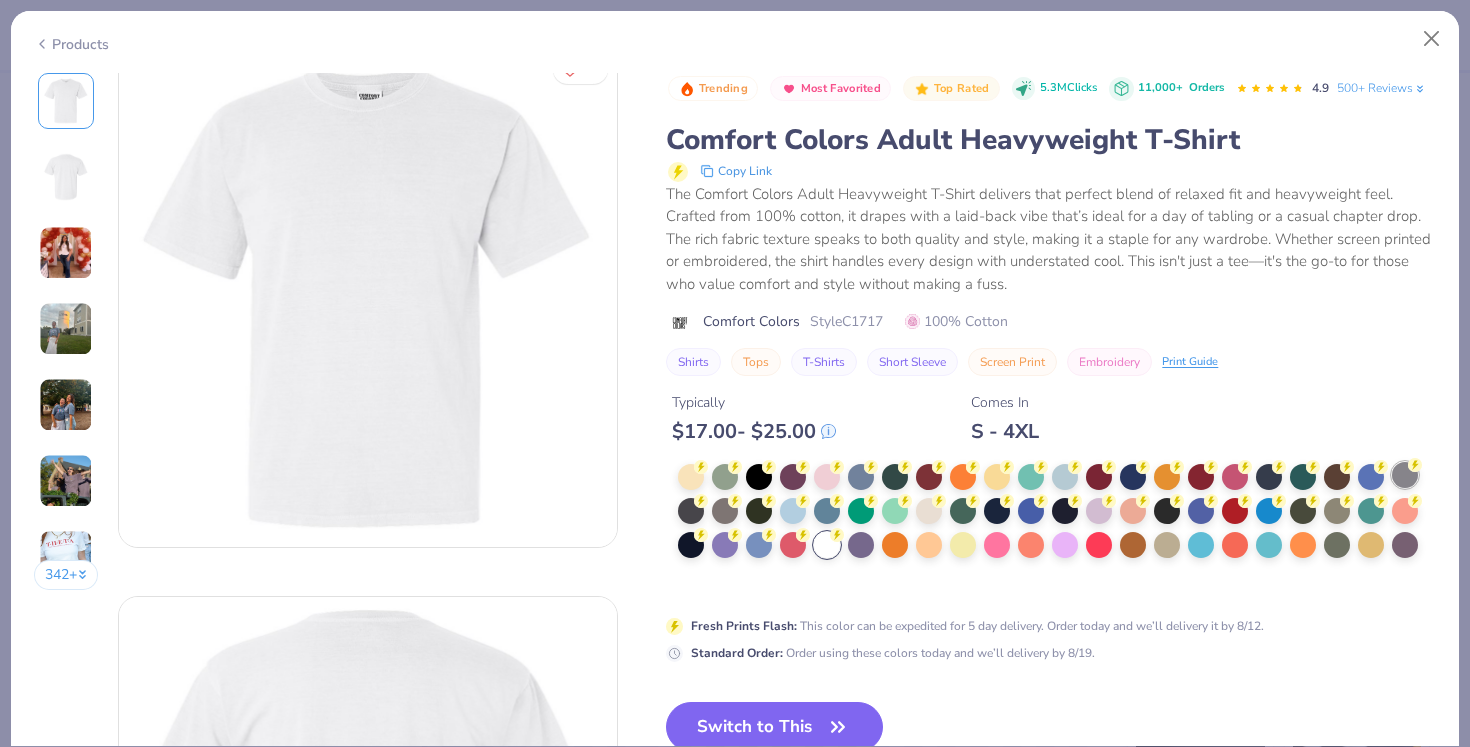 click at bounding box center [1405, 475] 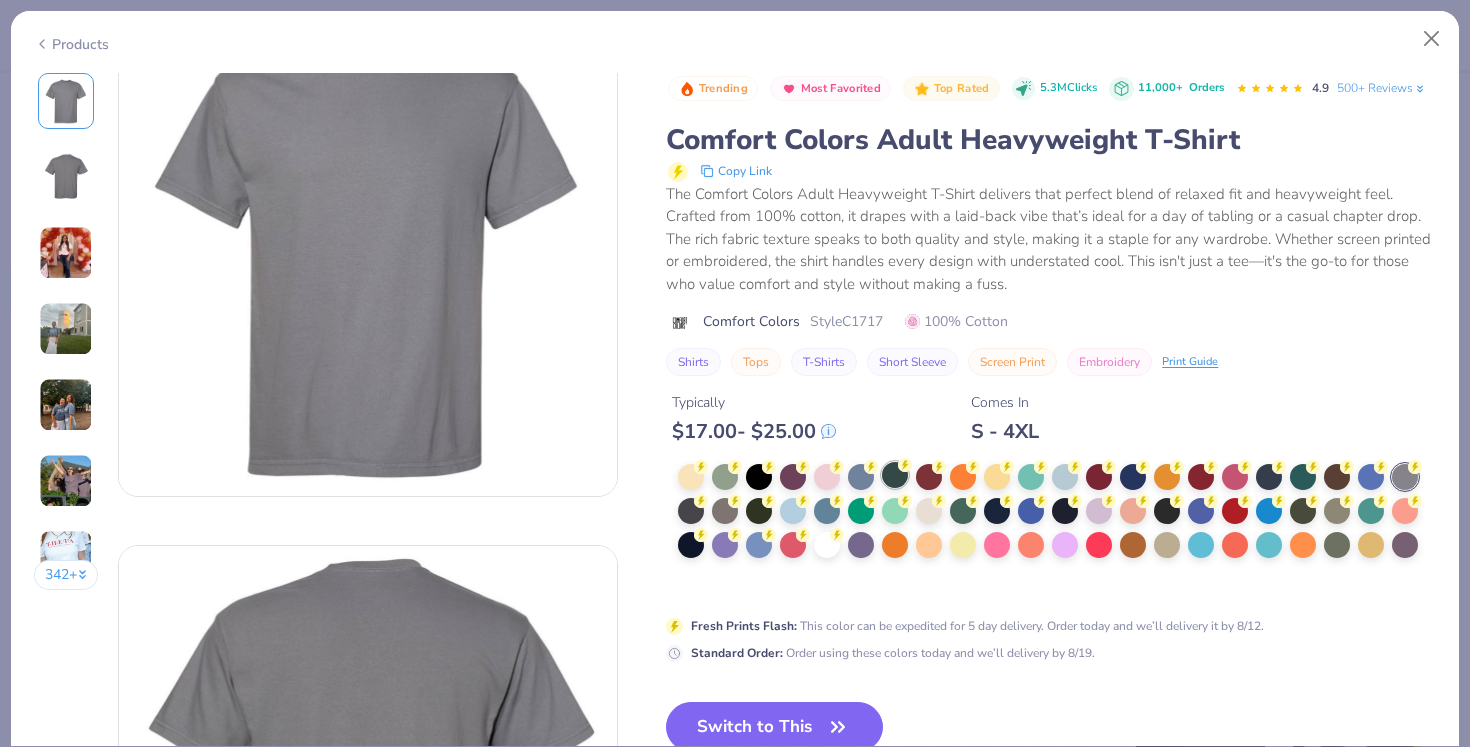 scroll, scrollTop: 88, scrollLeft: 0, axis: vertical 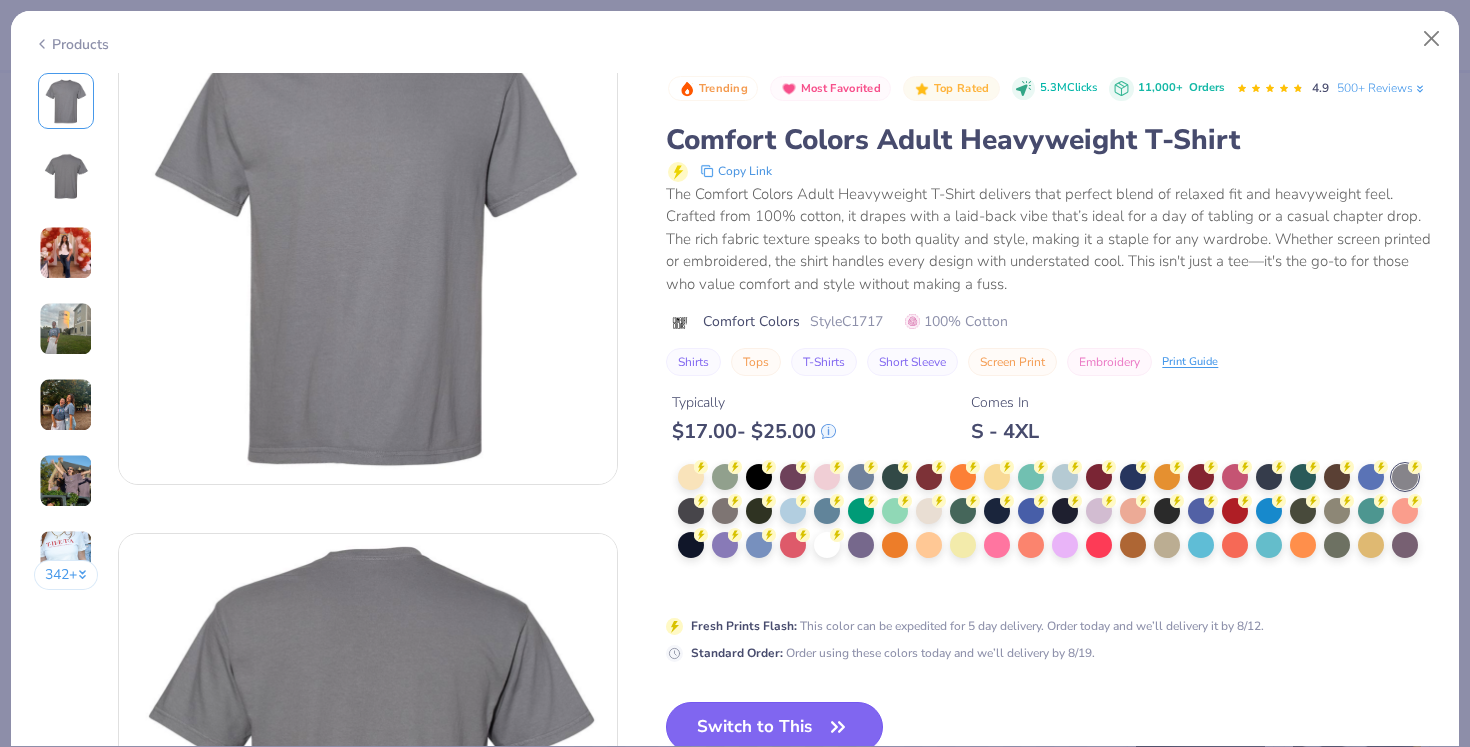 click on "Switch to This" at bounding box center (774, 727) 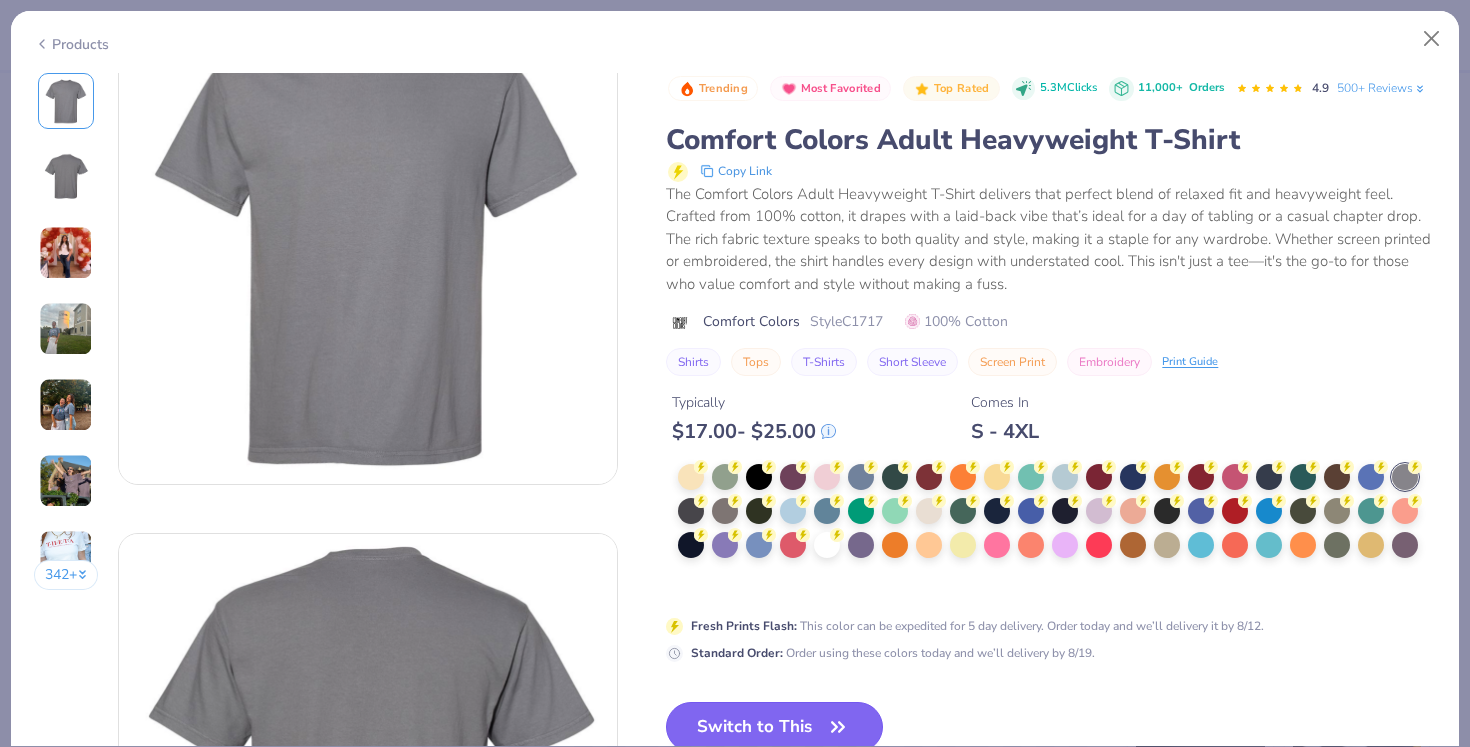 click on "Switch to This" at bounding box center (774, 727) 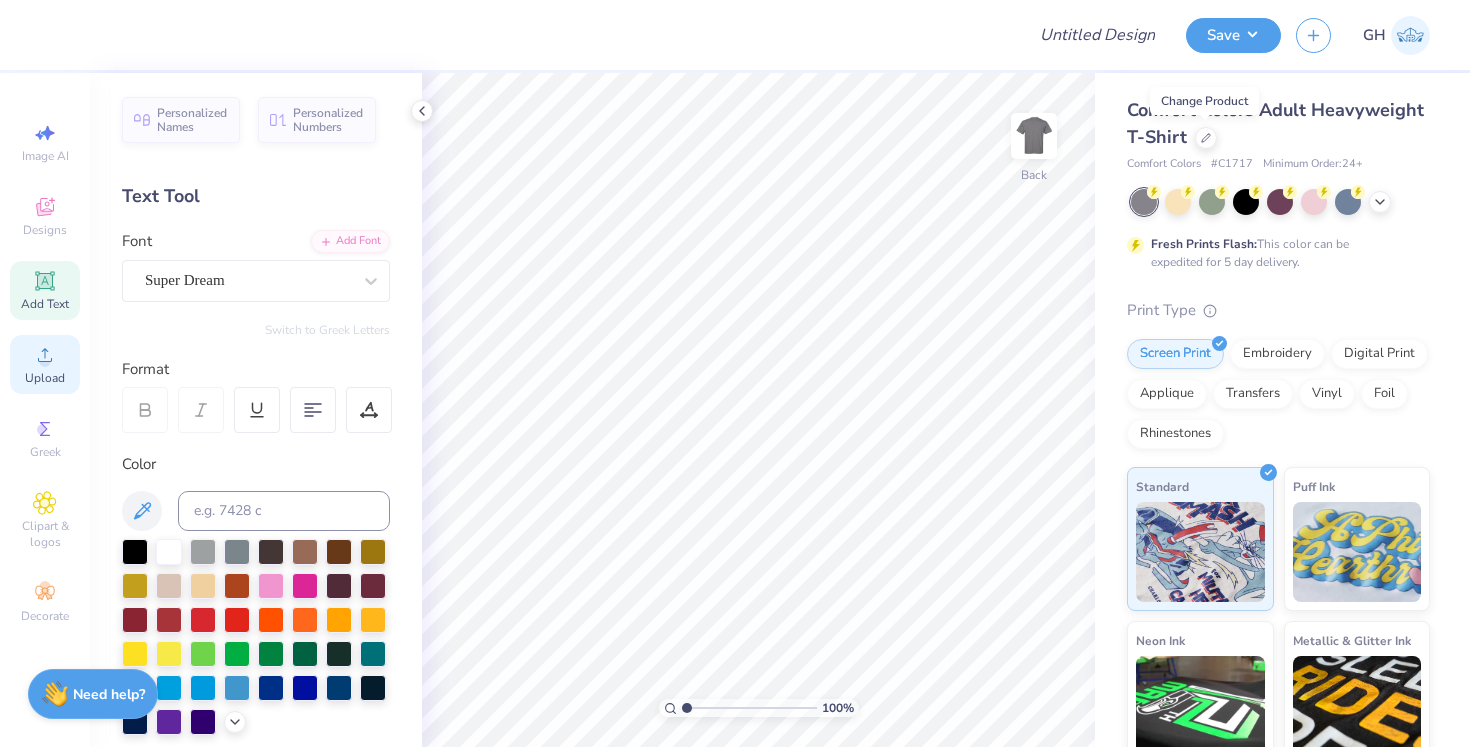 click 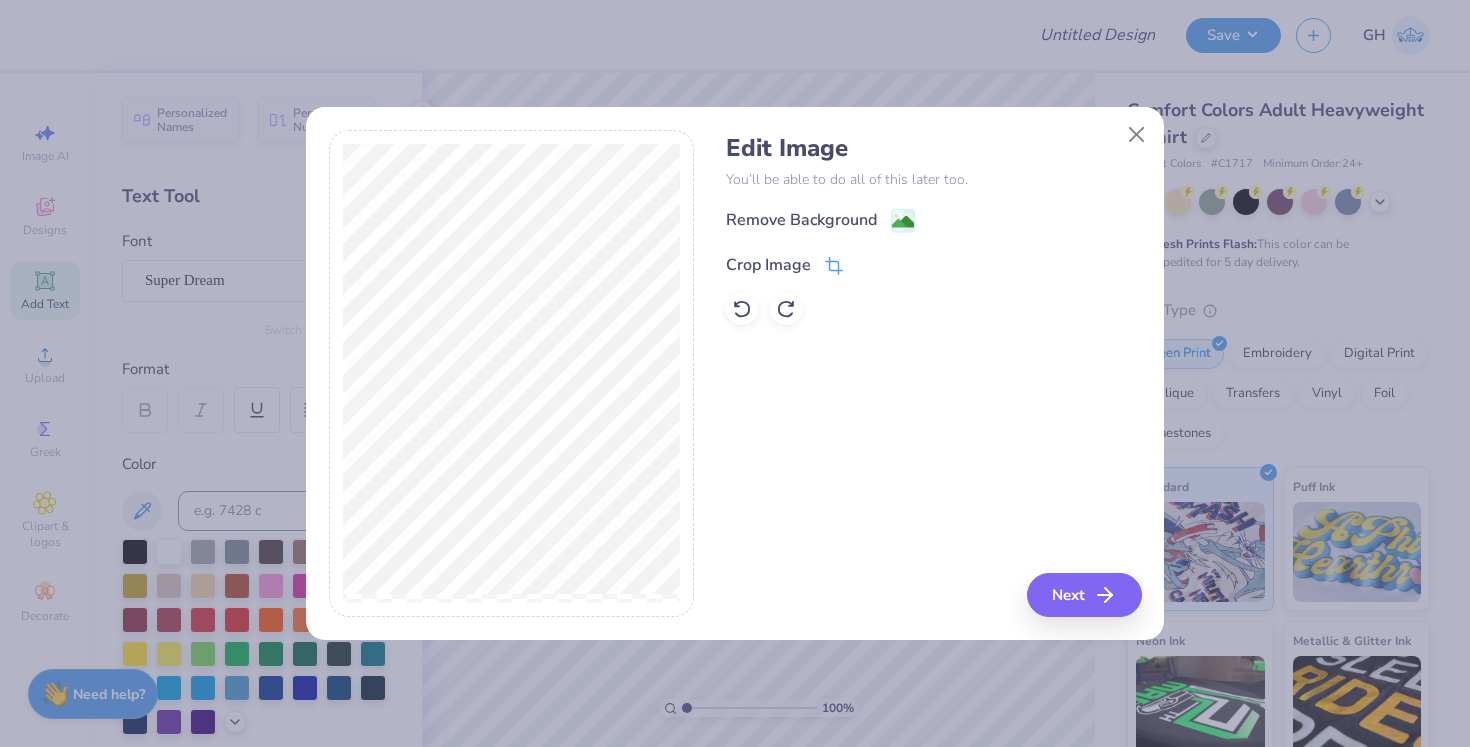 click on "Crop Image" at bounding box center (768, 265) 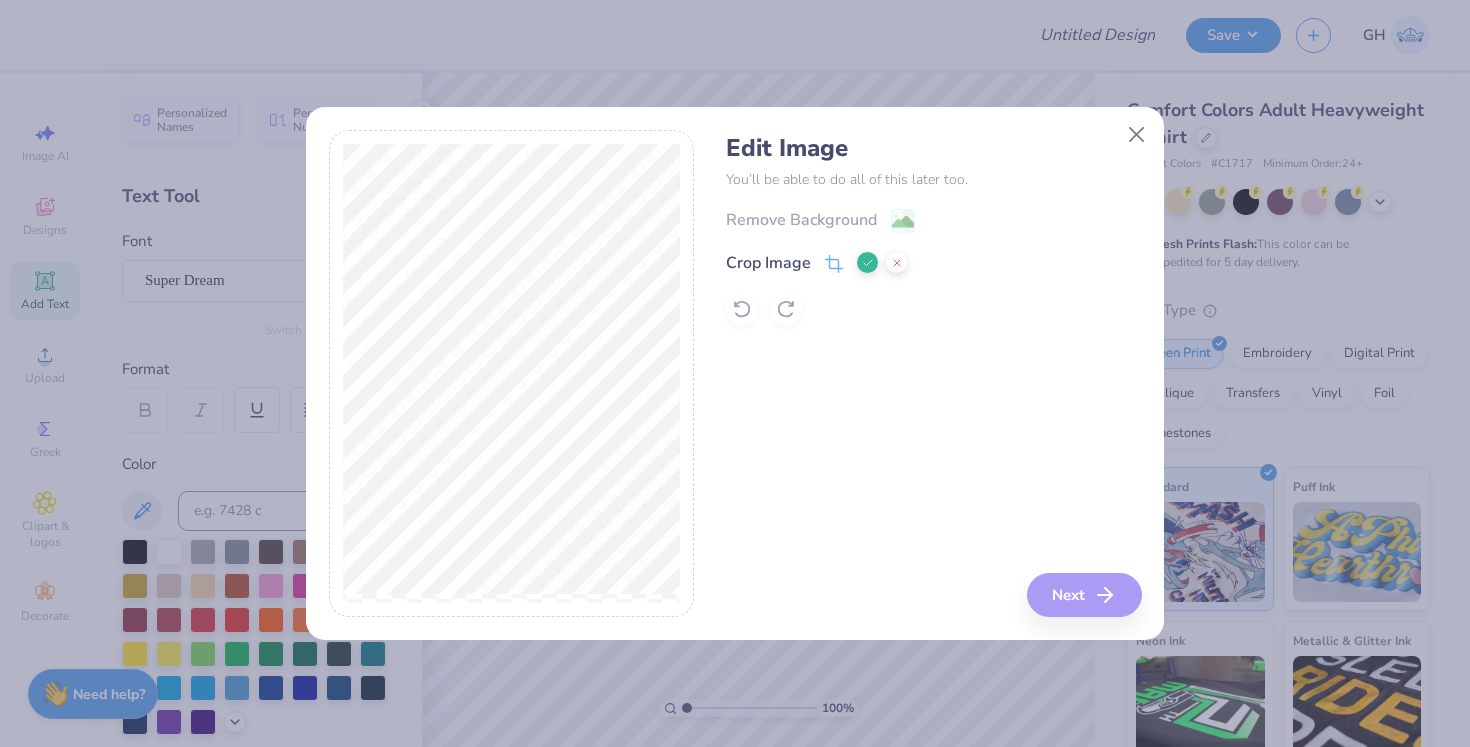 click 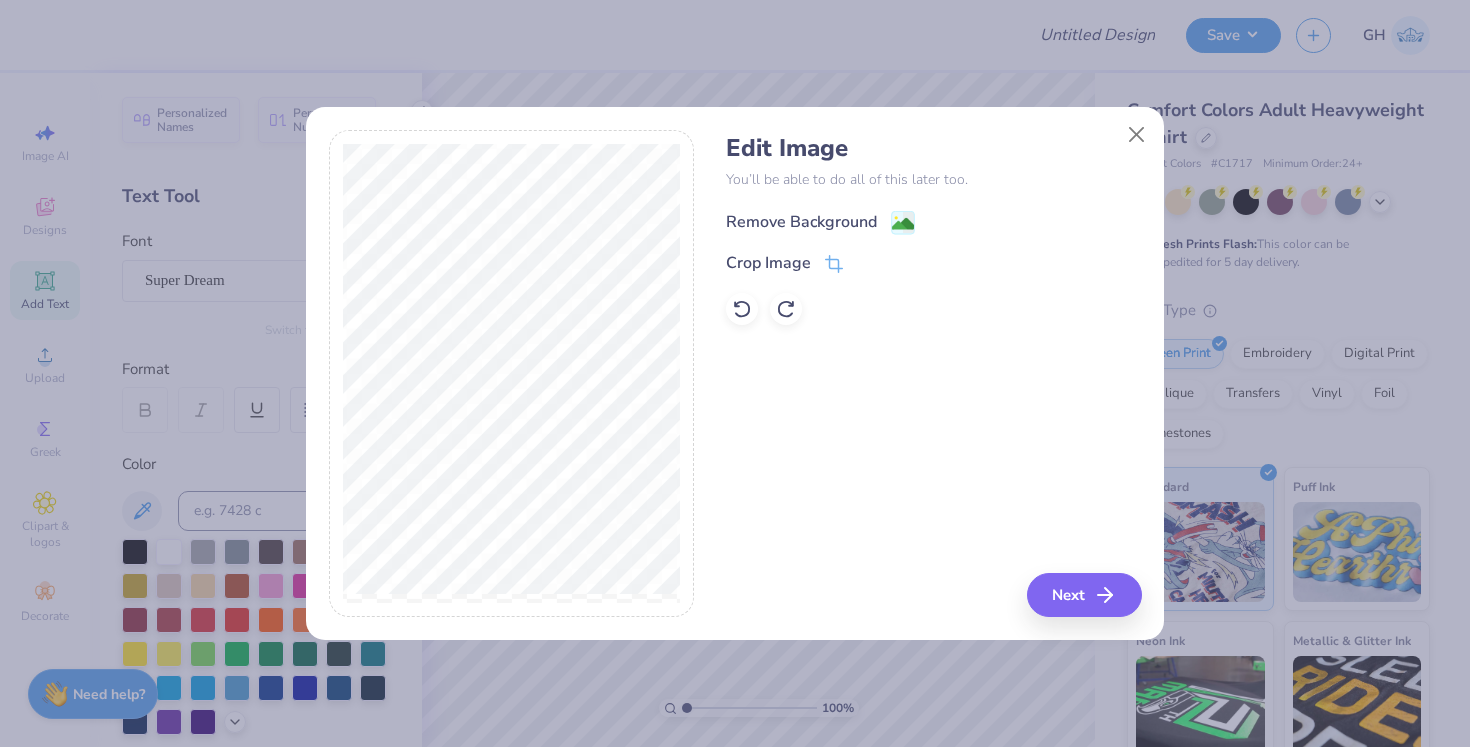click on "Remove Background" at bounding box center [801, 222] 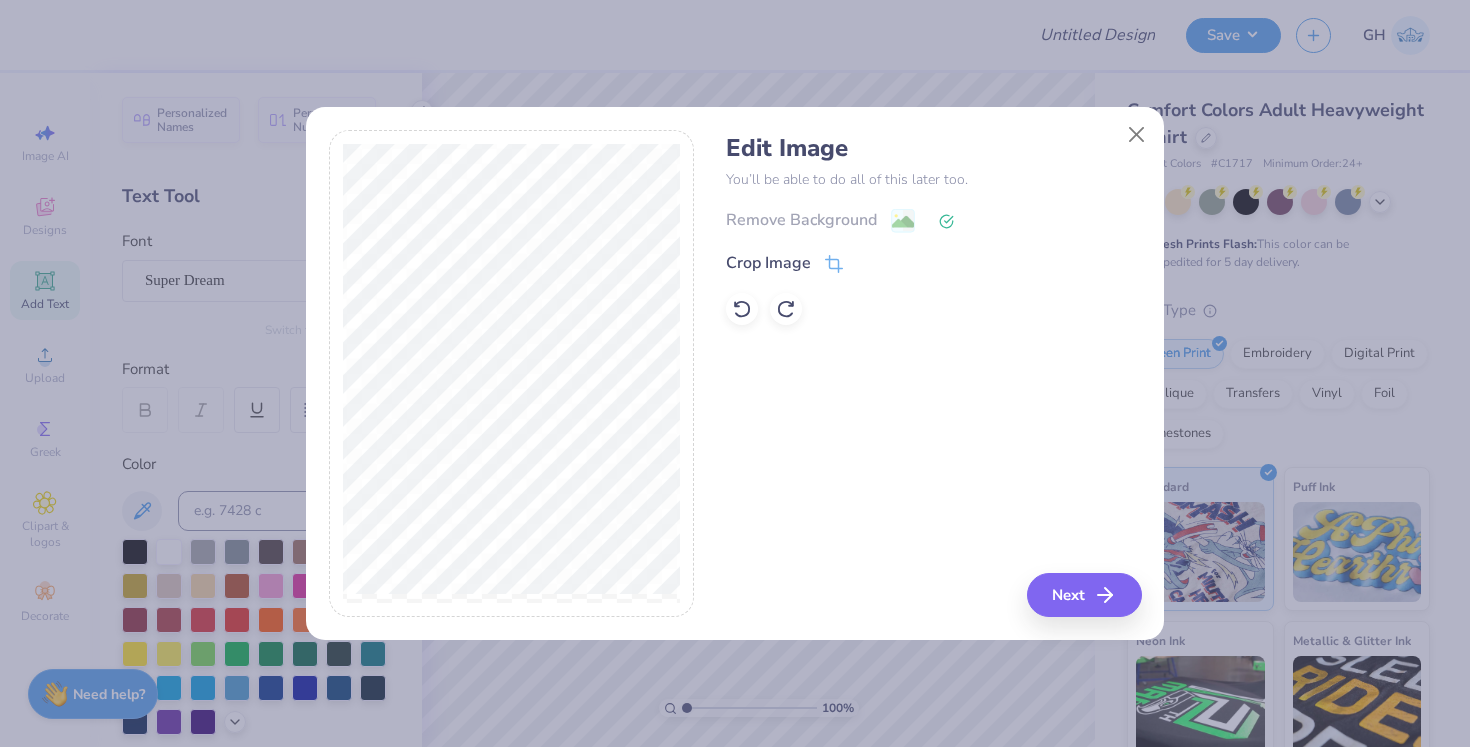 click at bounding box center [933, 309] 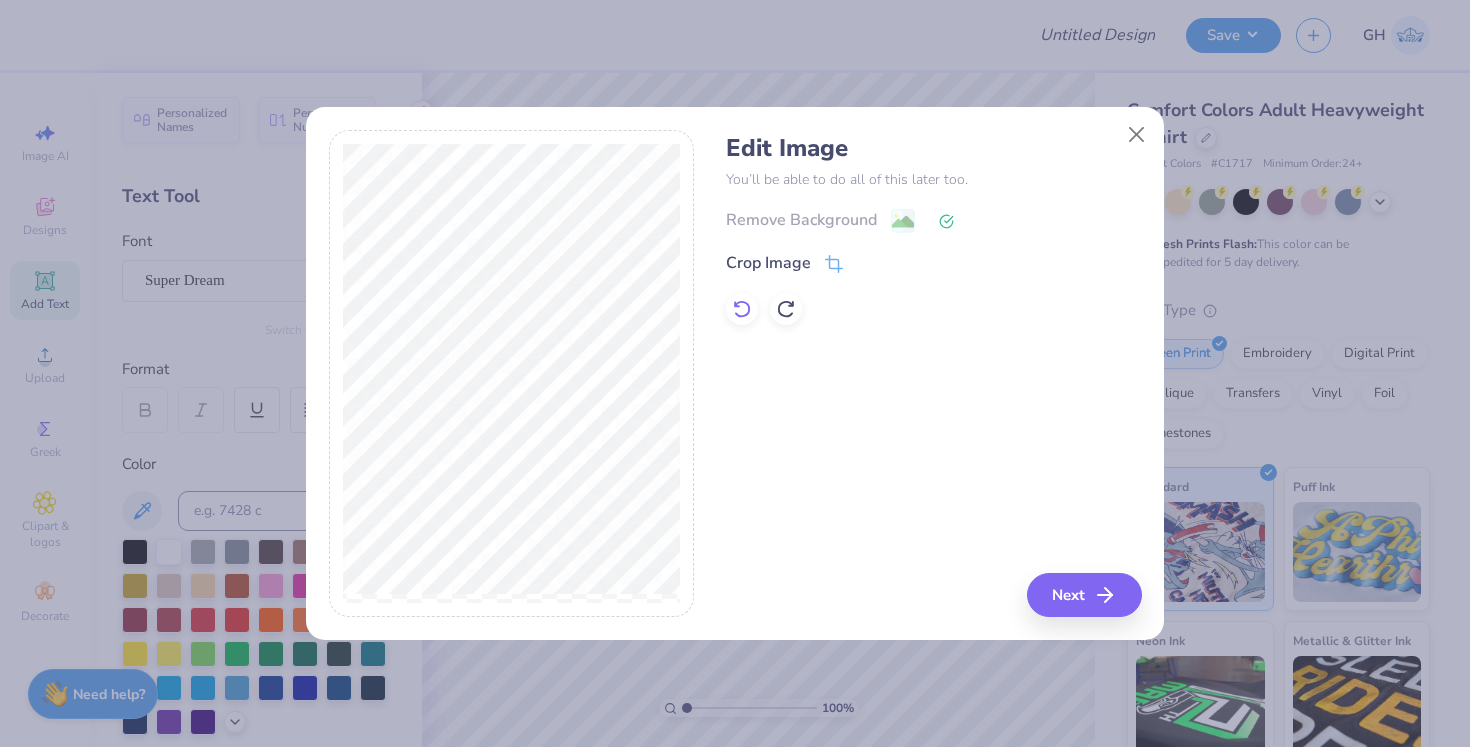 click 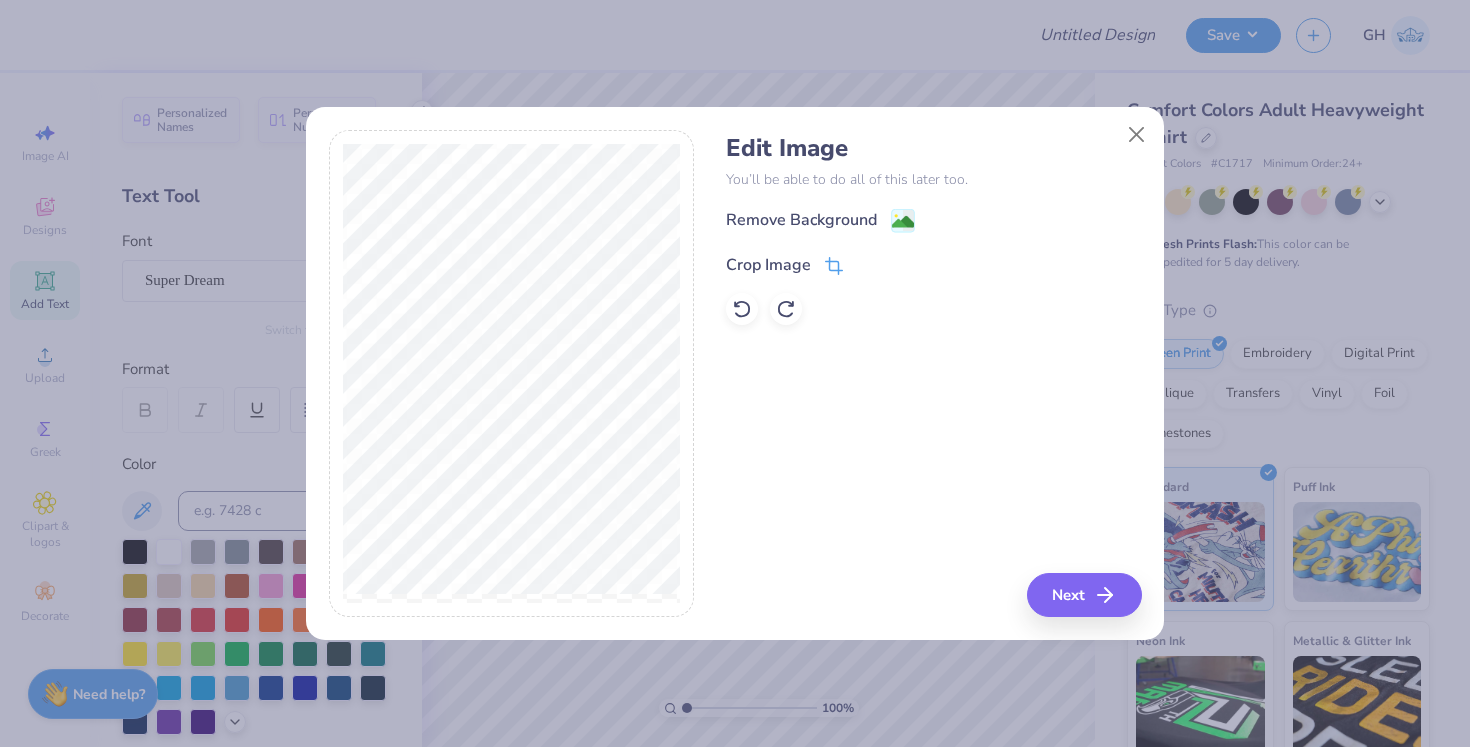 click on "Crop Image" at bounding box center (768, 265) 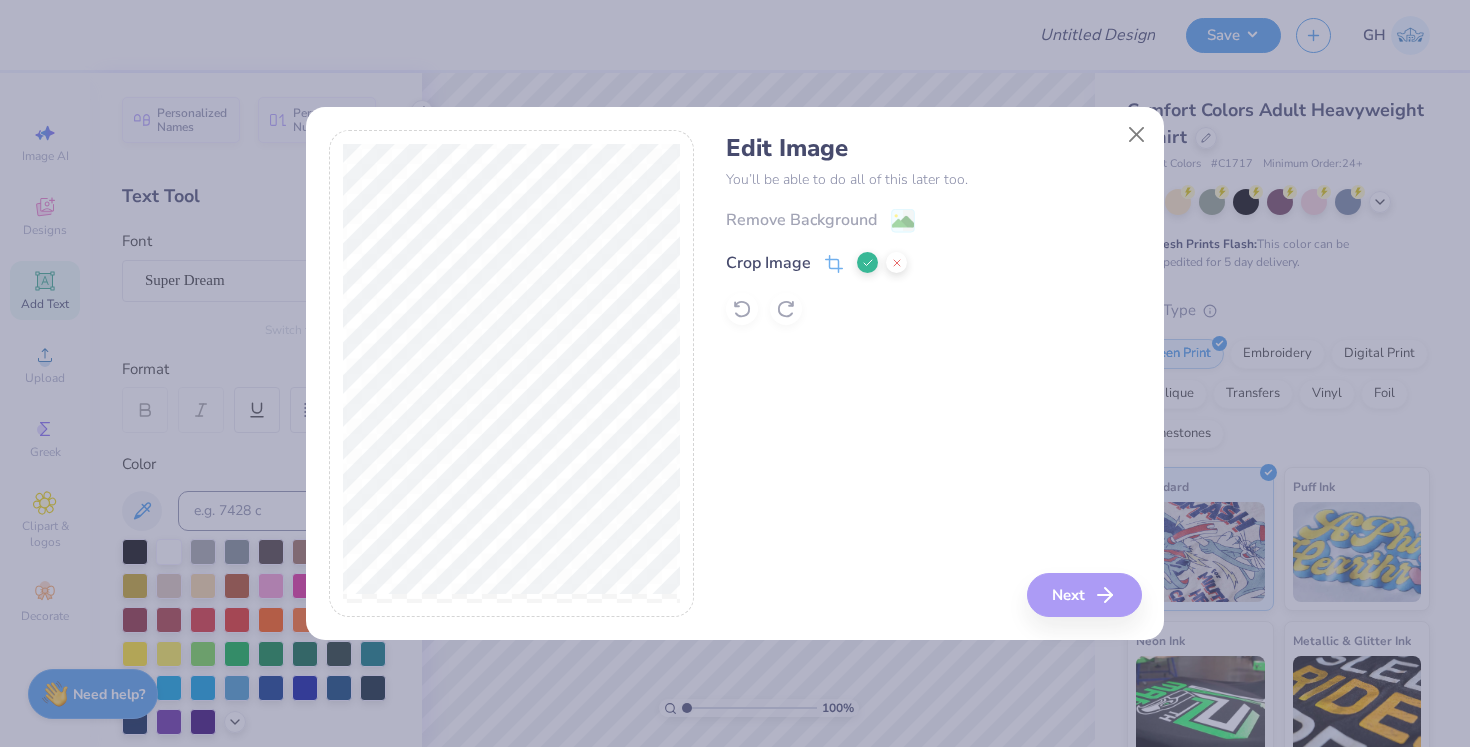 click at bounding box center (867, 262) 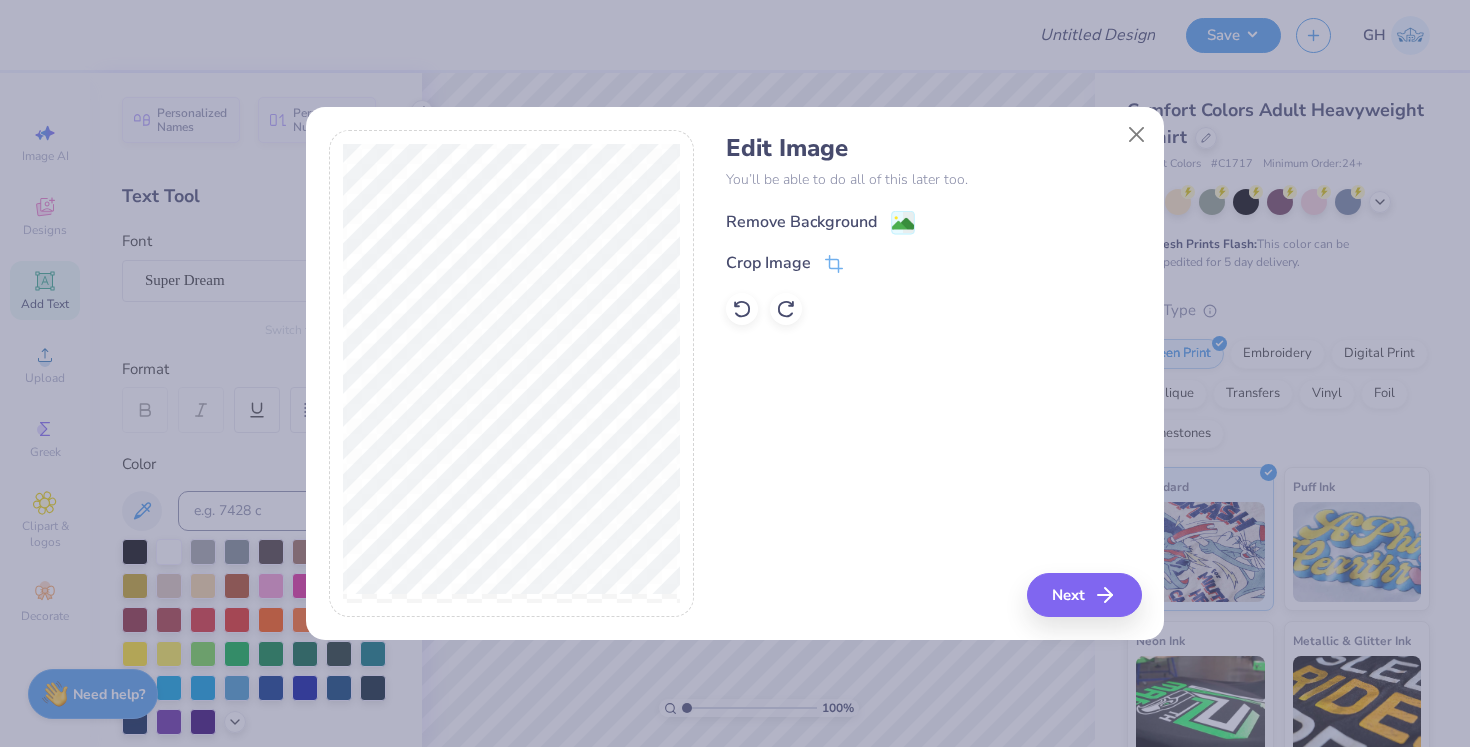 click on "Remove Background" at bounding box center (801, 222) 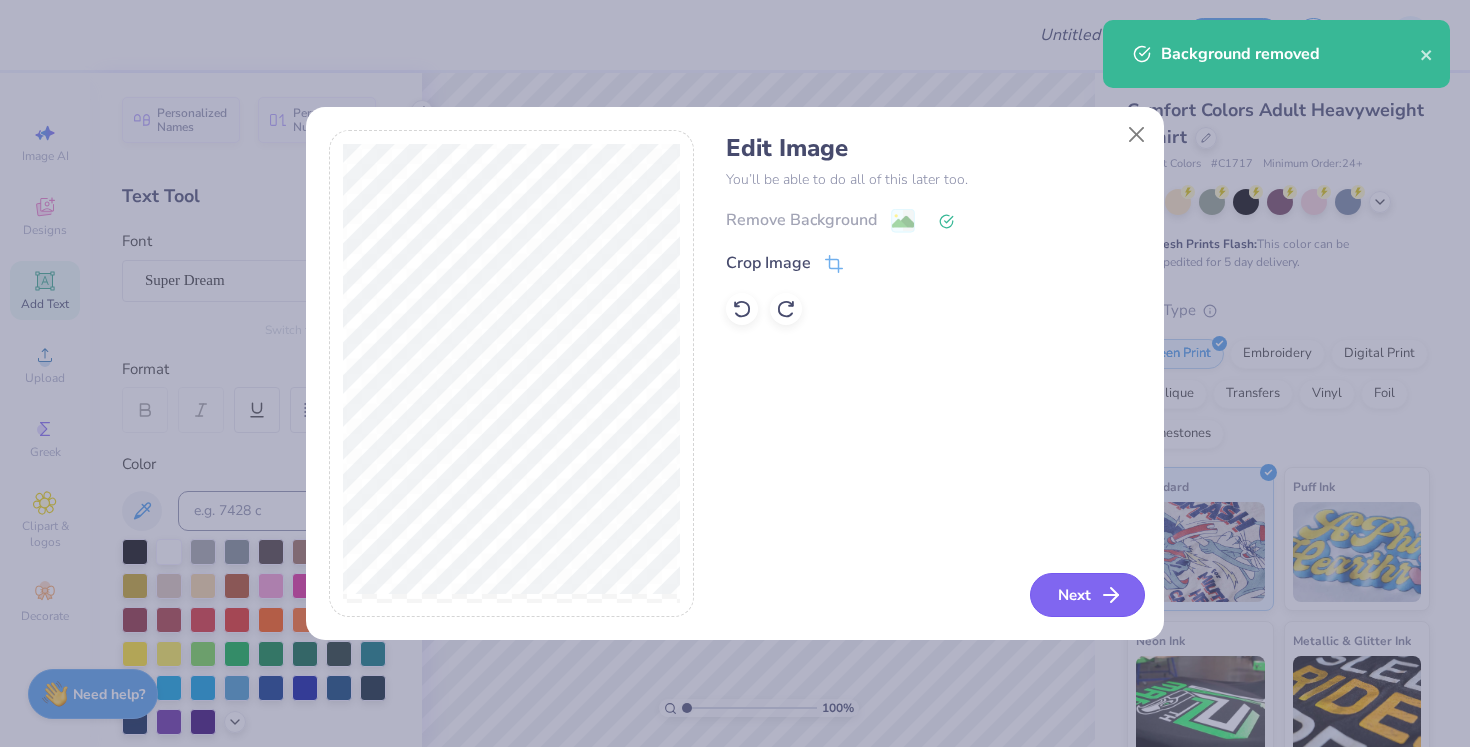 click on "Next" at bounding box center [1087, 595] 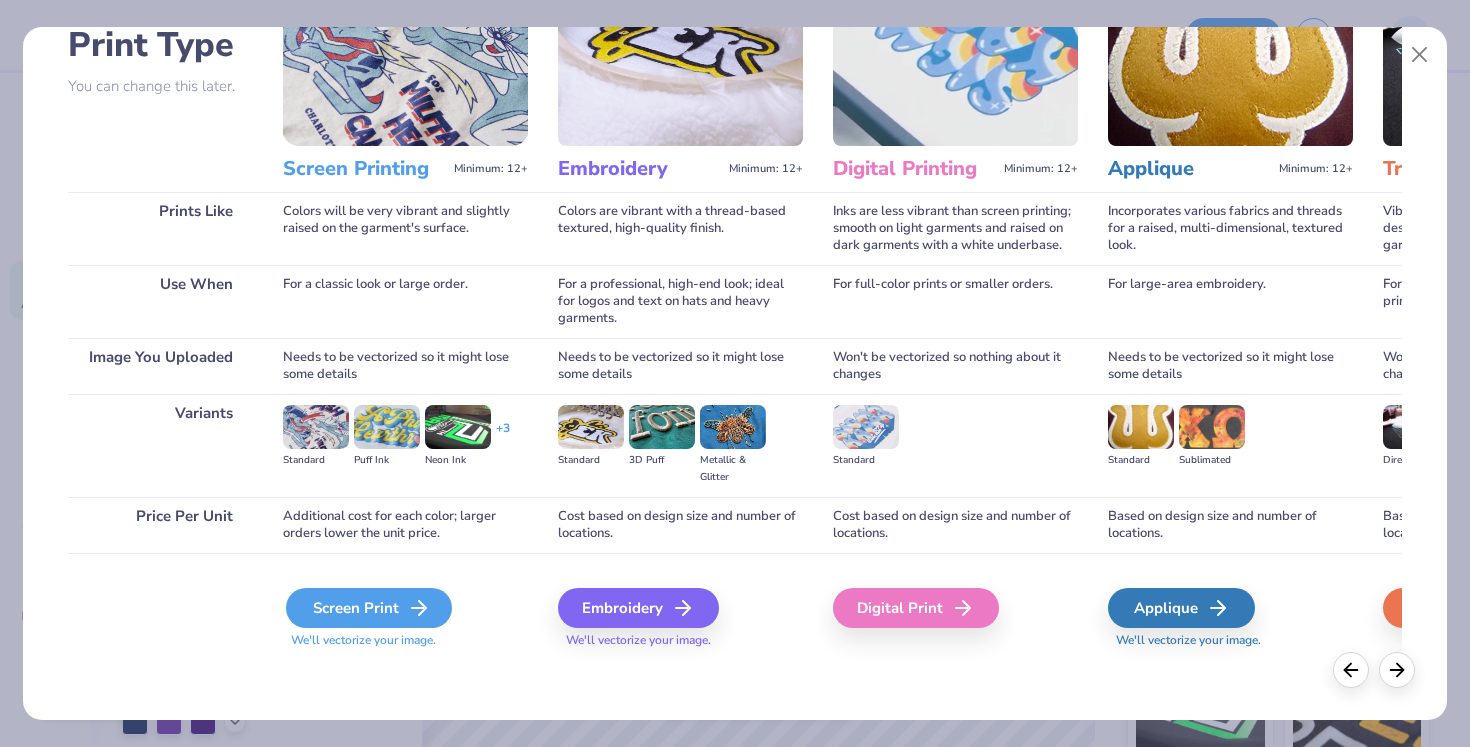 scroll, scrollTop: 150, scrollLeft: 0, axis: vertical 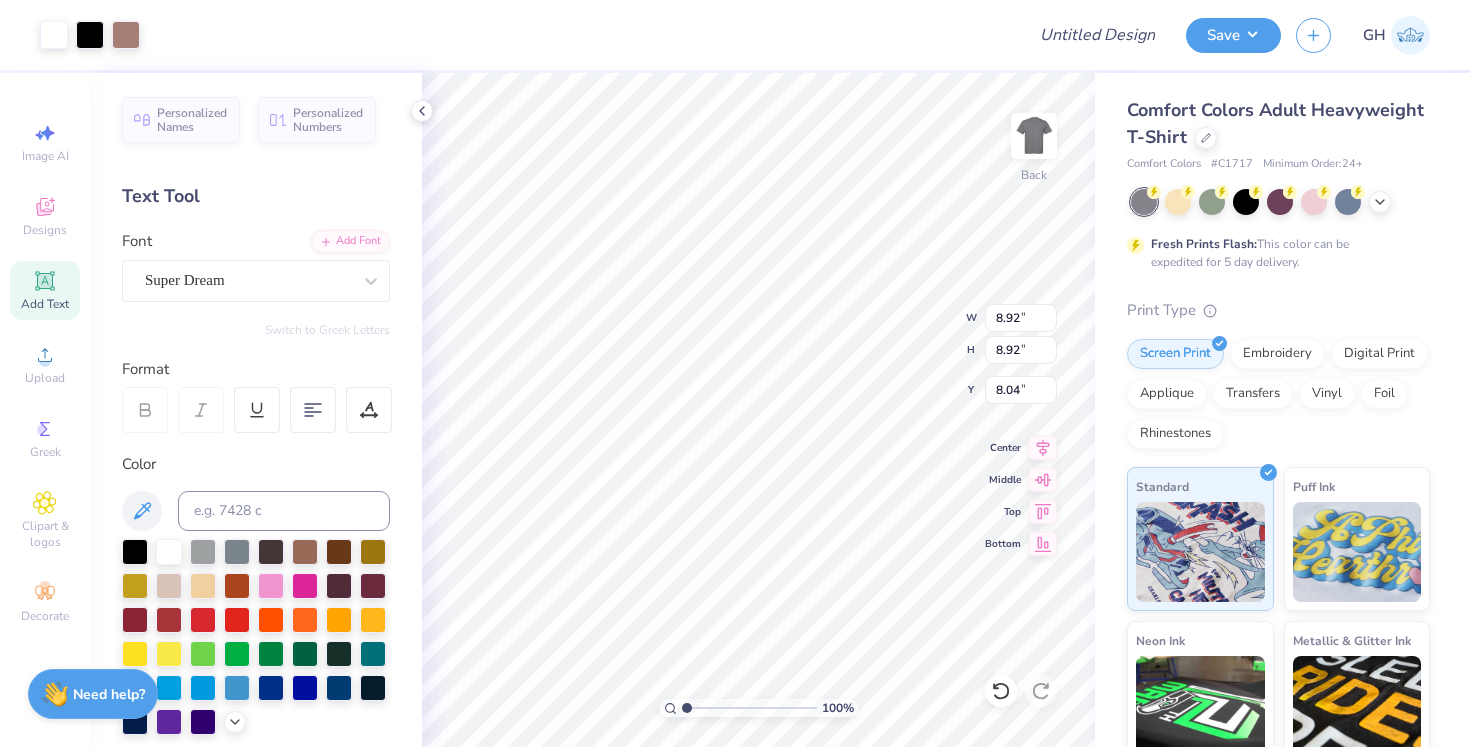 type on "4.59" 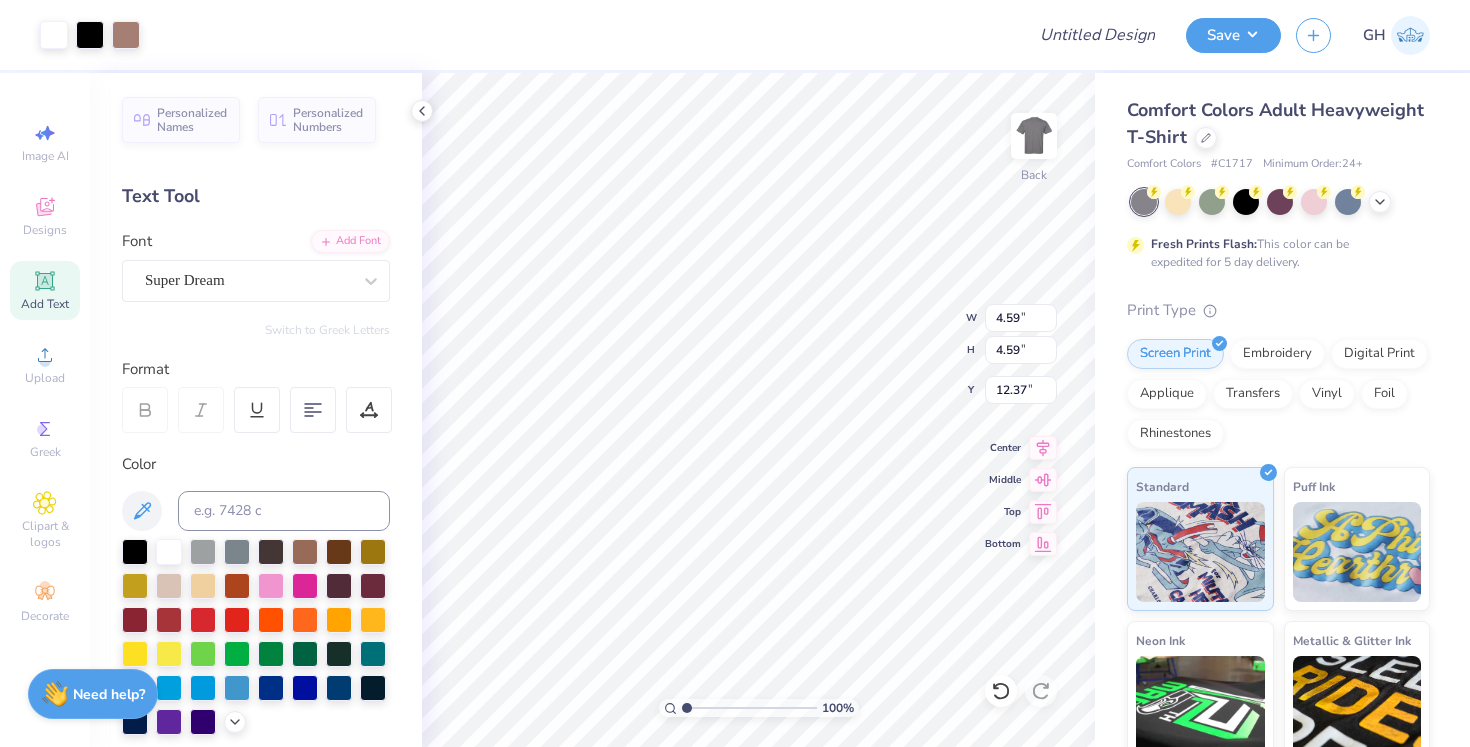 type on "4.25" 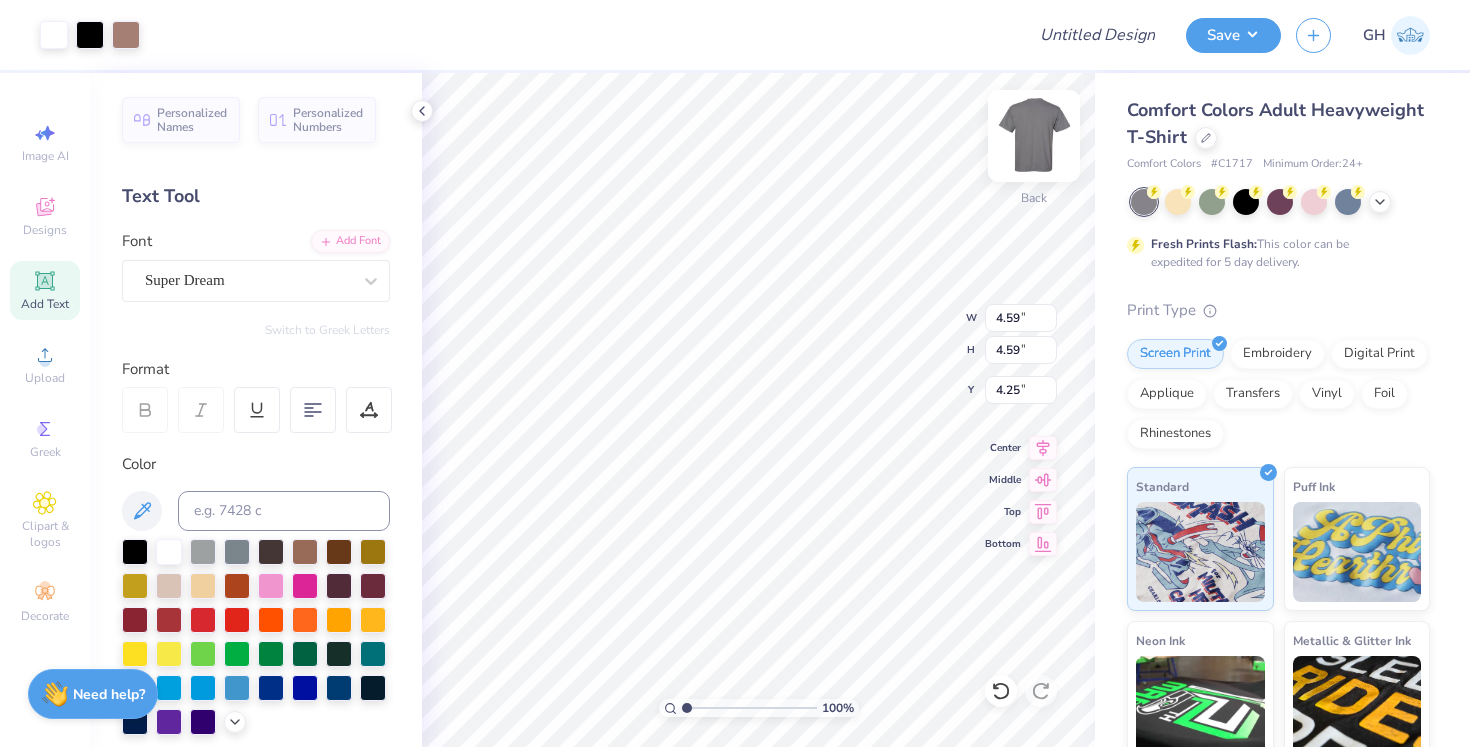 click at bounding box center [1034, 136] 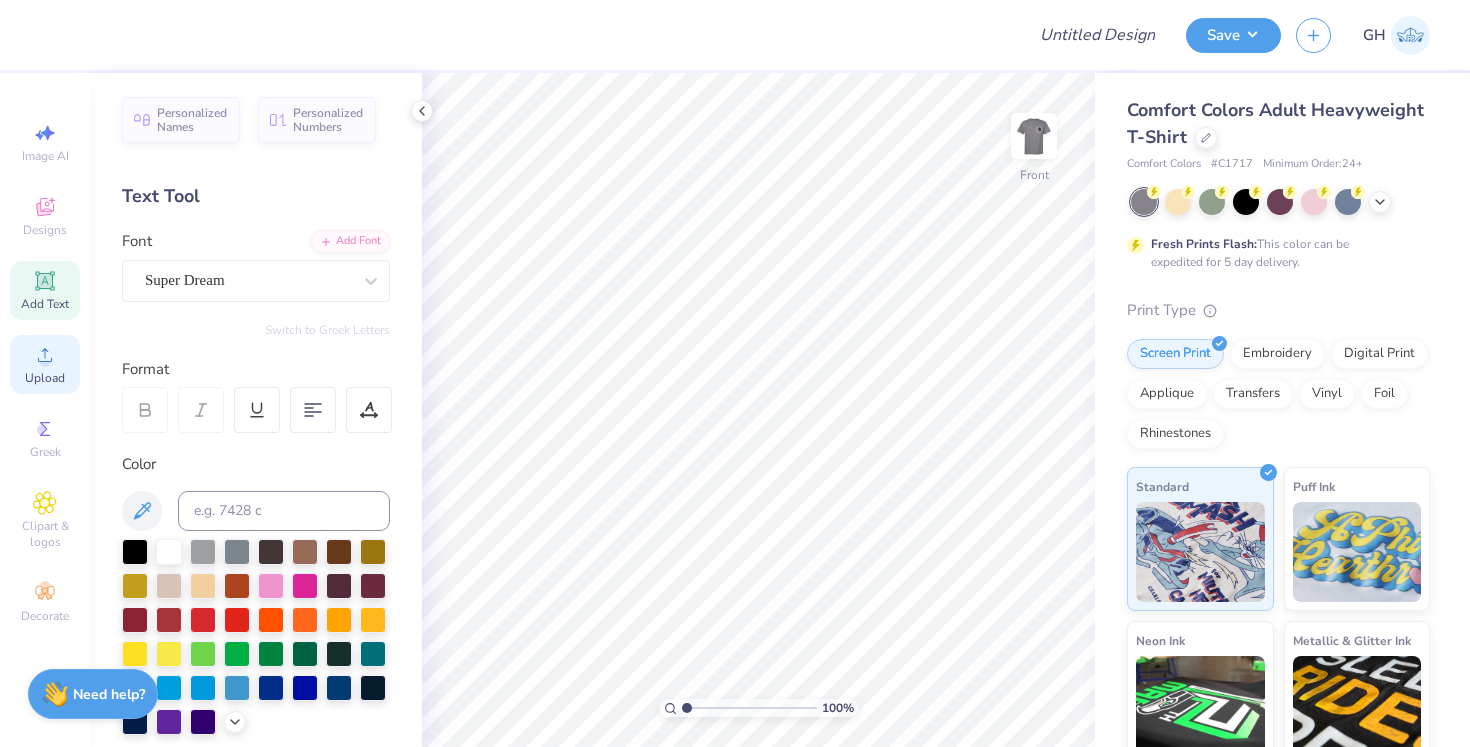 click 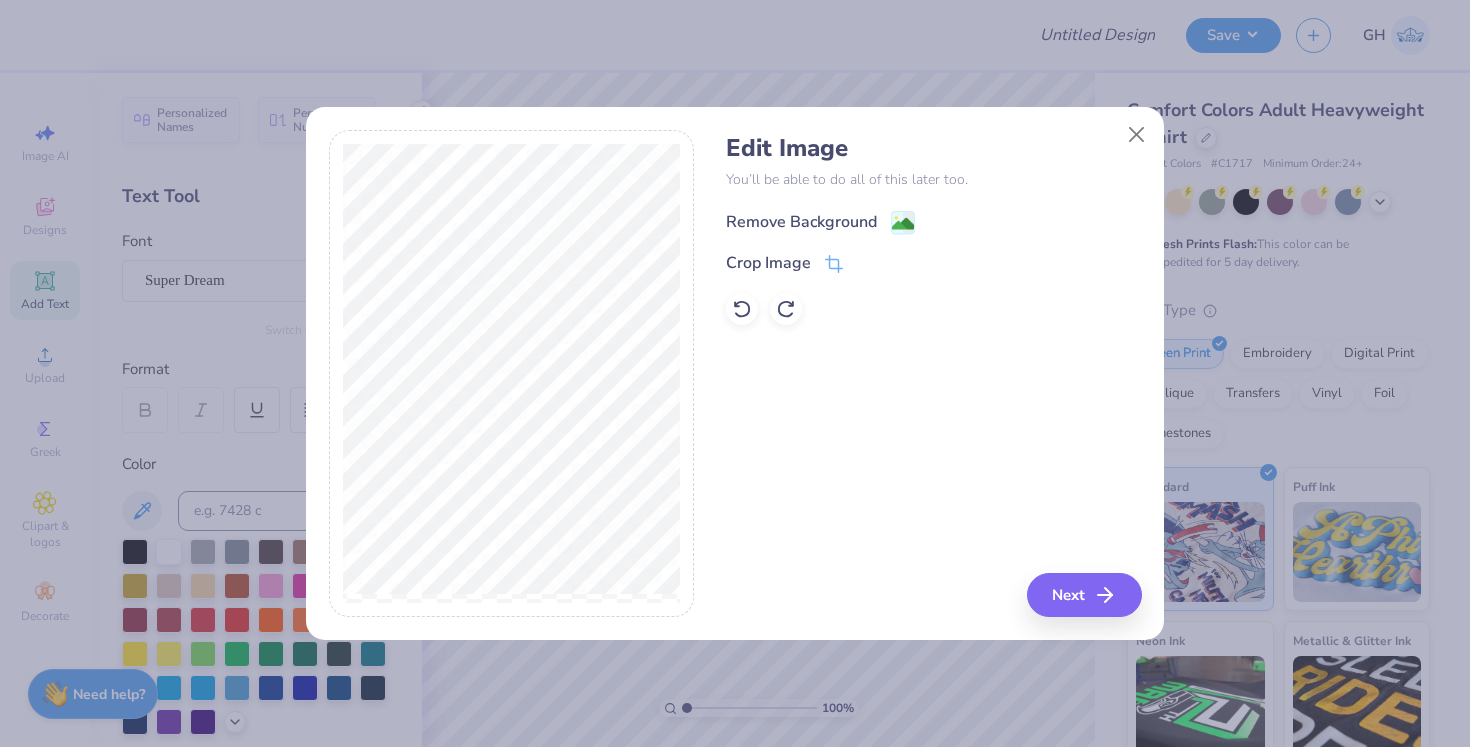click on "Remove Background" at bounding box center (801, 222) 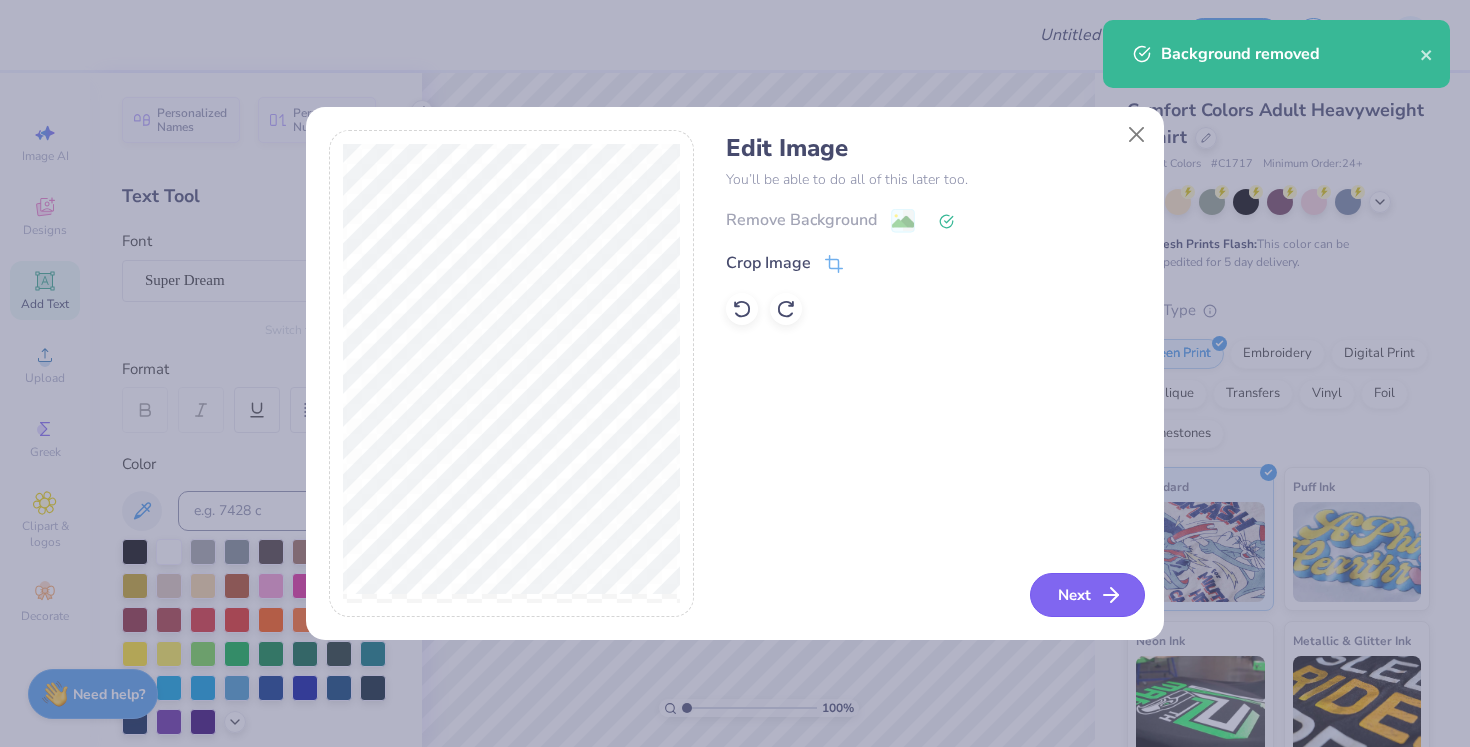 click on "Next" at bounding box center (1087, 595) 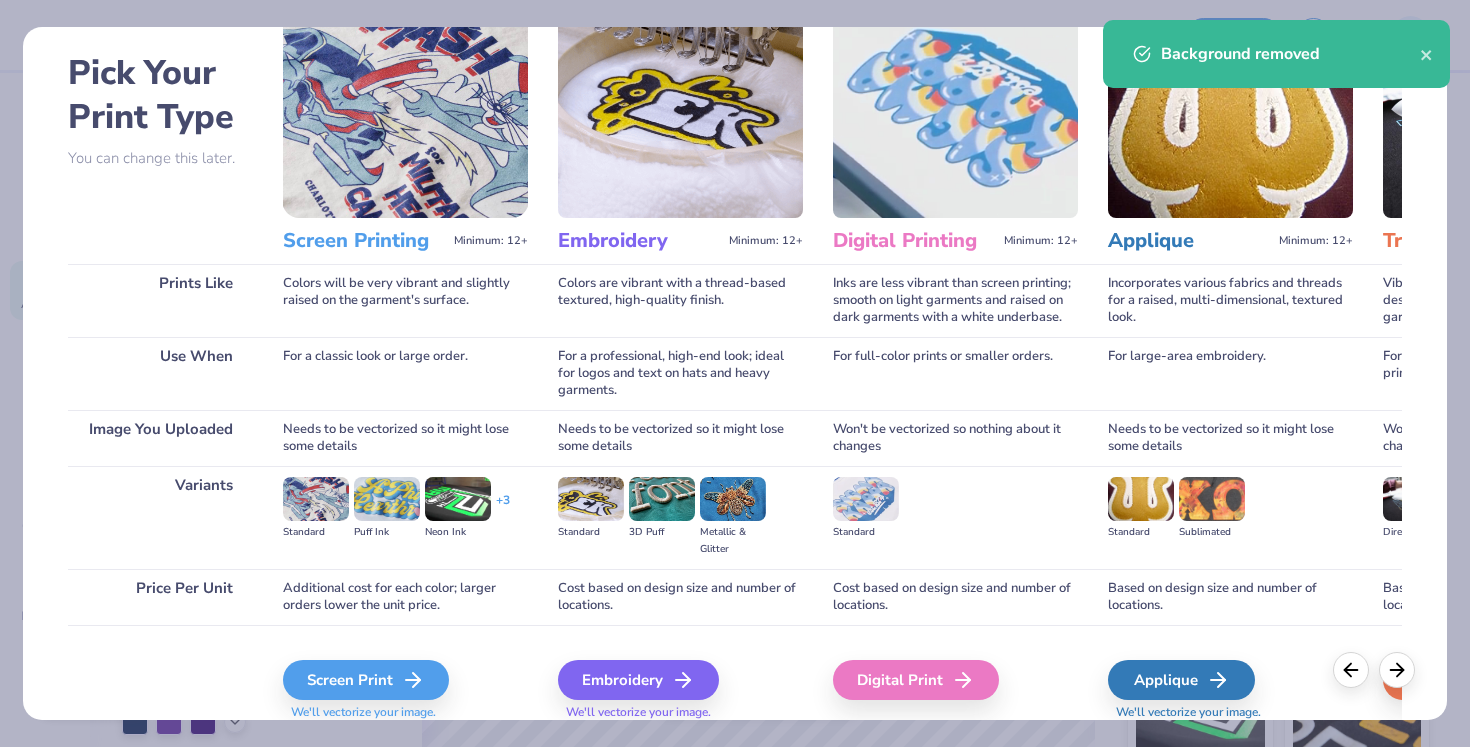 scroll, scrollTop: 135, scrollLeft: 0, axis: vertical 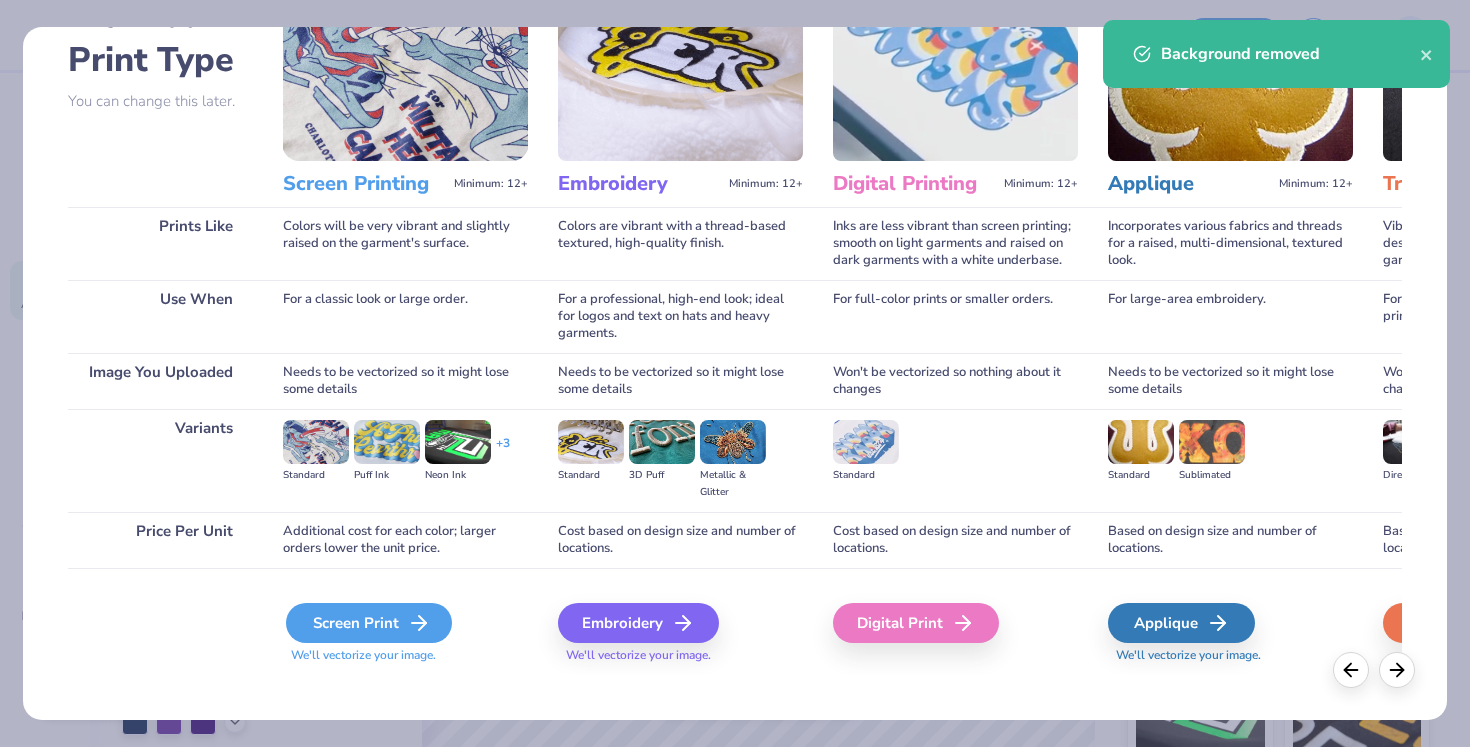 click 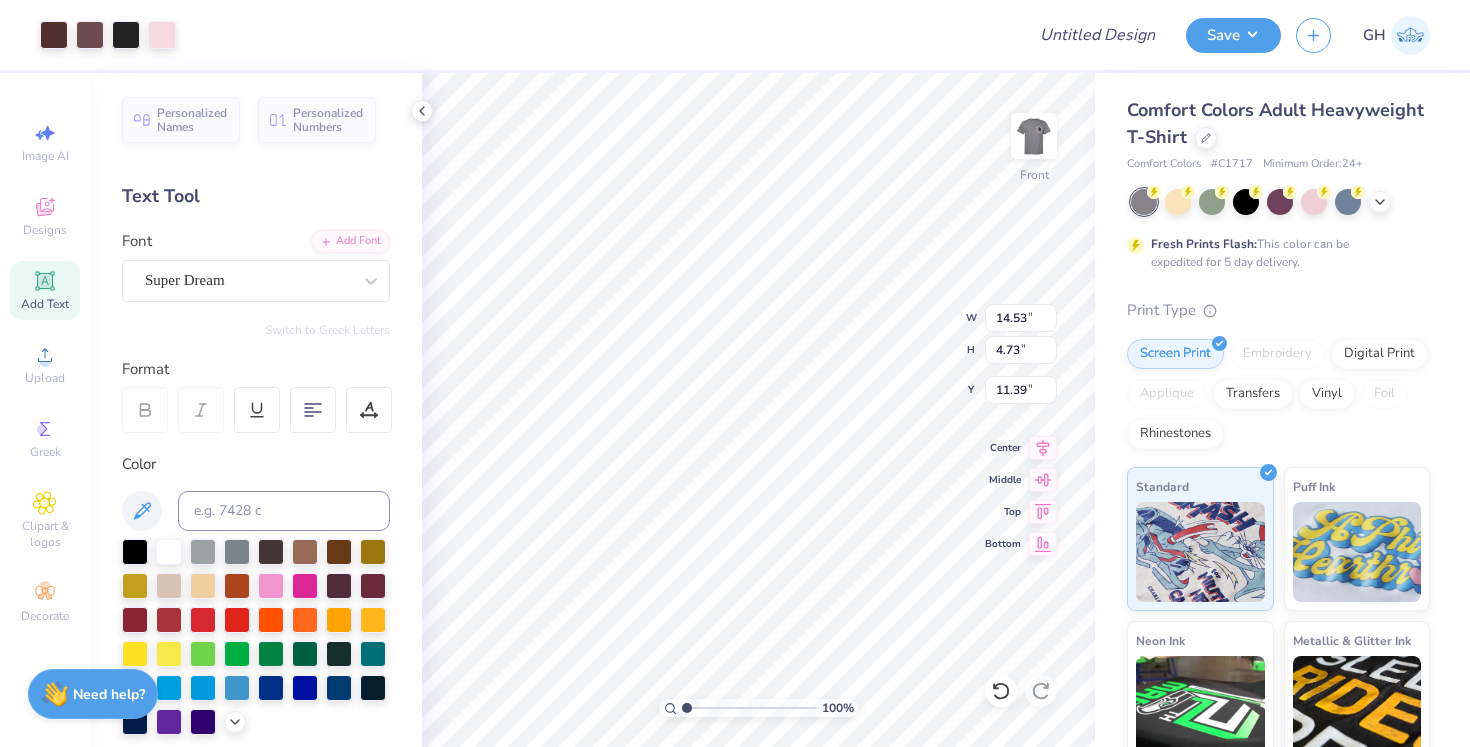 type on "5.65" 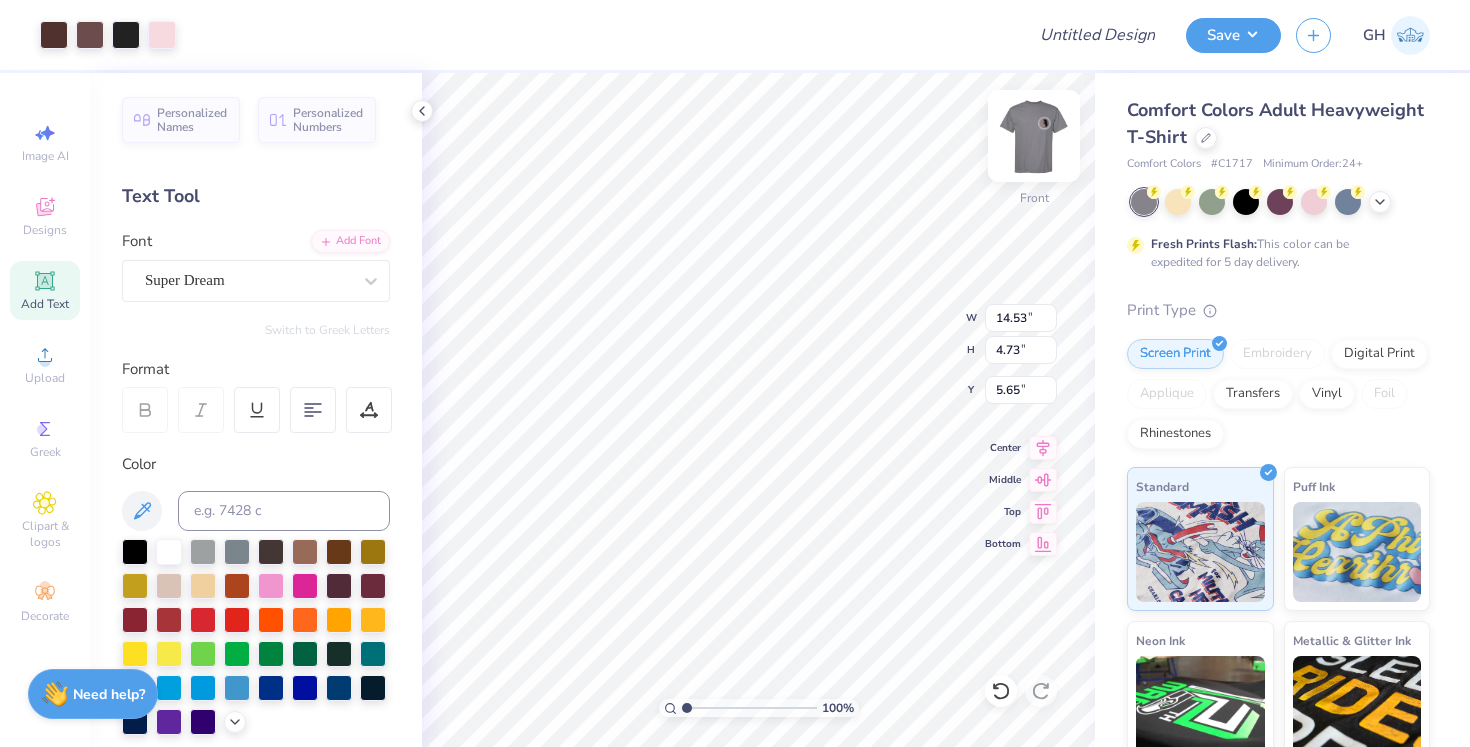 type on "5.61" 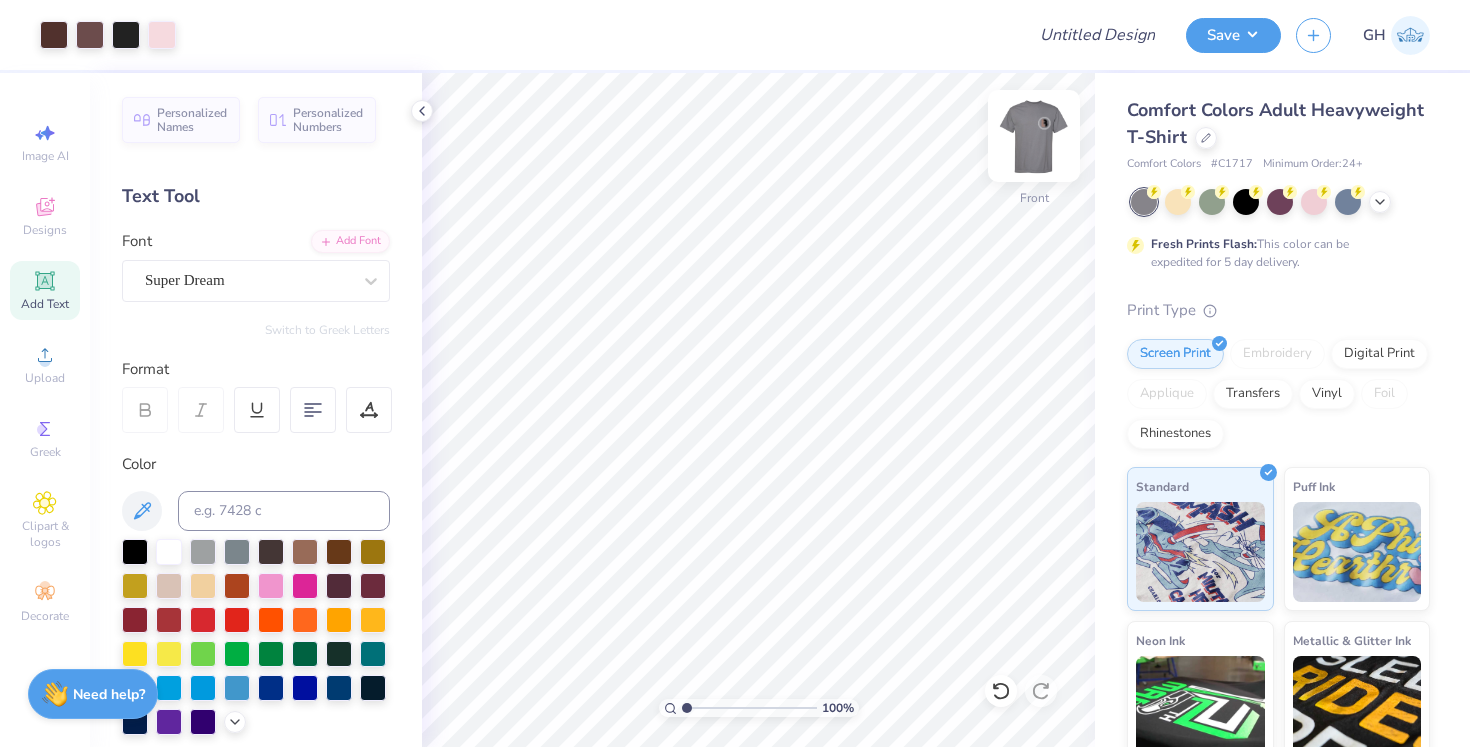 click at bounding box center (1034, 136) 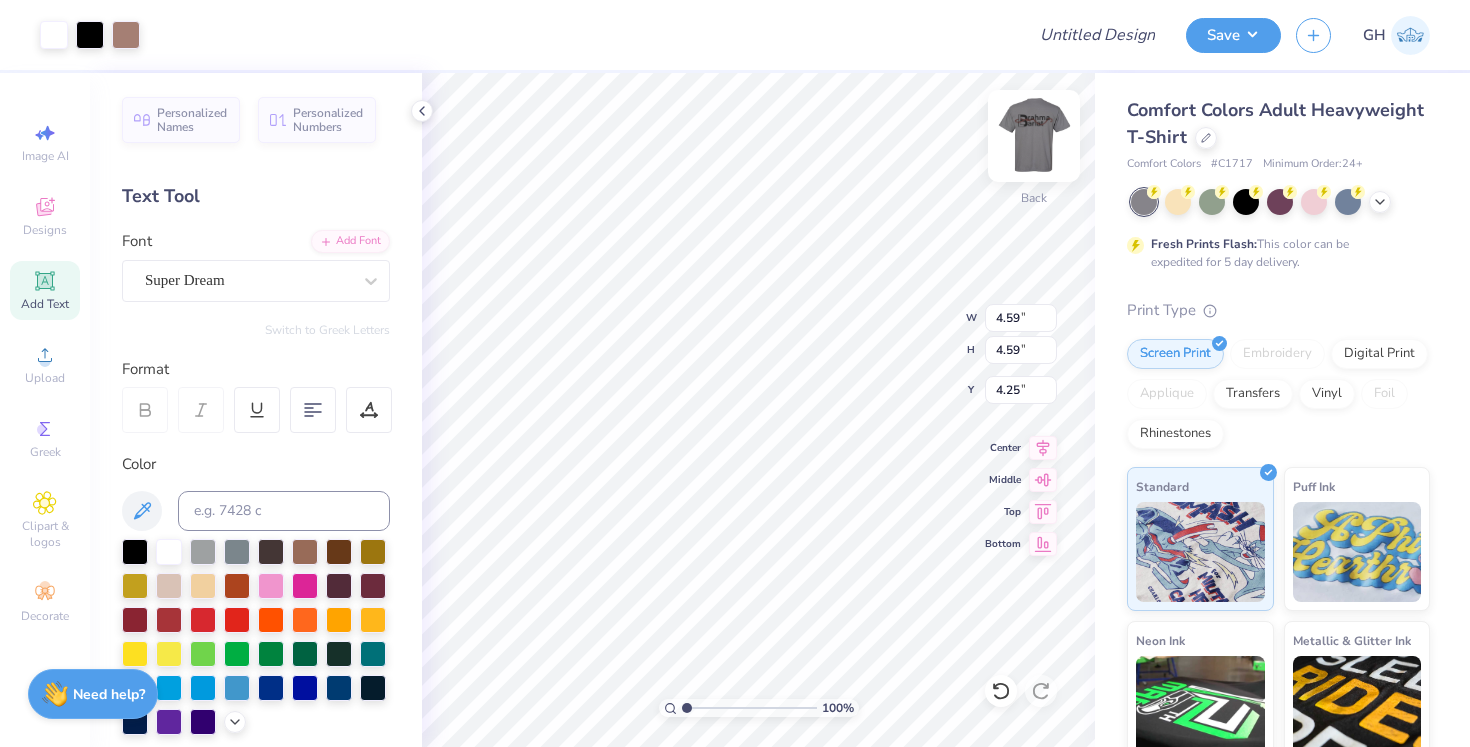 click at bounding box center [1034, 136] 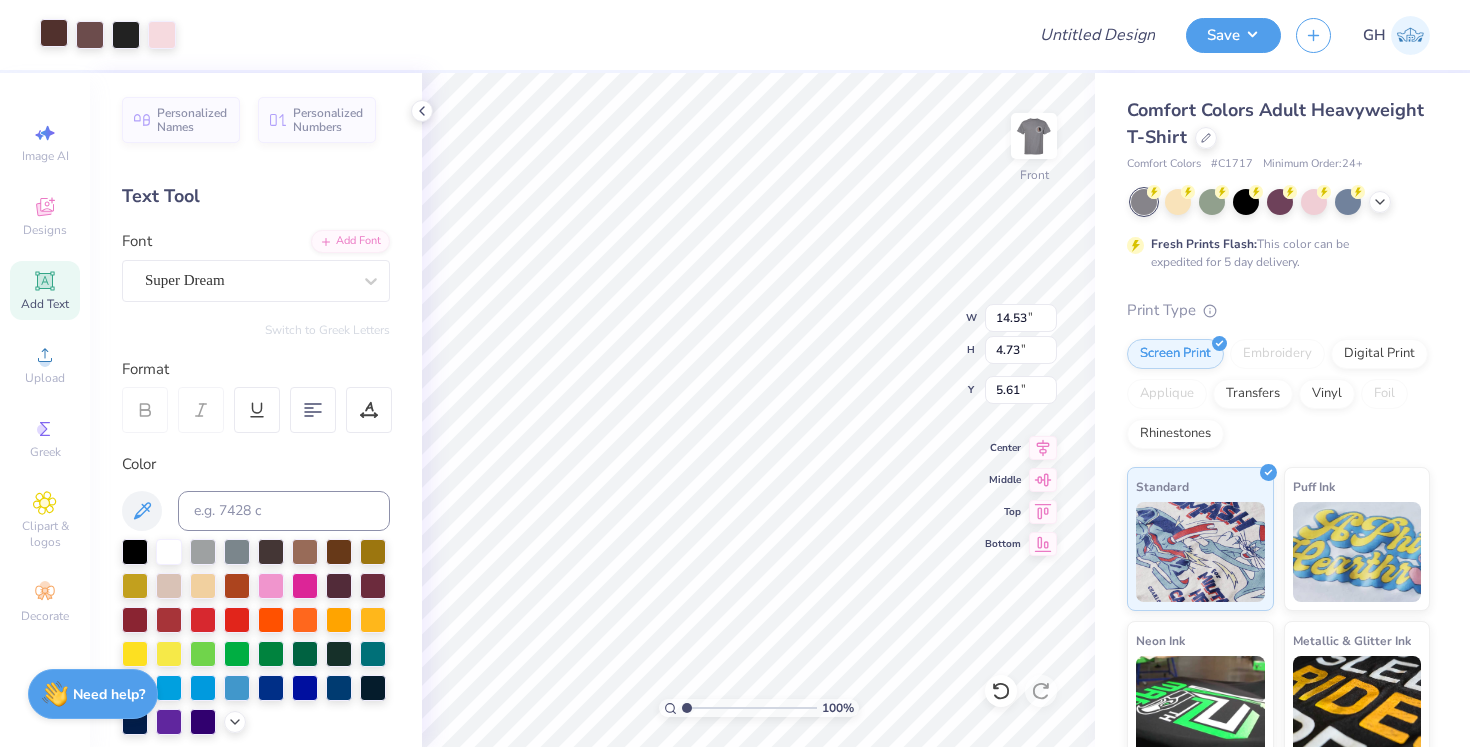 click at bounding box center [54, 33] 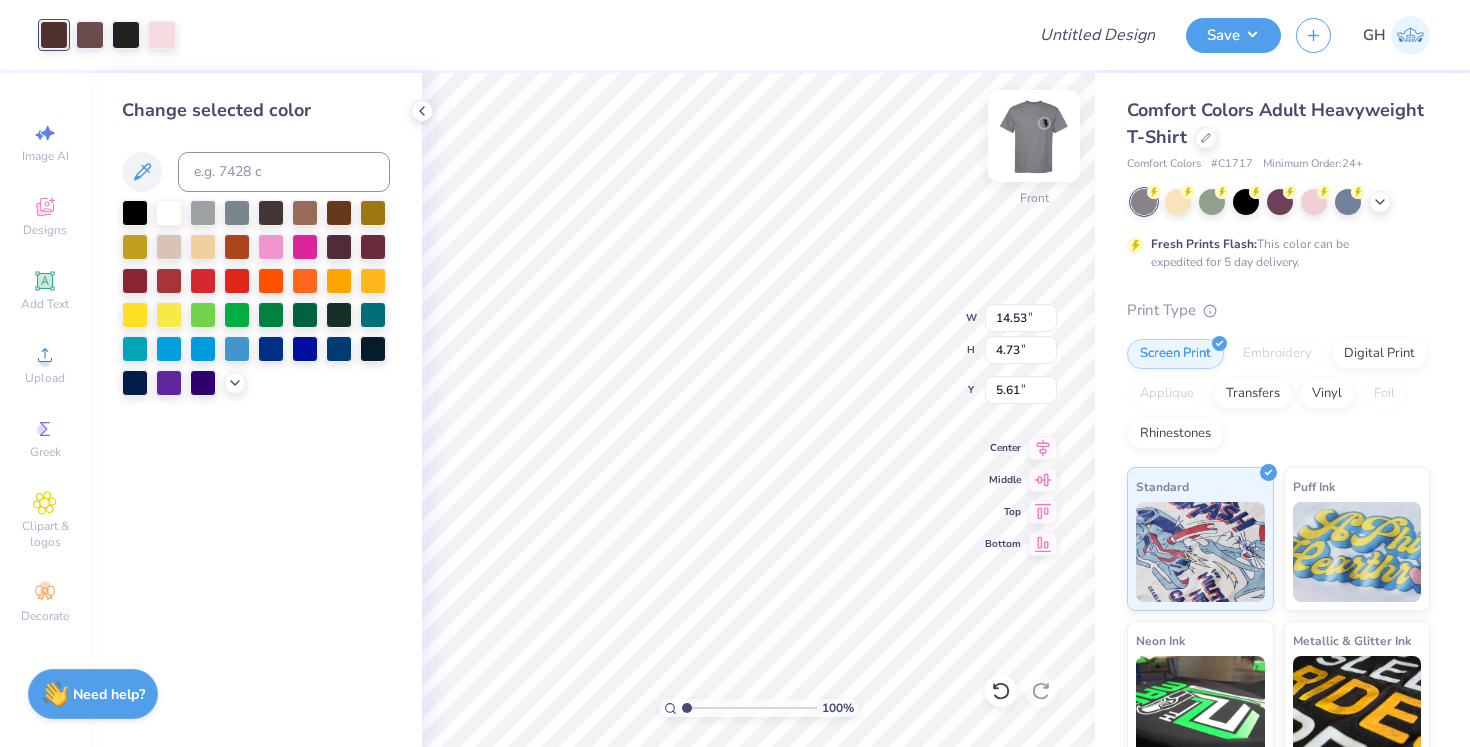 click at bounding box center (1034, 136) 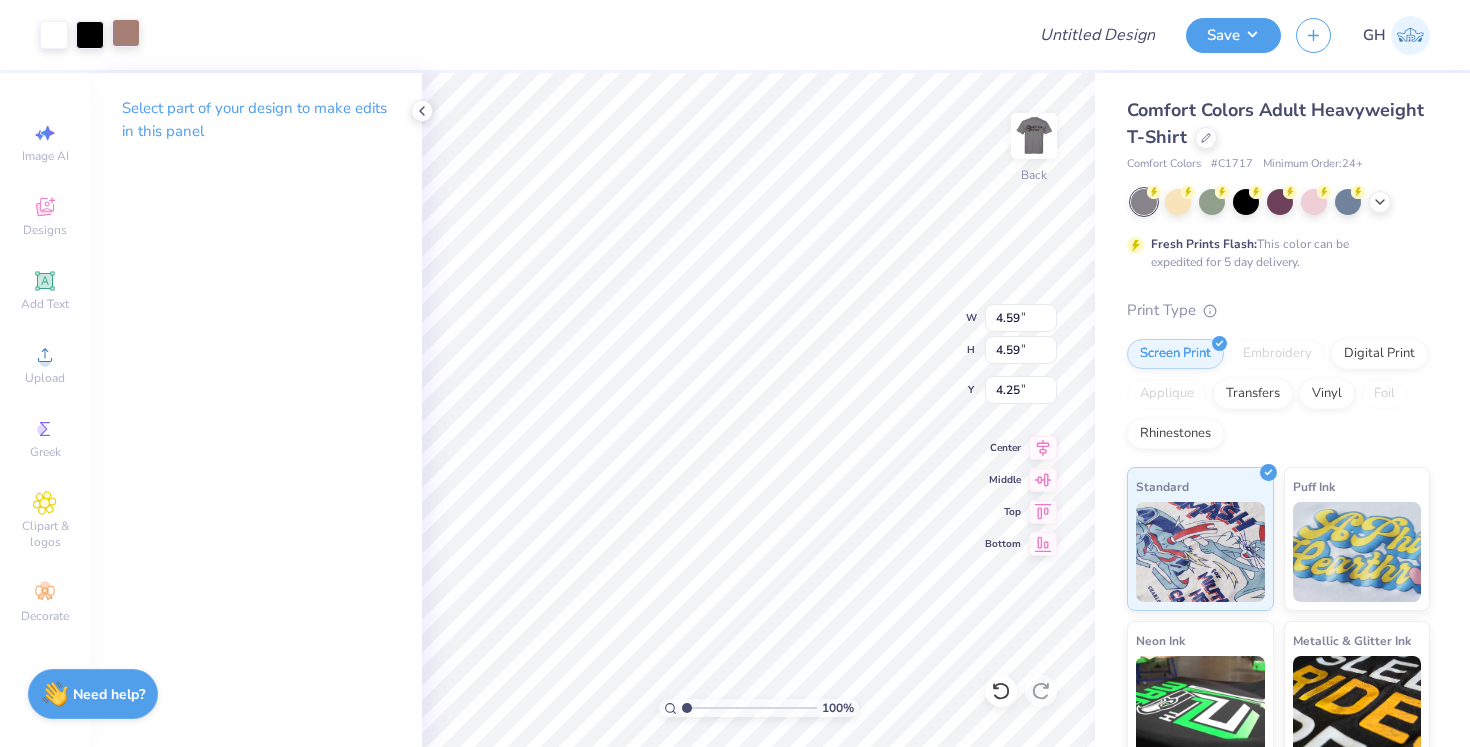 click at bounding box center (126, 33) 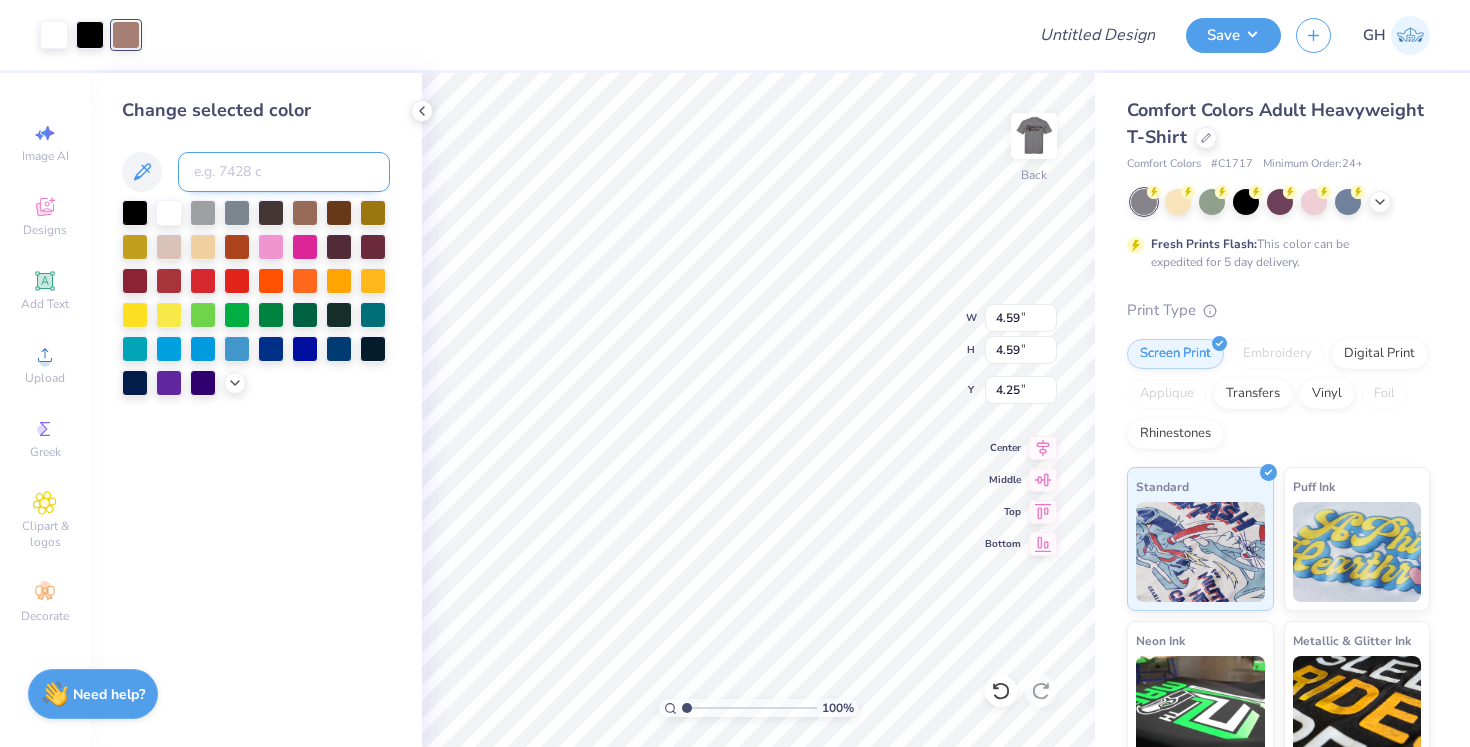 click at bounding box center (284, 172) 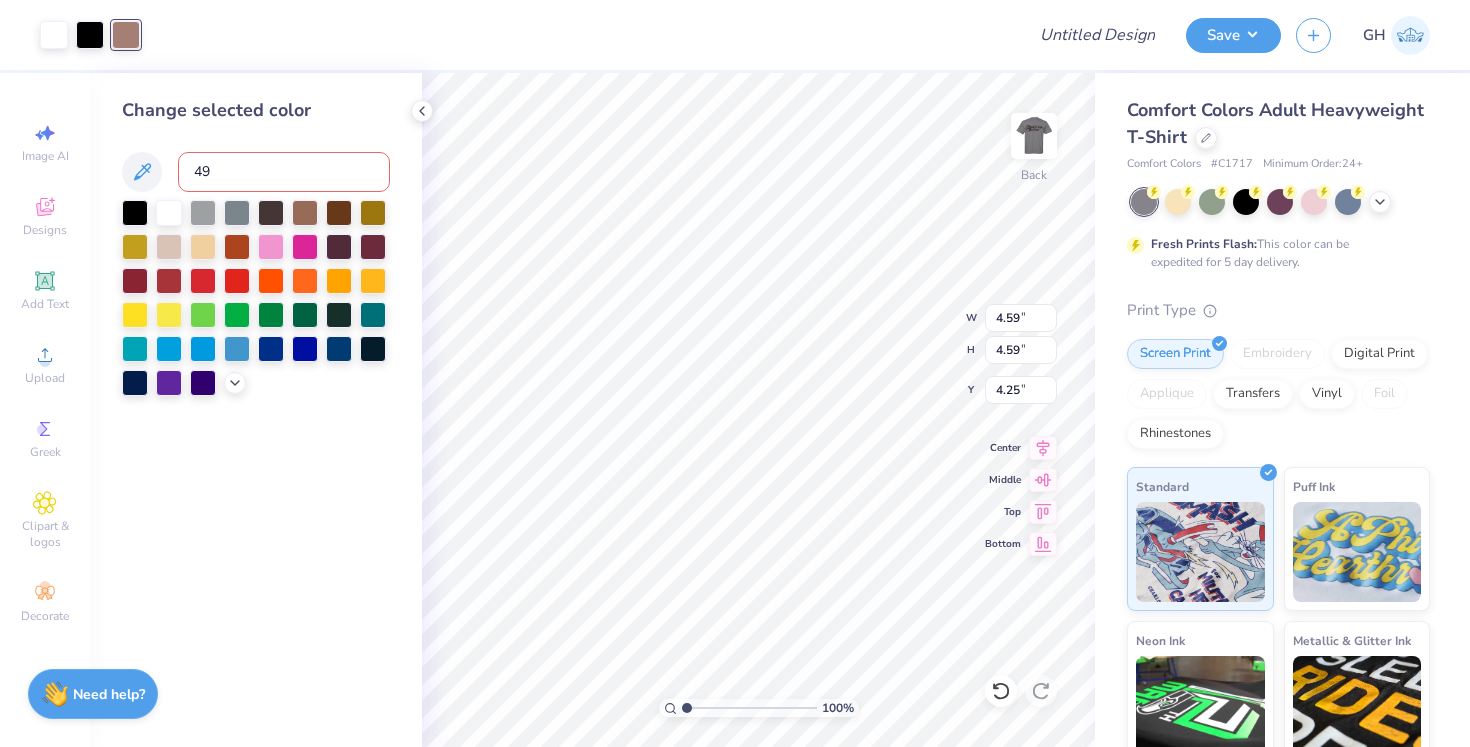 type on "497" 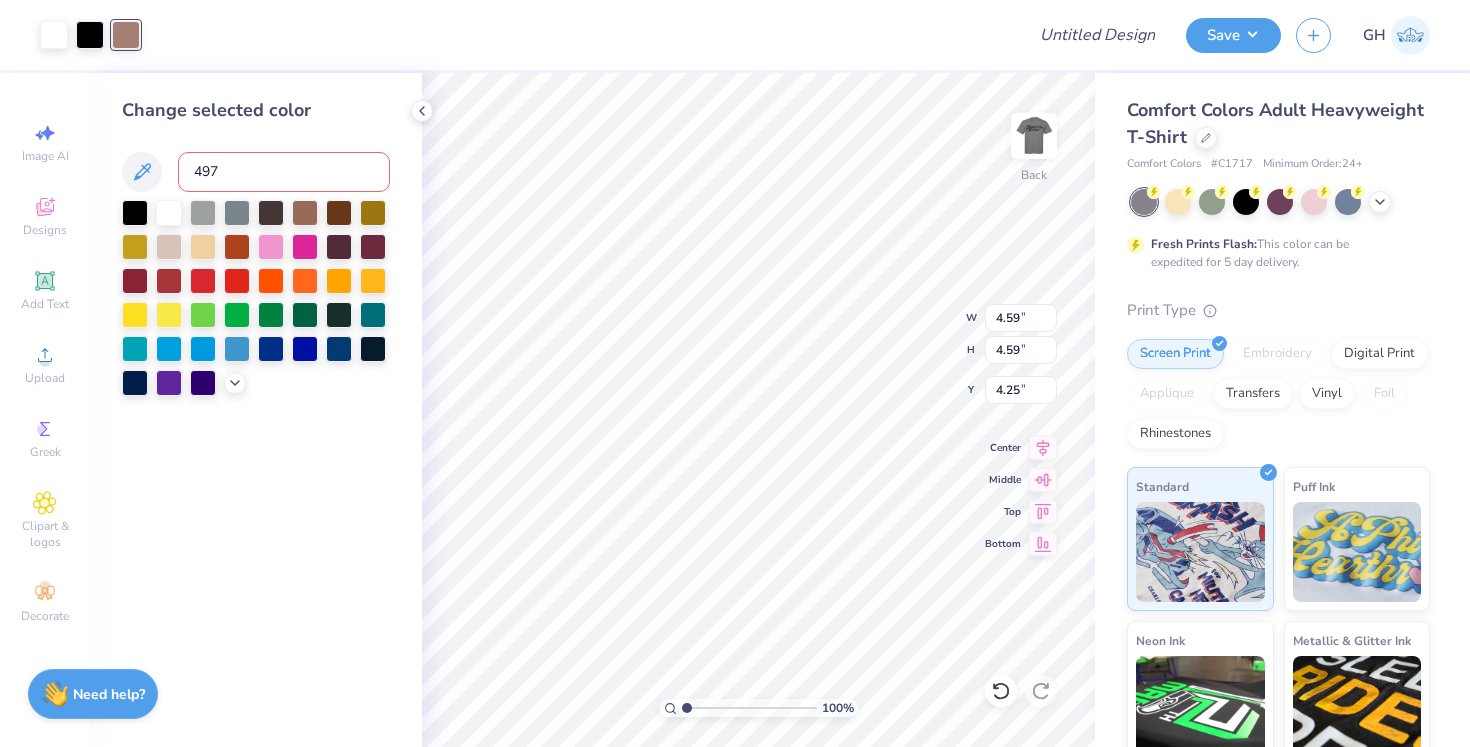 type 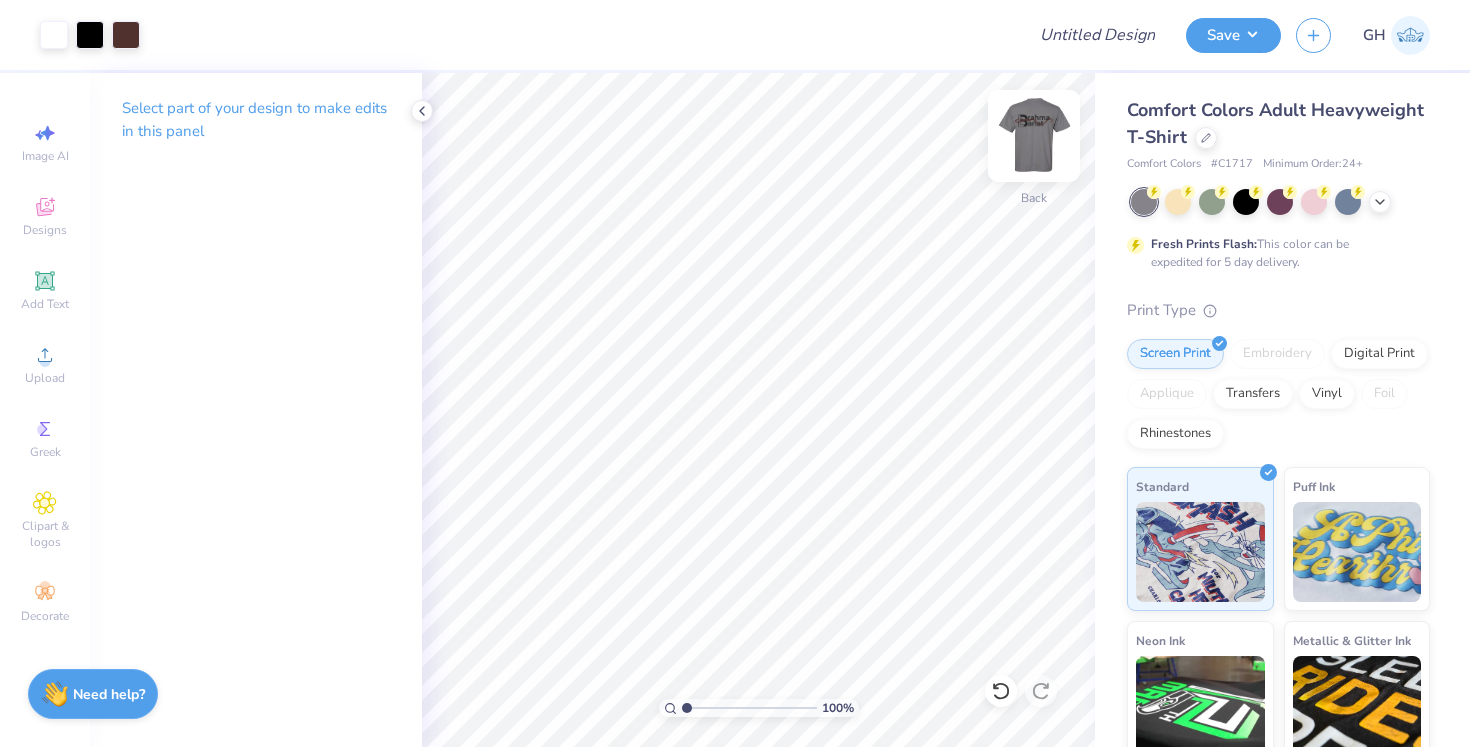 click at bounding box center [1034, 136] 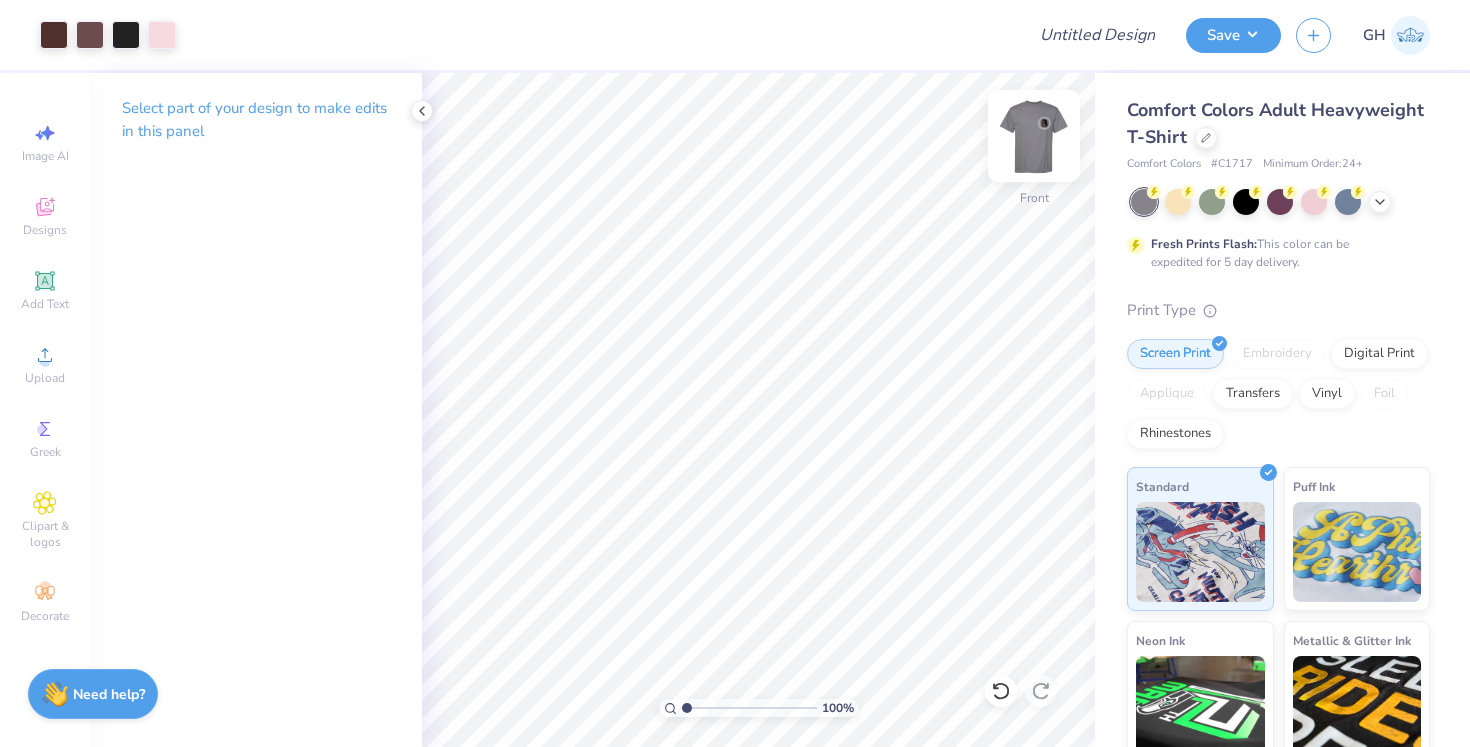 click at bounding box center (1034, 136) 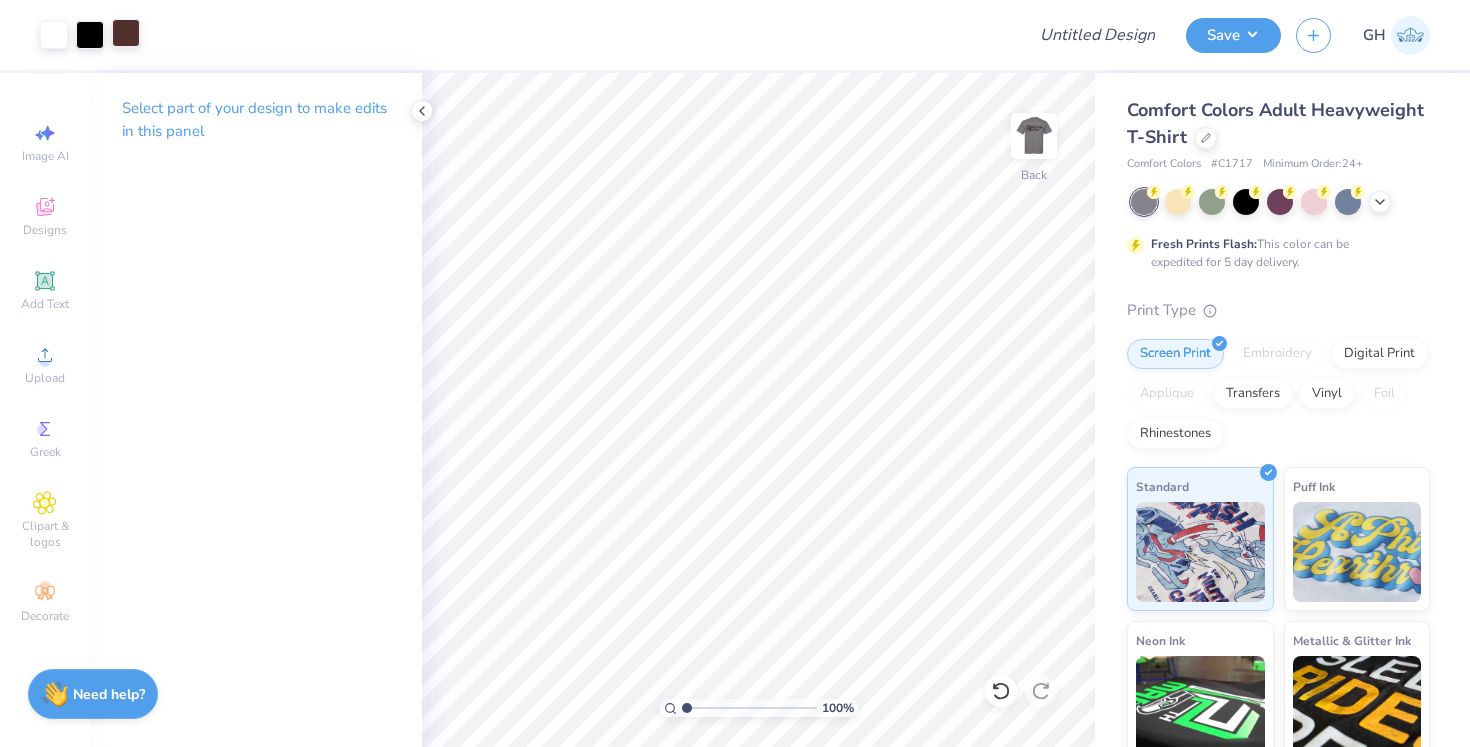 click at bounding box center [126, 33] 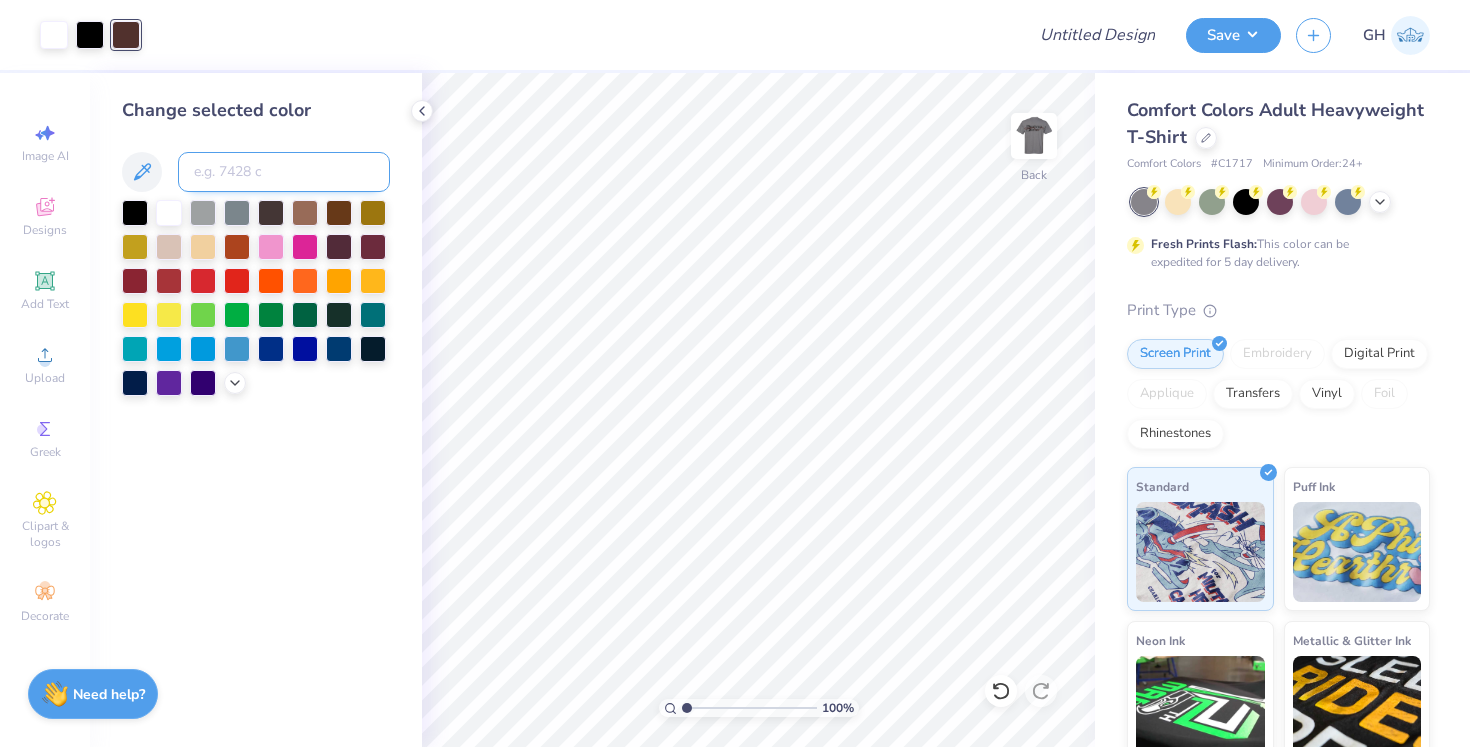 click at bounding box center [284, 172] 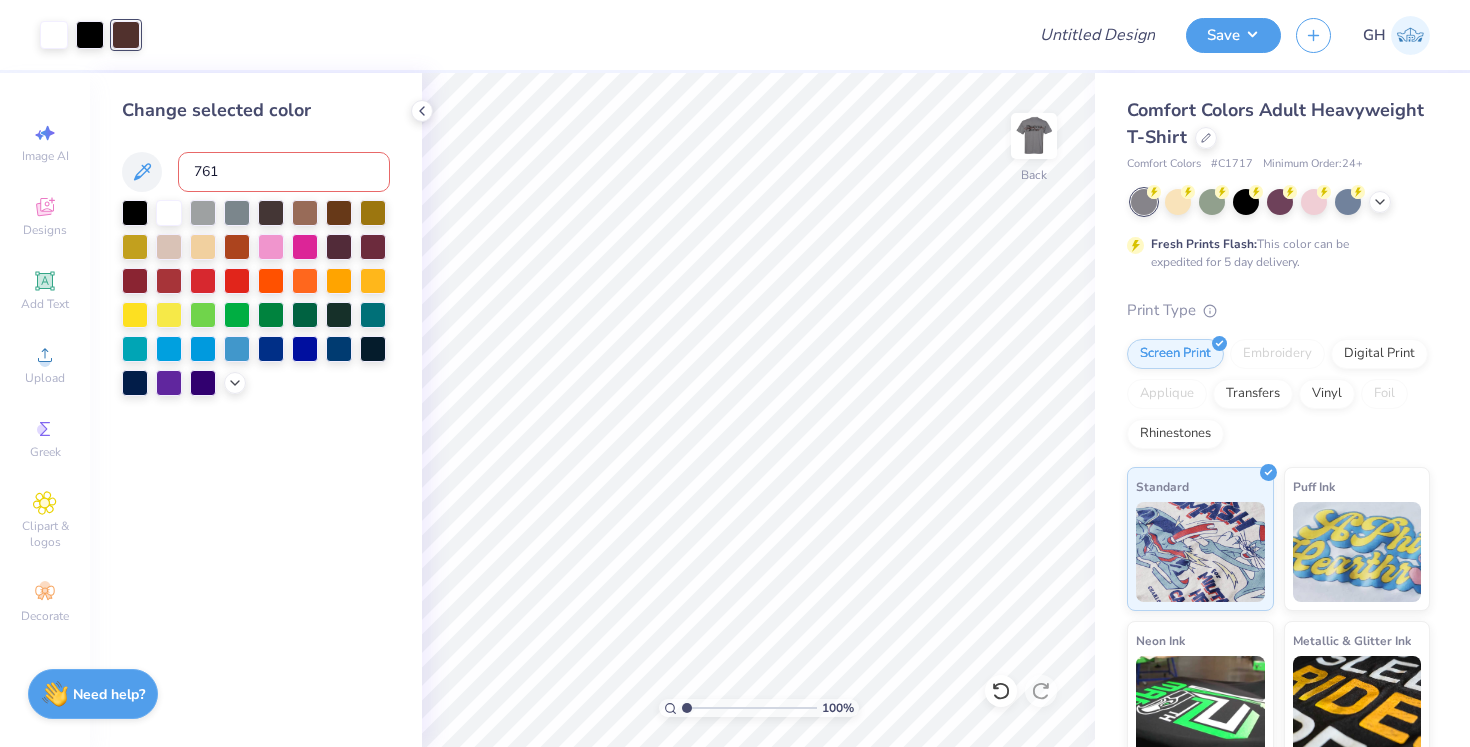 type on "7616" 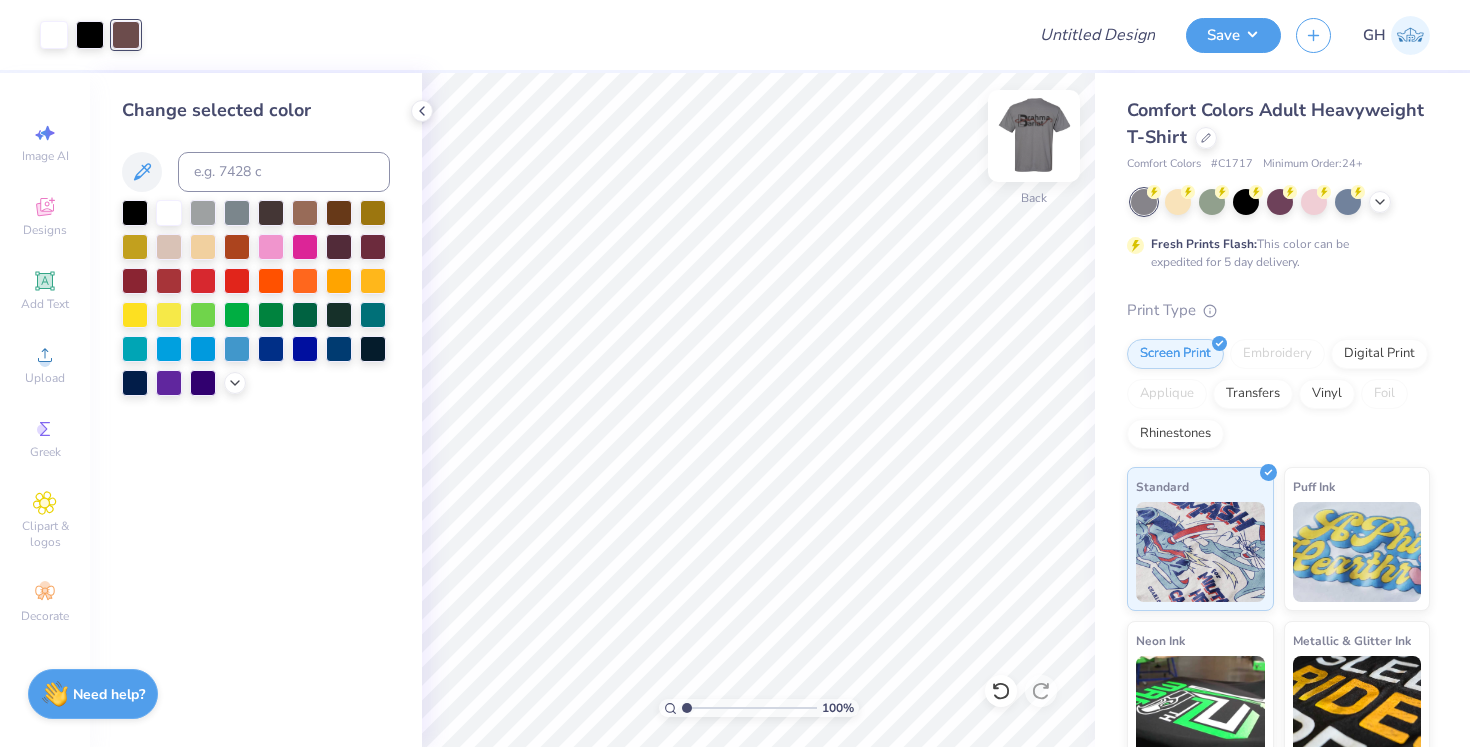 click at bounding box center (1034, 136) 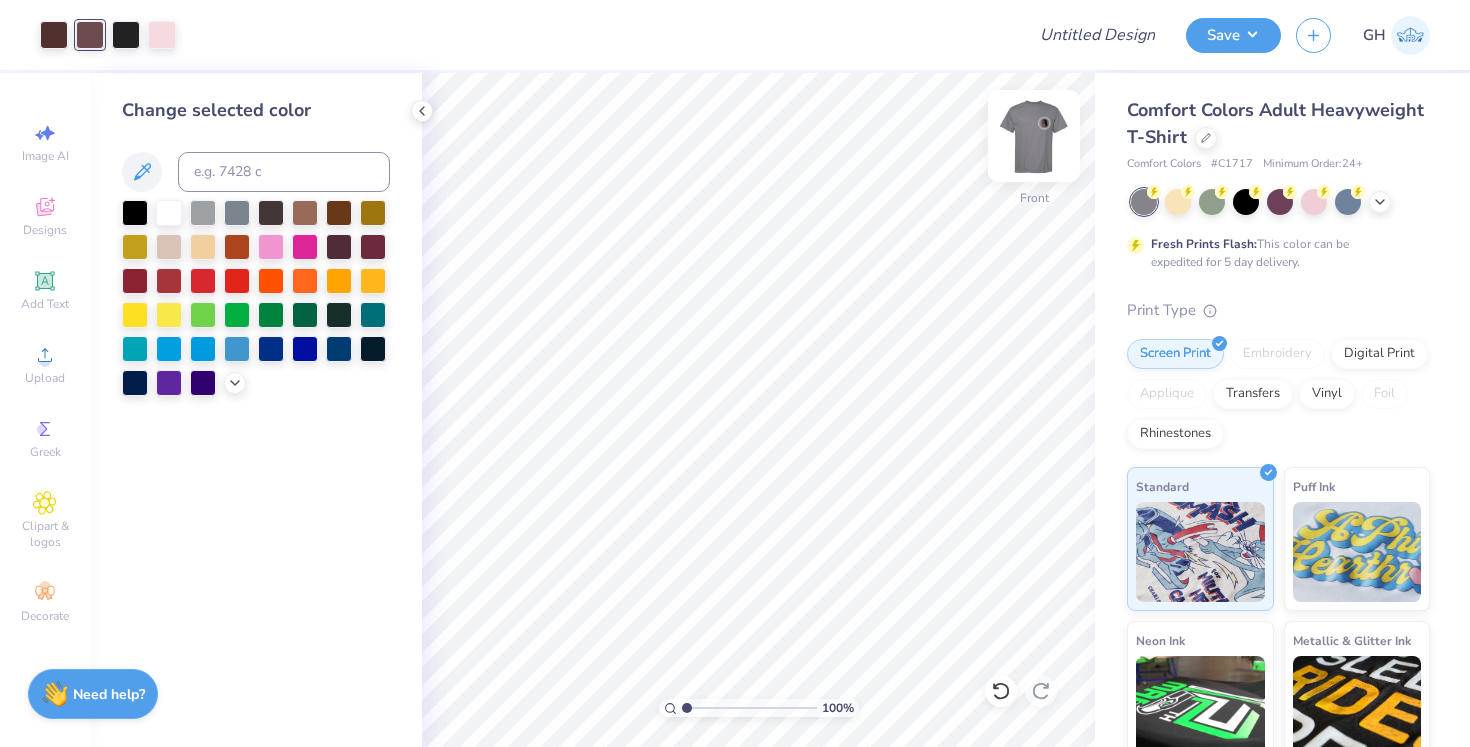 click at bounding box center [1034, 136] 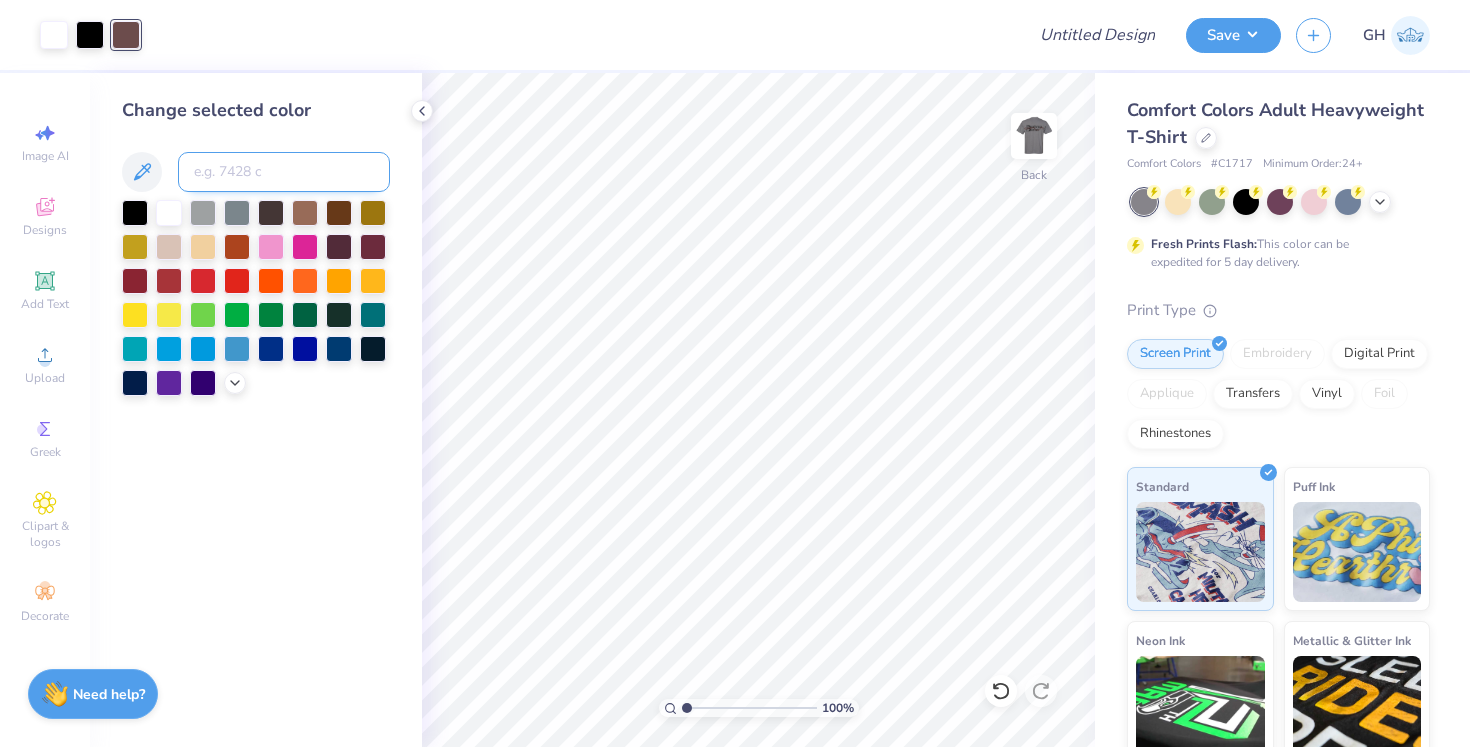 click at bounding box center (284, 172) 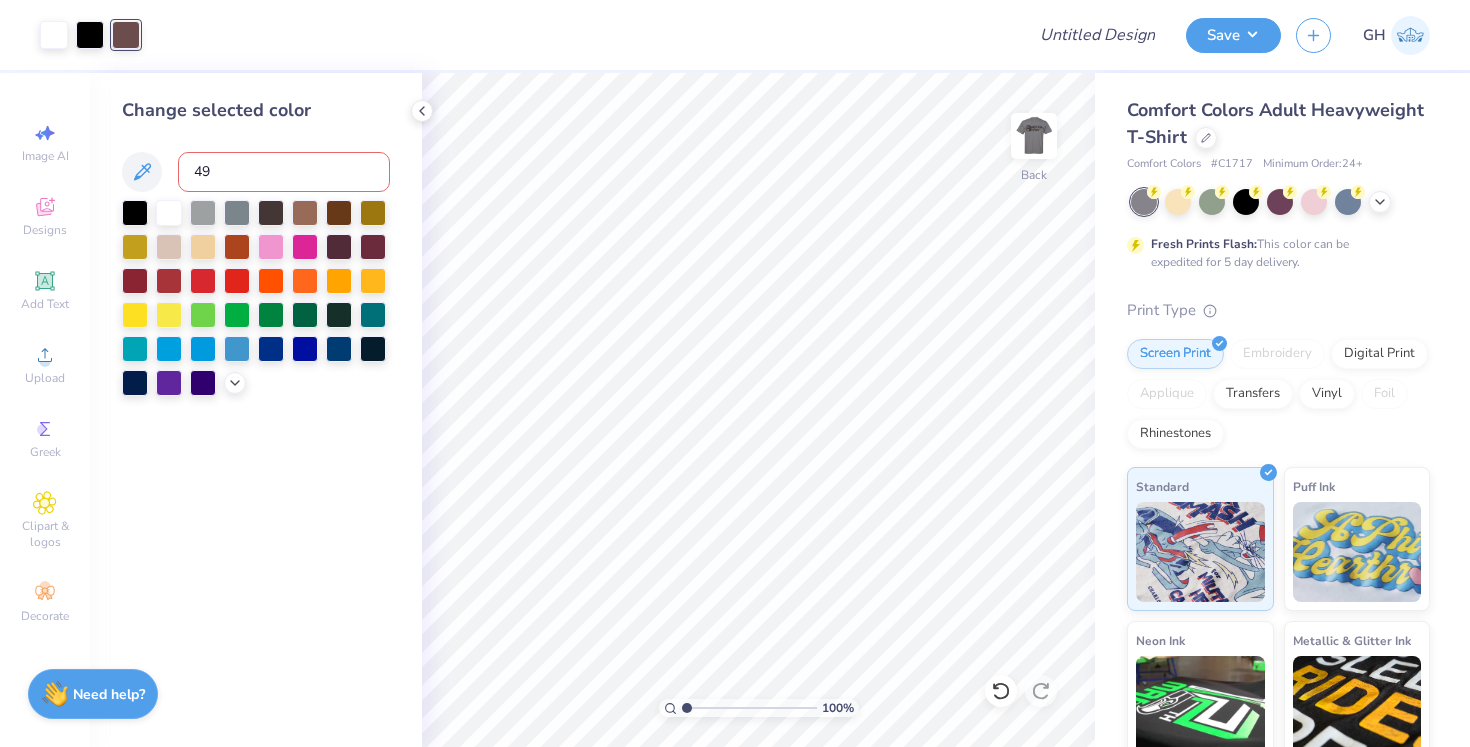type on "497" 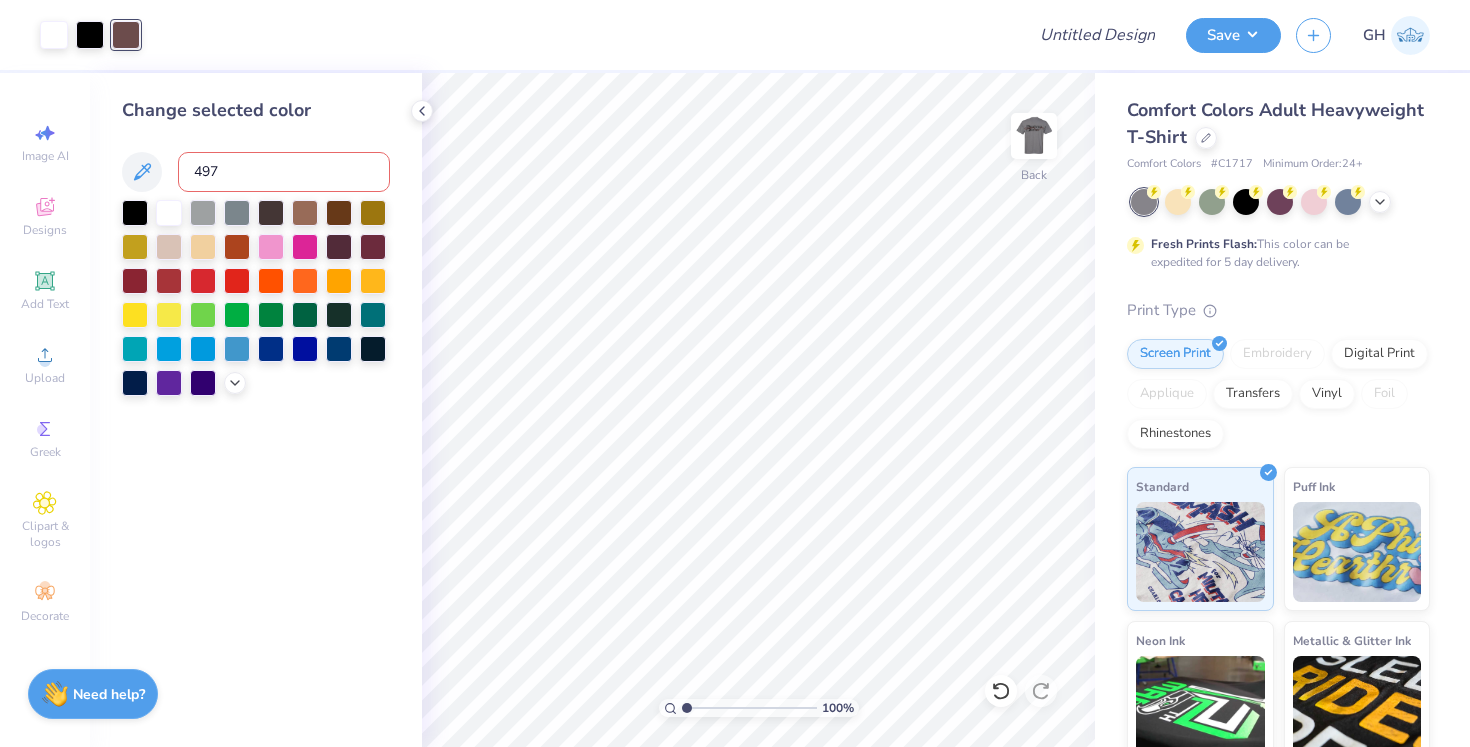 type 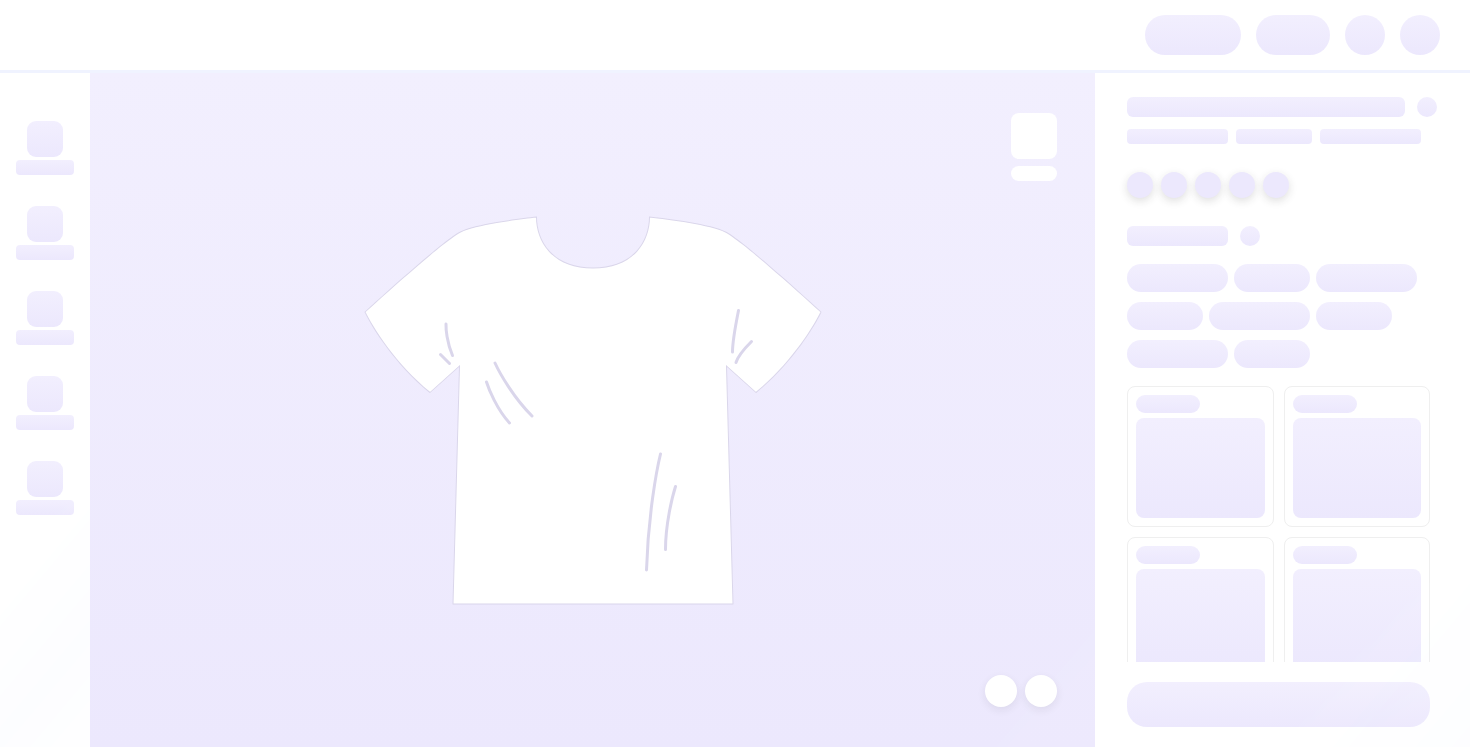 scroll, scrollTop: 0, scrollLeft: 0, axis: both 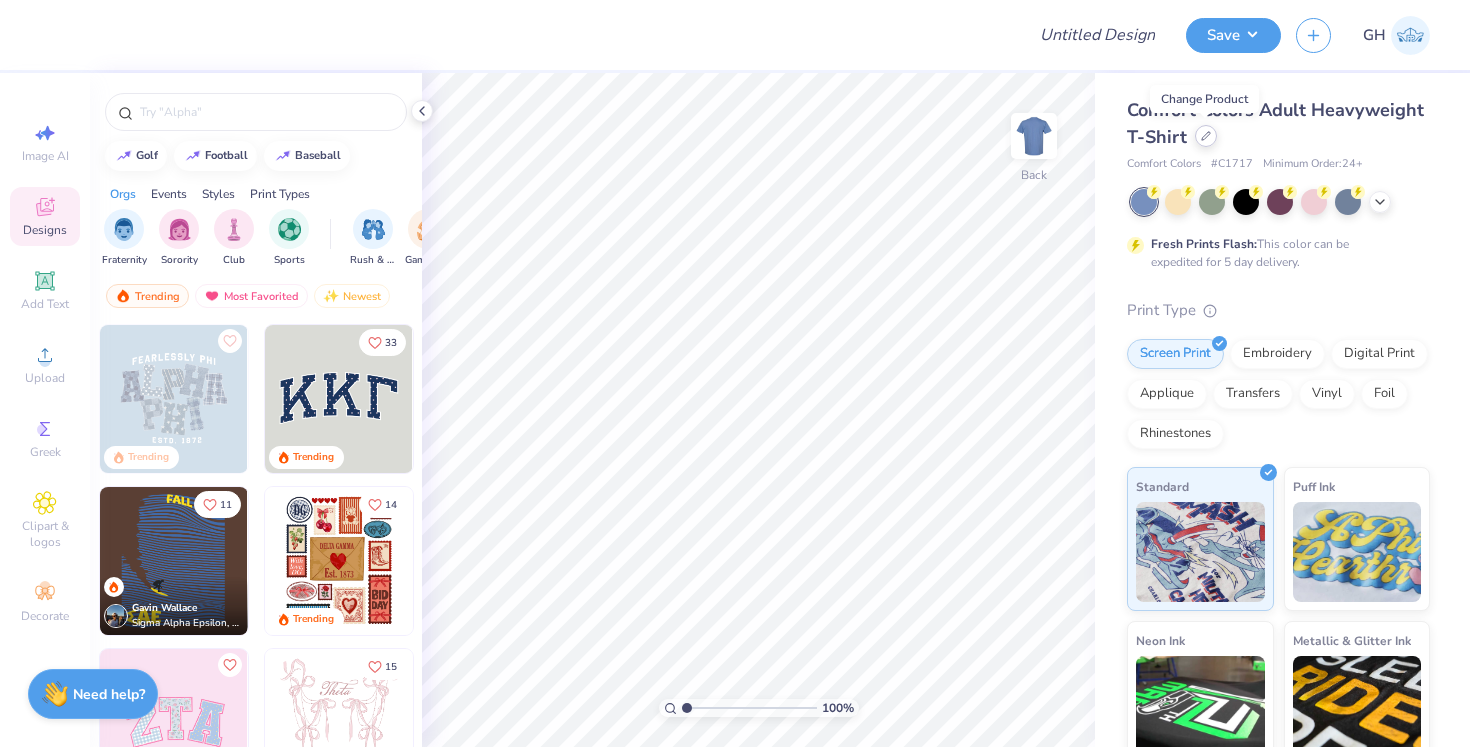 click 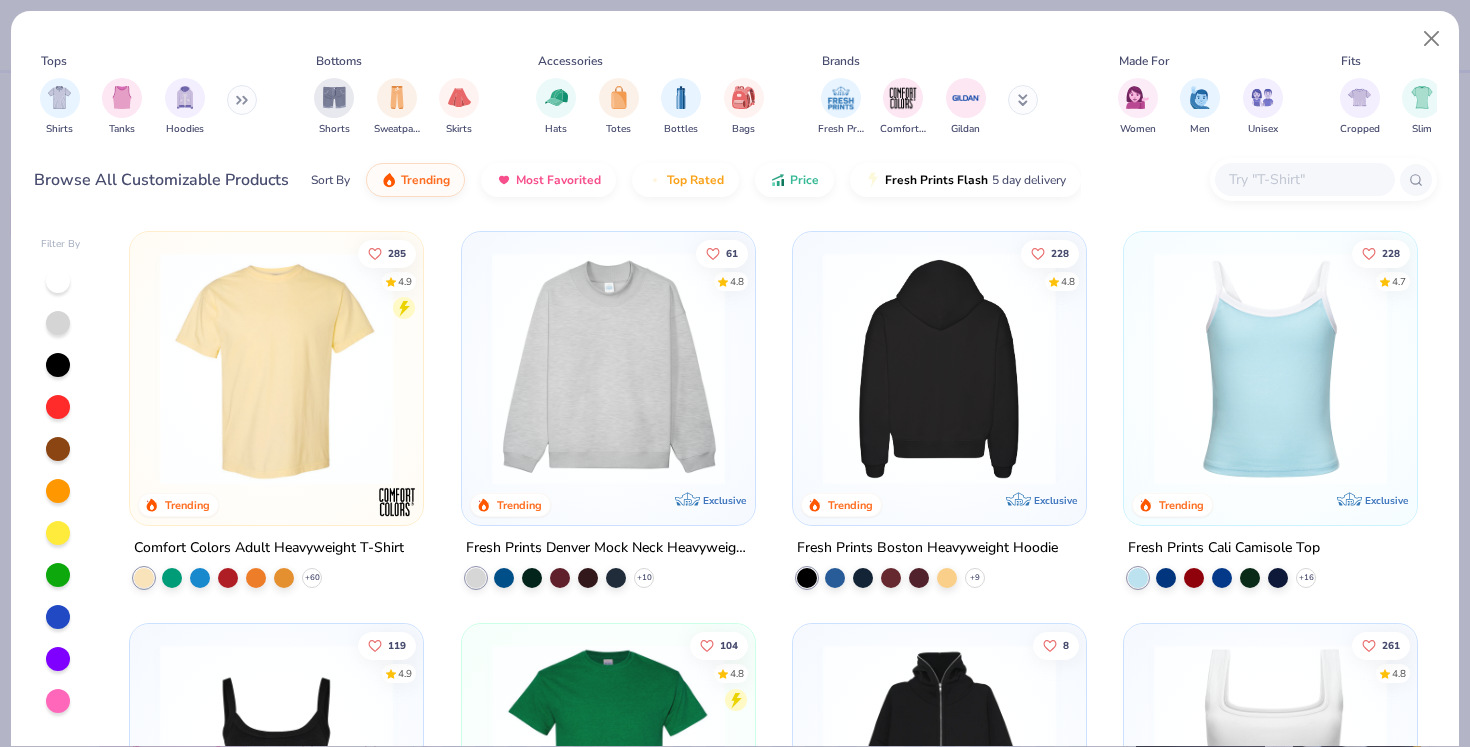 click at bounding box center (686, 368) 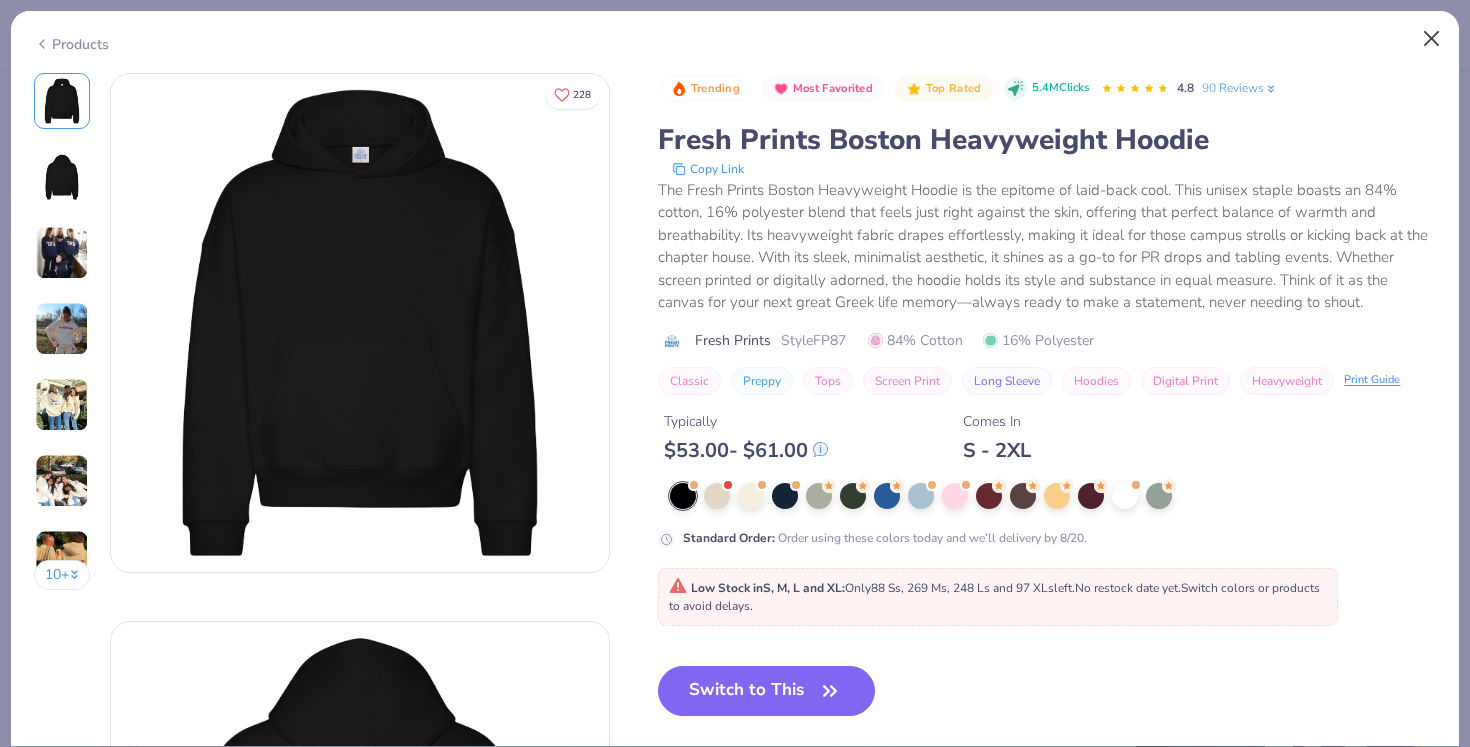 click at bounding box center (1432, 39) 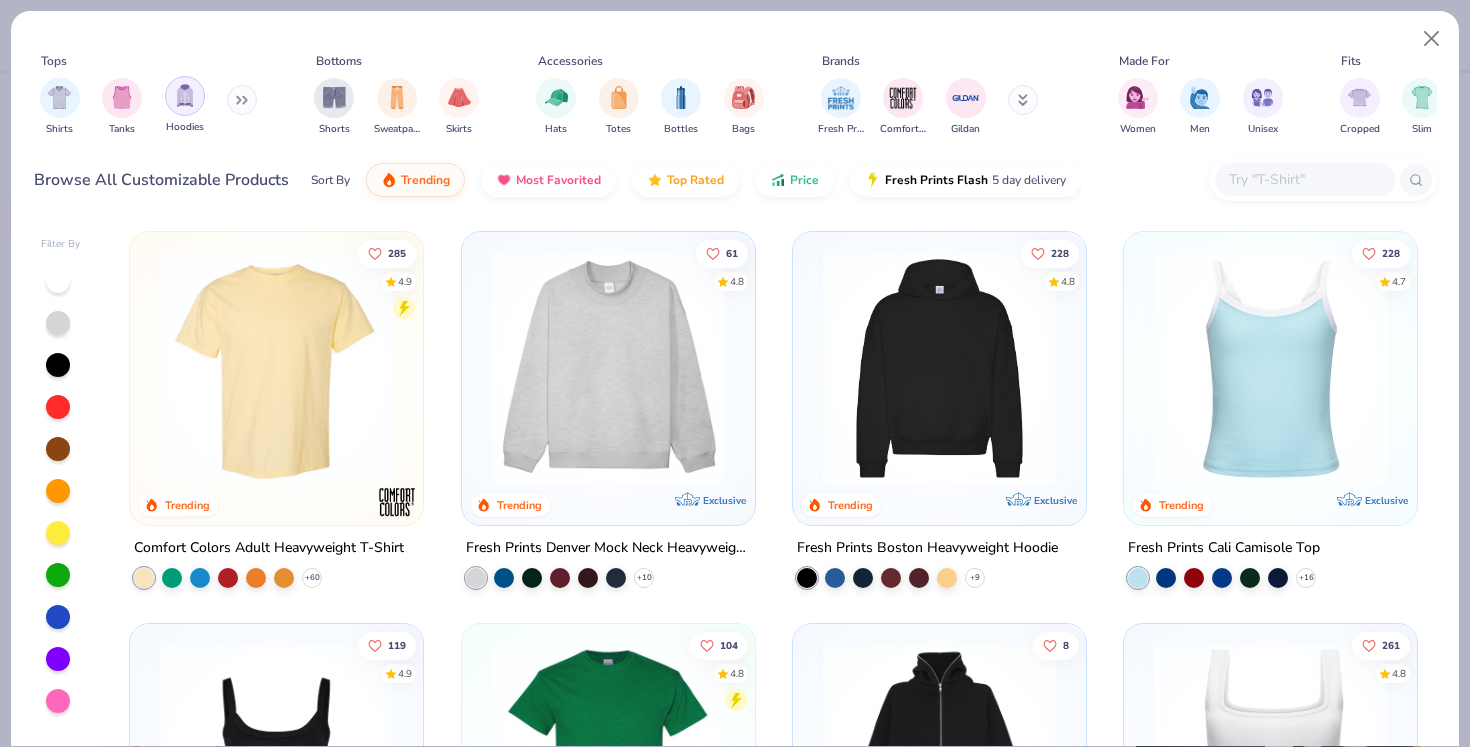 click at bounding box center (185, 95) 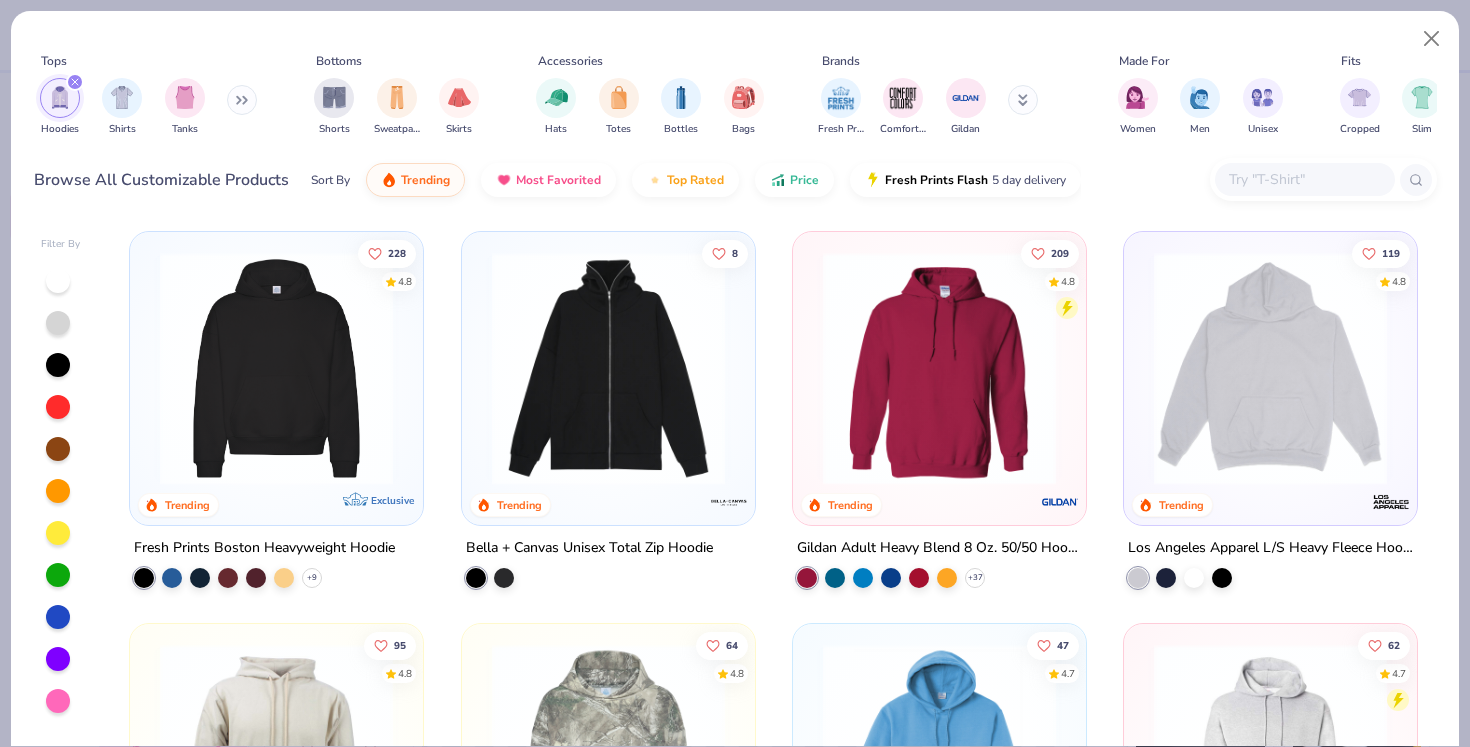 click at bounding box center [939, 368] 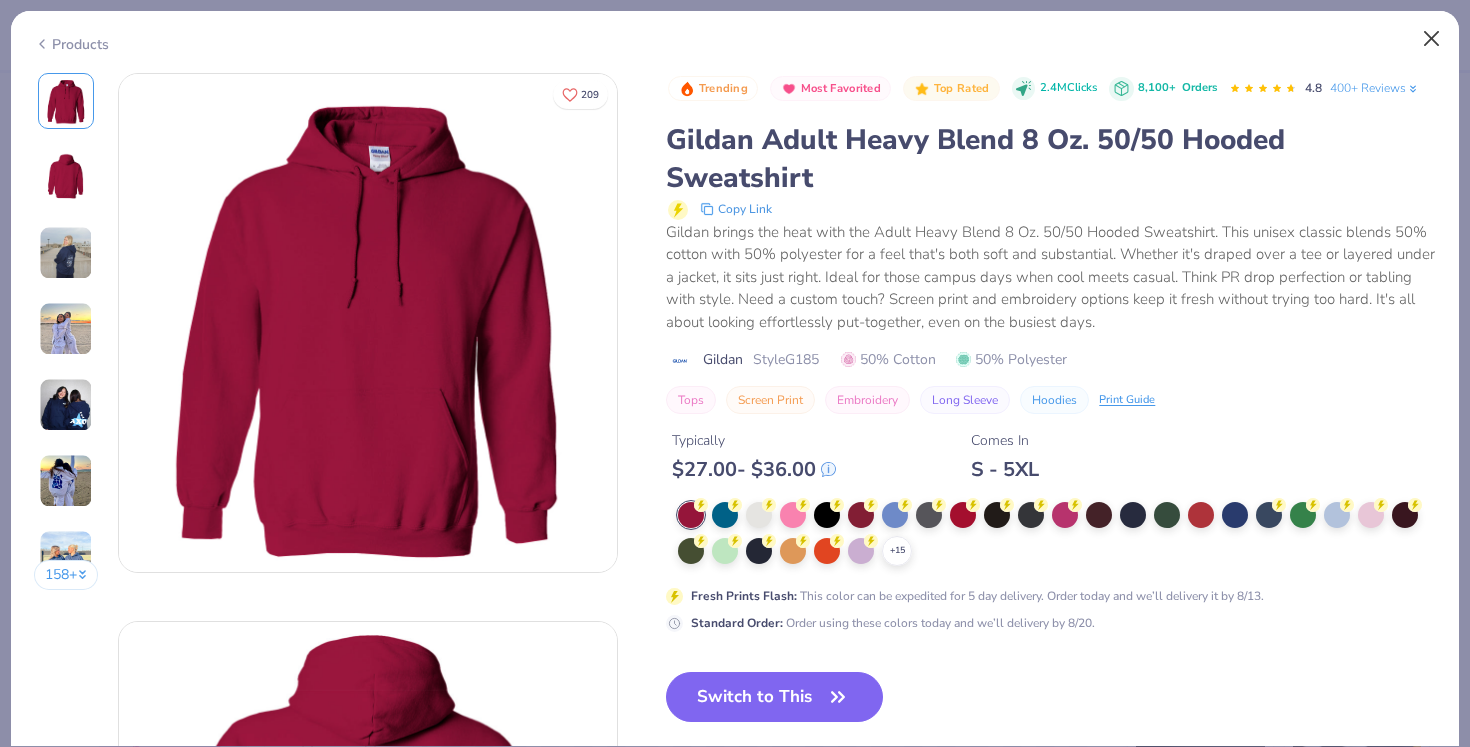 click at bounding box center (1432, 39) 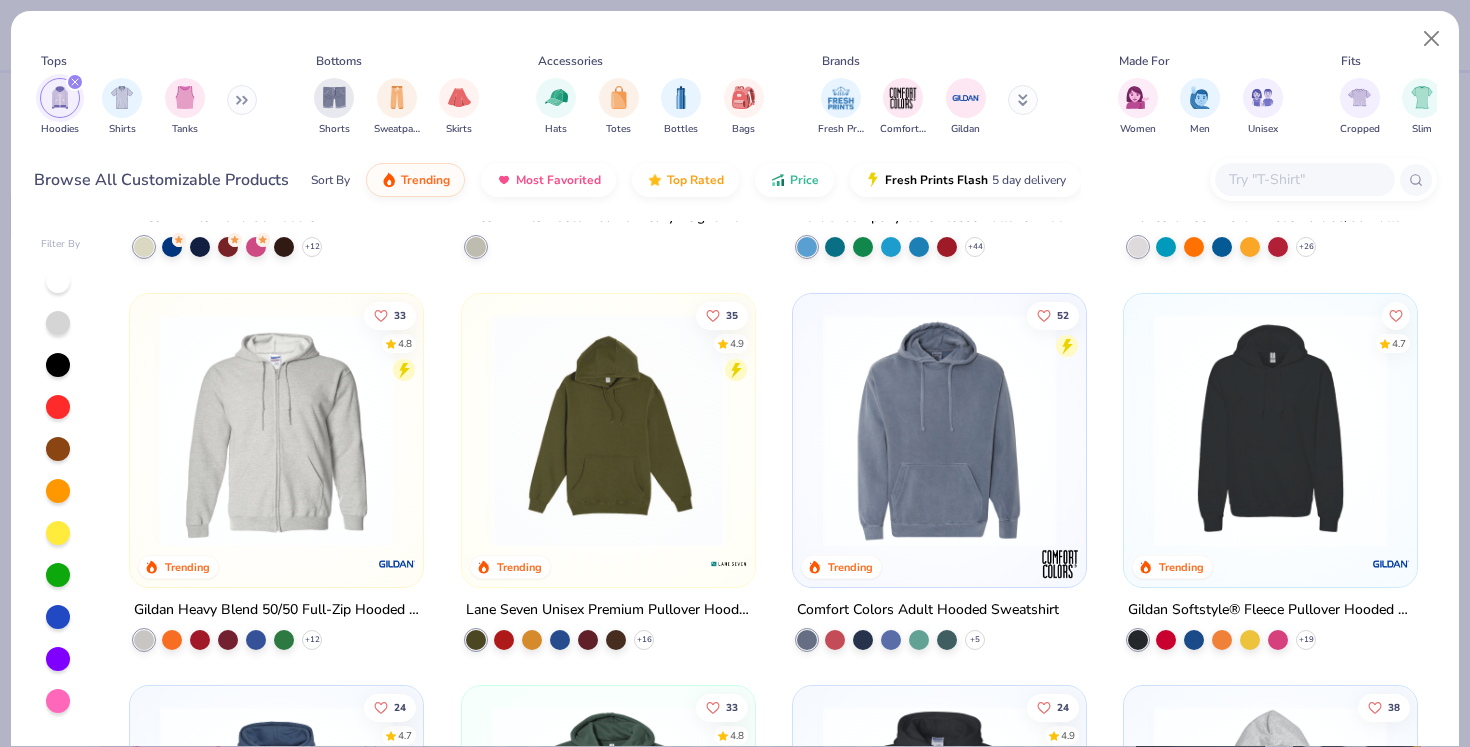 scroll, scrollTop: 462, scrollLeft: 0, axis: vertical 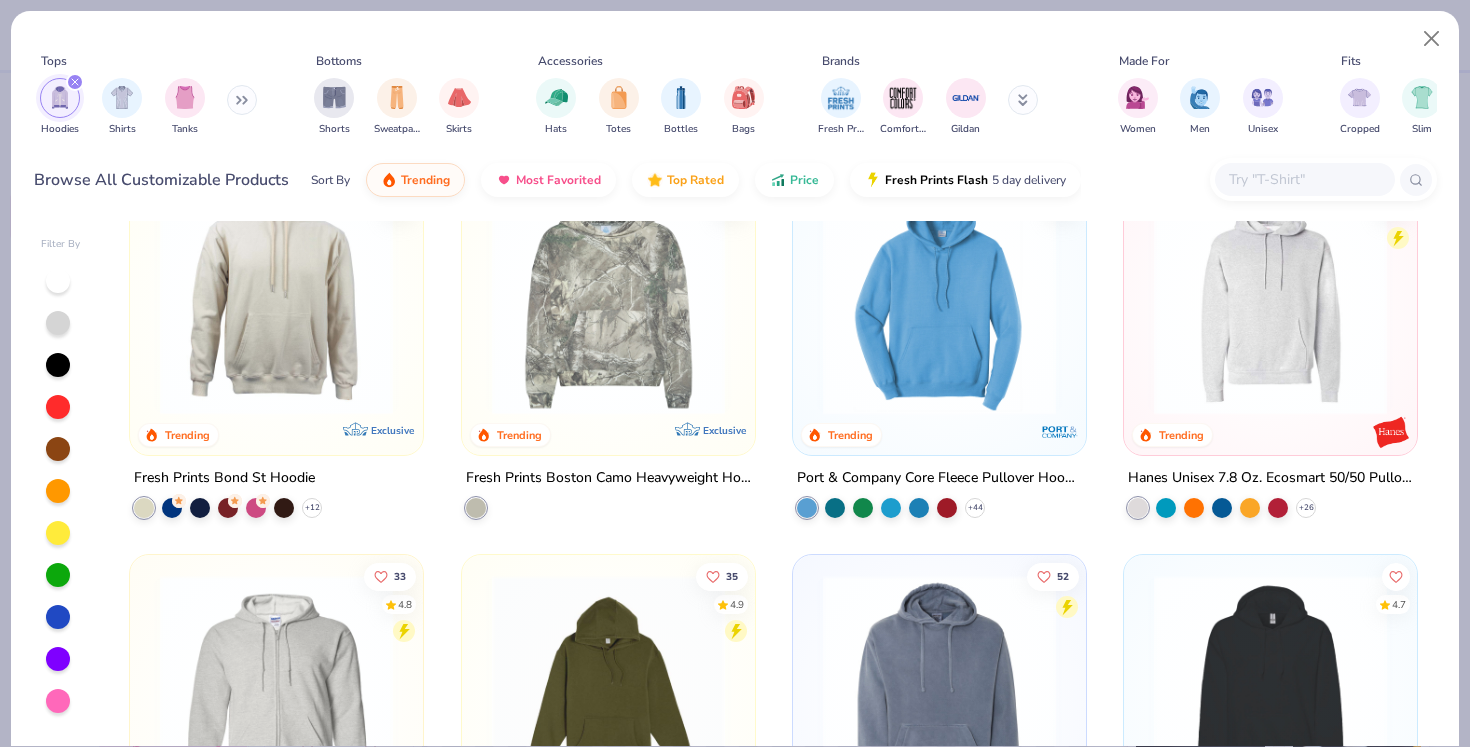 click at bounding box center [1270, 298] 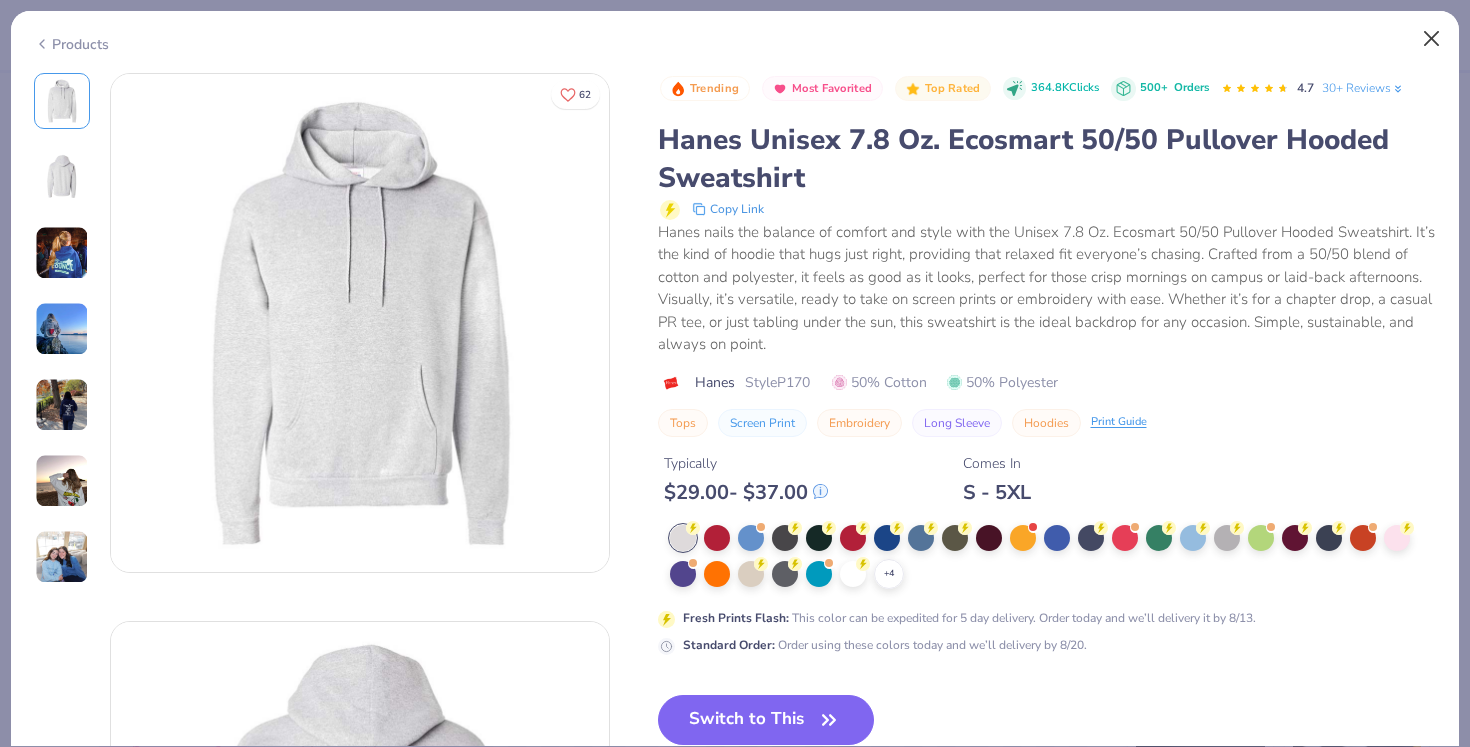 click at bounding box center (1432, 39) 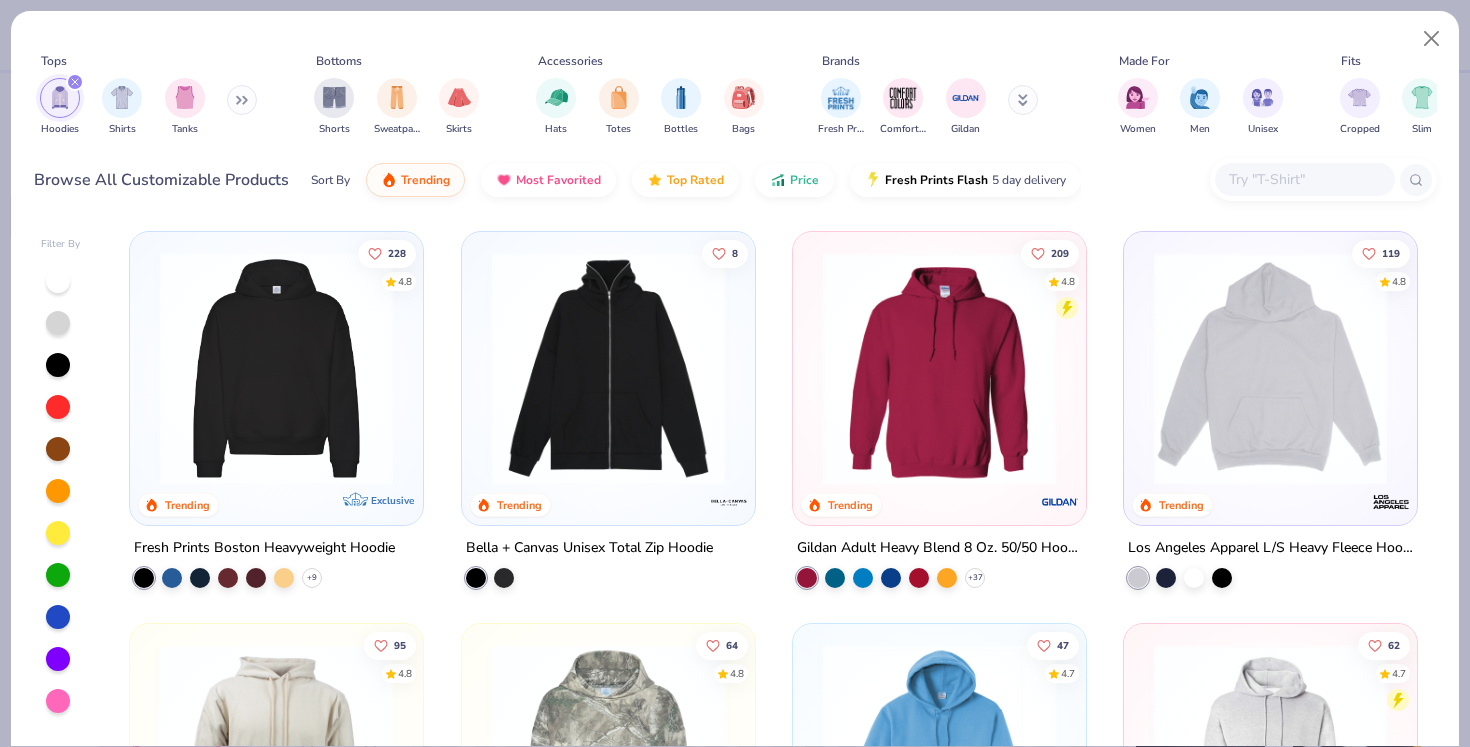 scroll, scrollTop: 0, scrollLeft: 0, axis: both 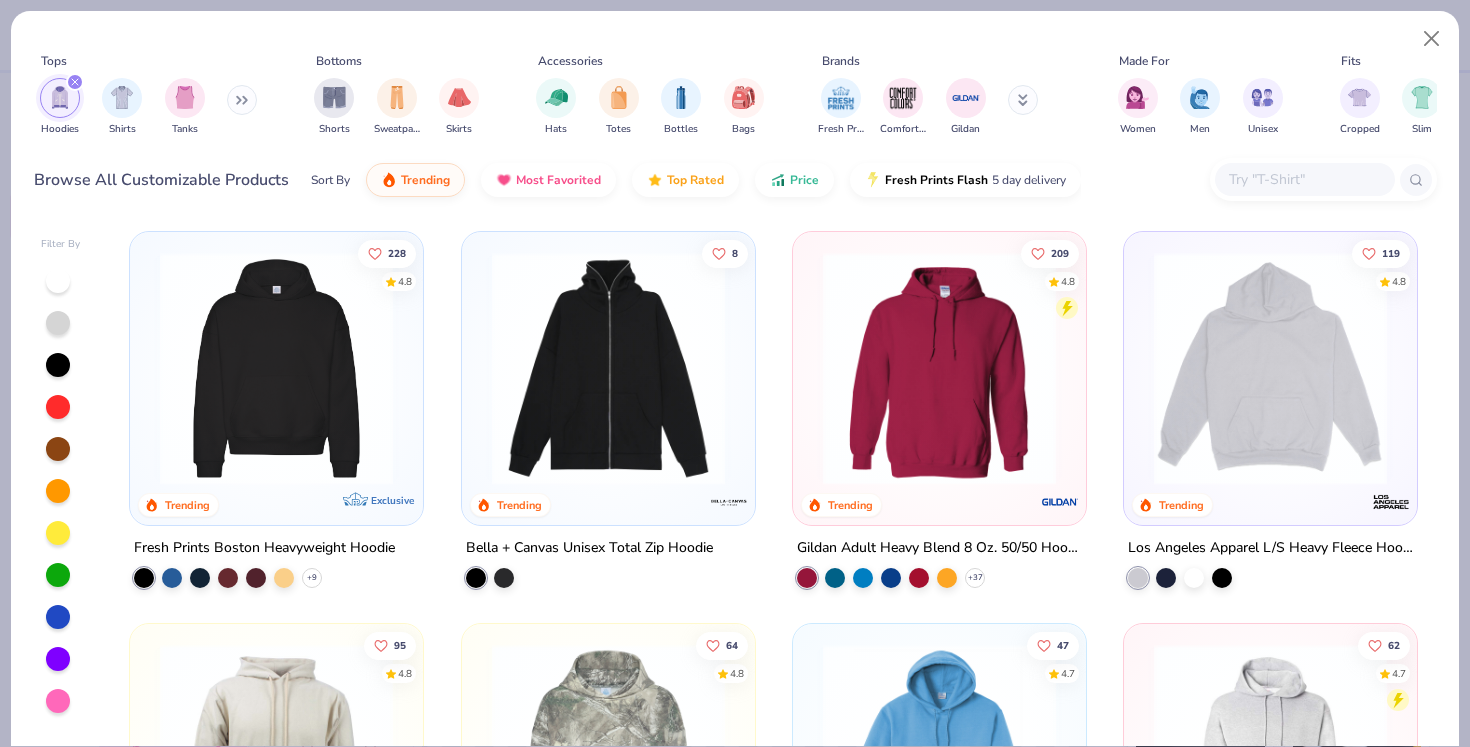 click at bounding box center [276, 368] 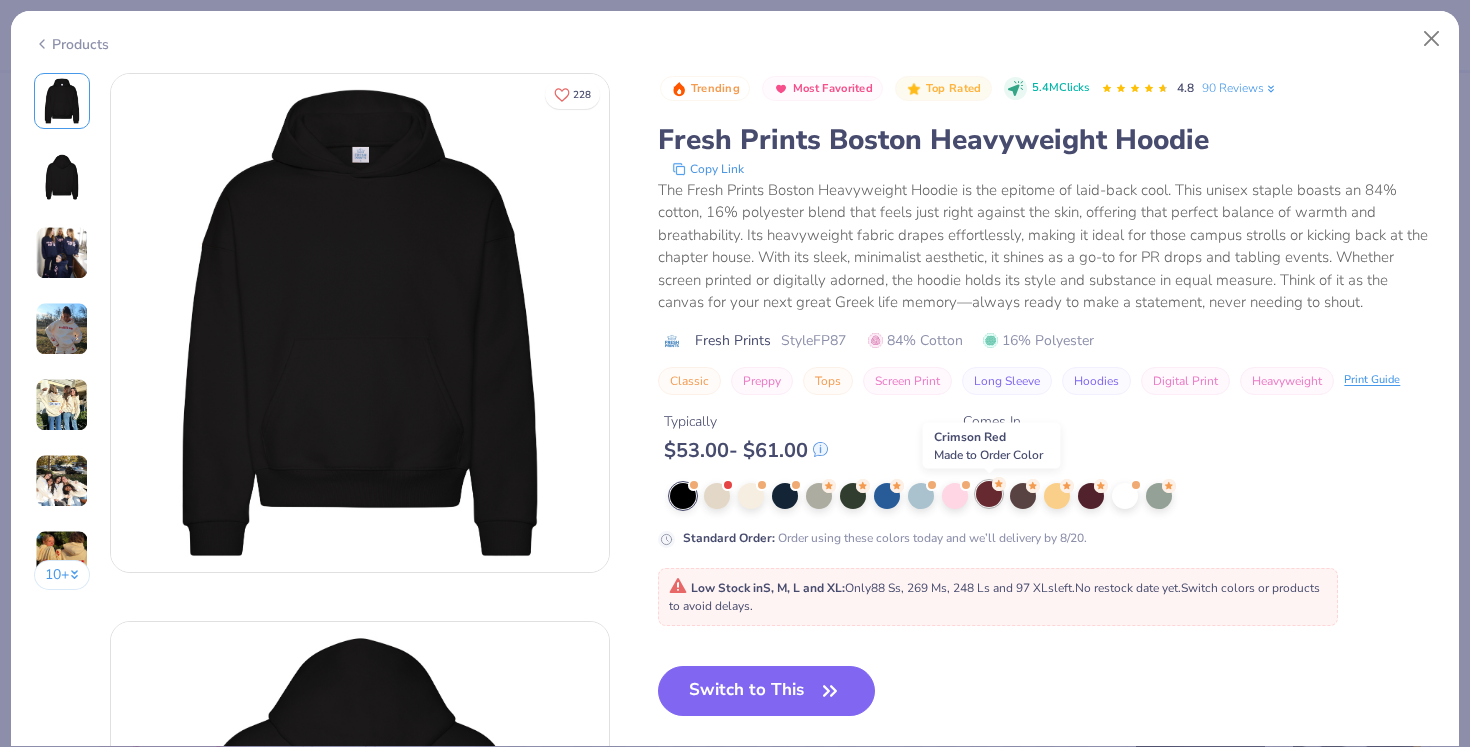 click at bounding box center [989, 494] 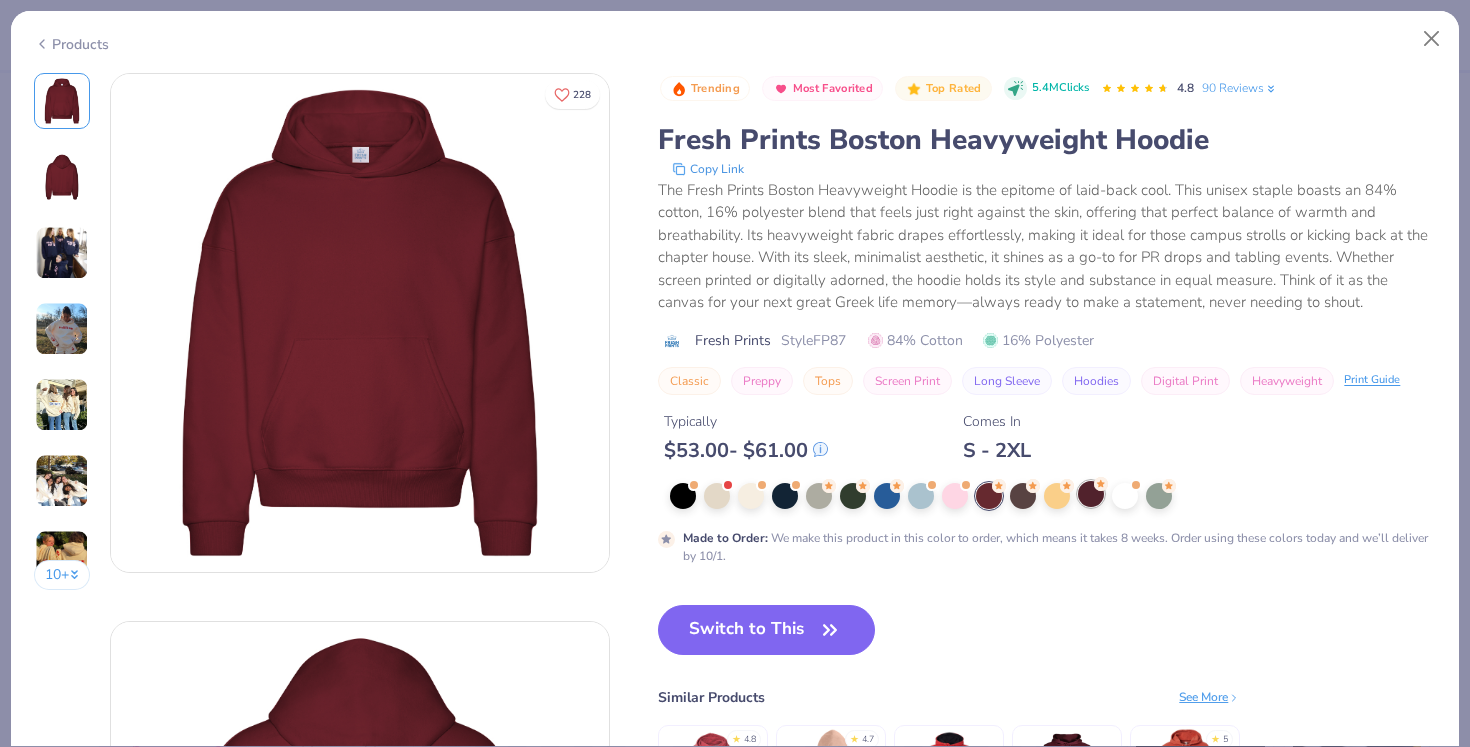 click at bounding box center (1091, 494) 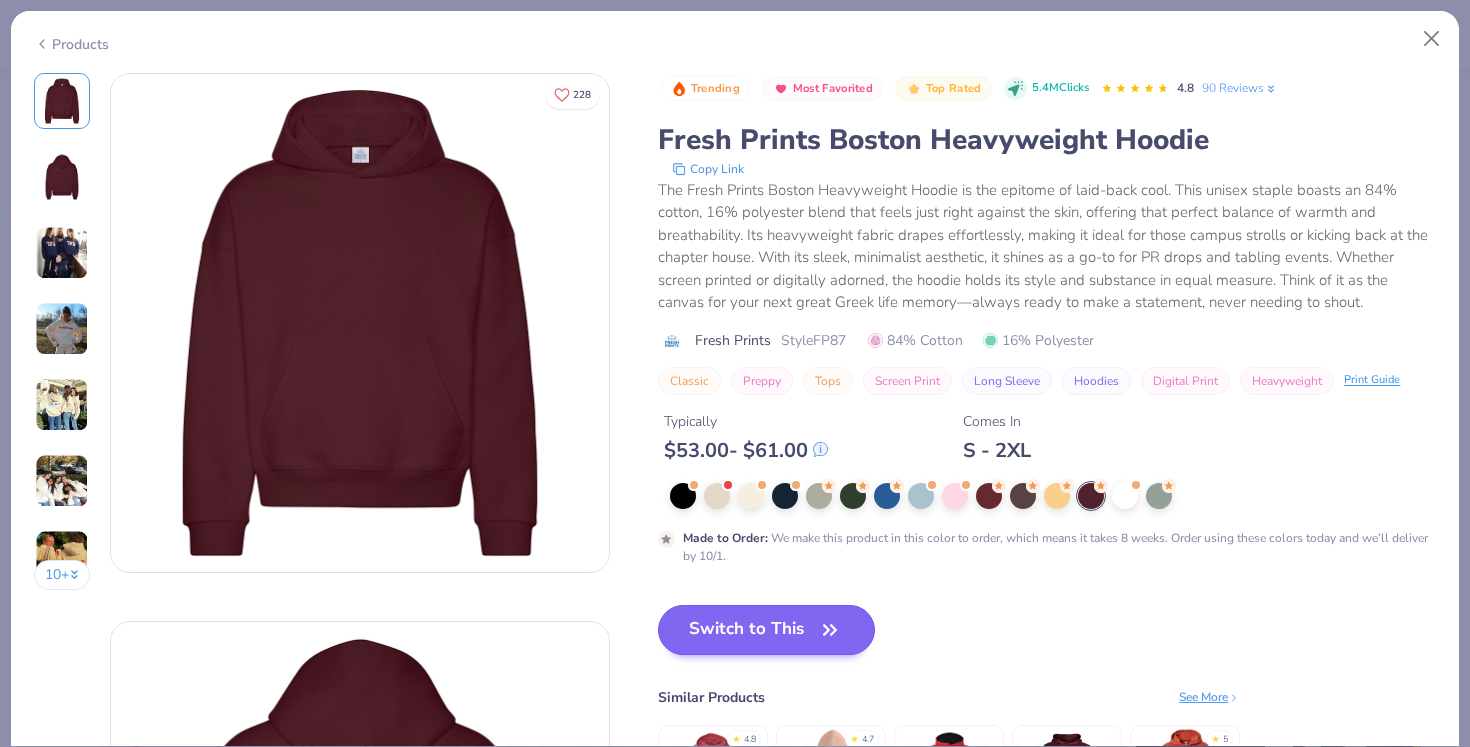 click on "Switch to This" at bounding box center (766, 630) 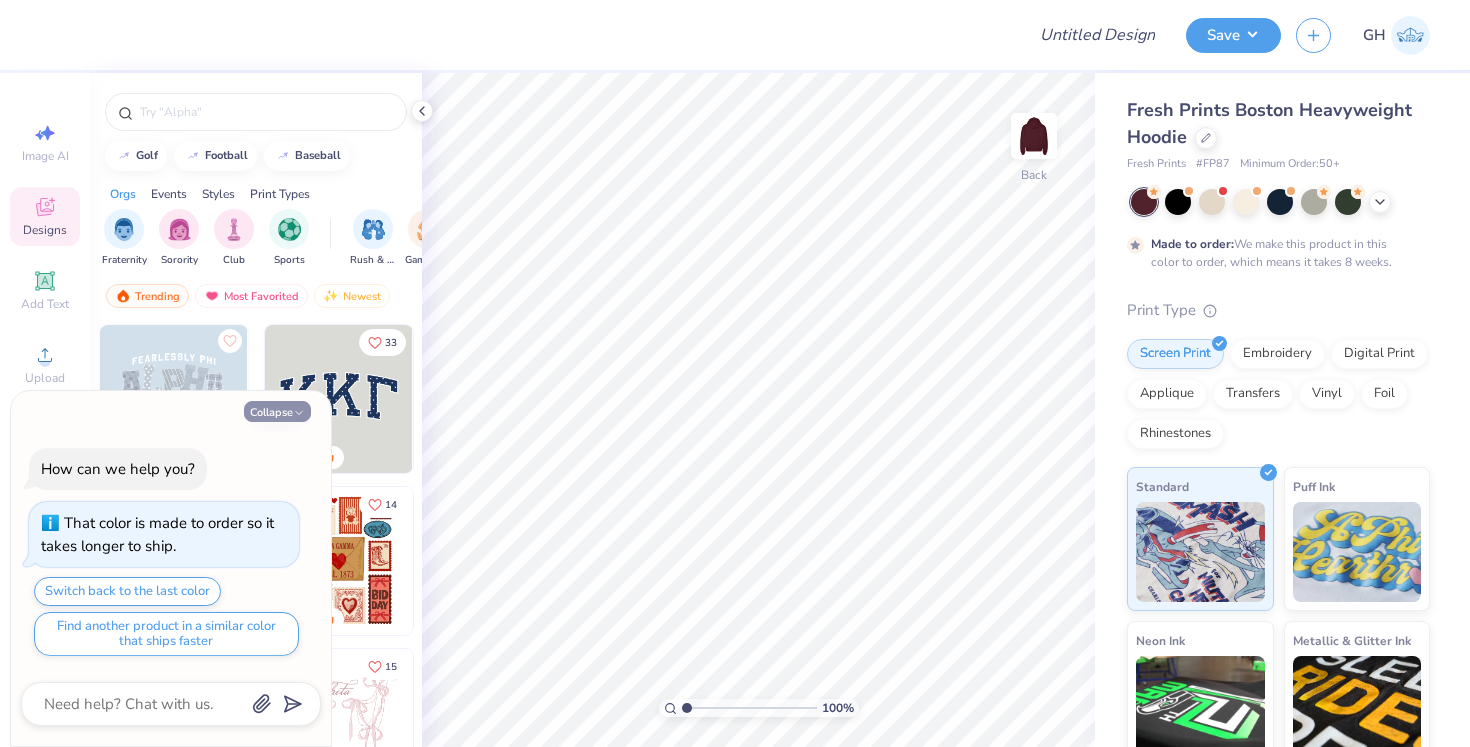 click on "Collapse" at bounding box center (277, 411) 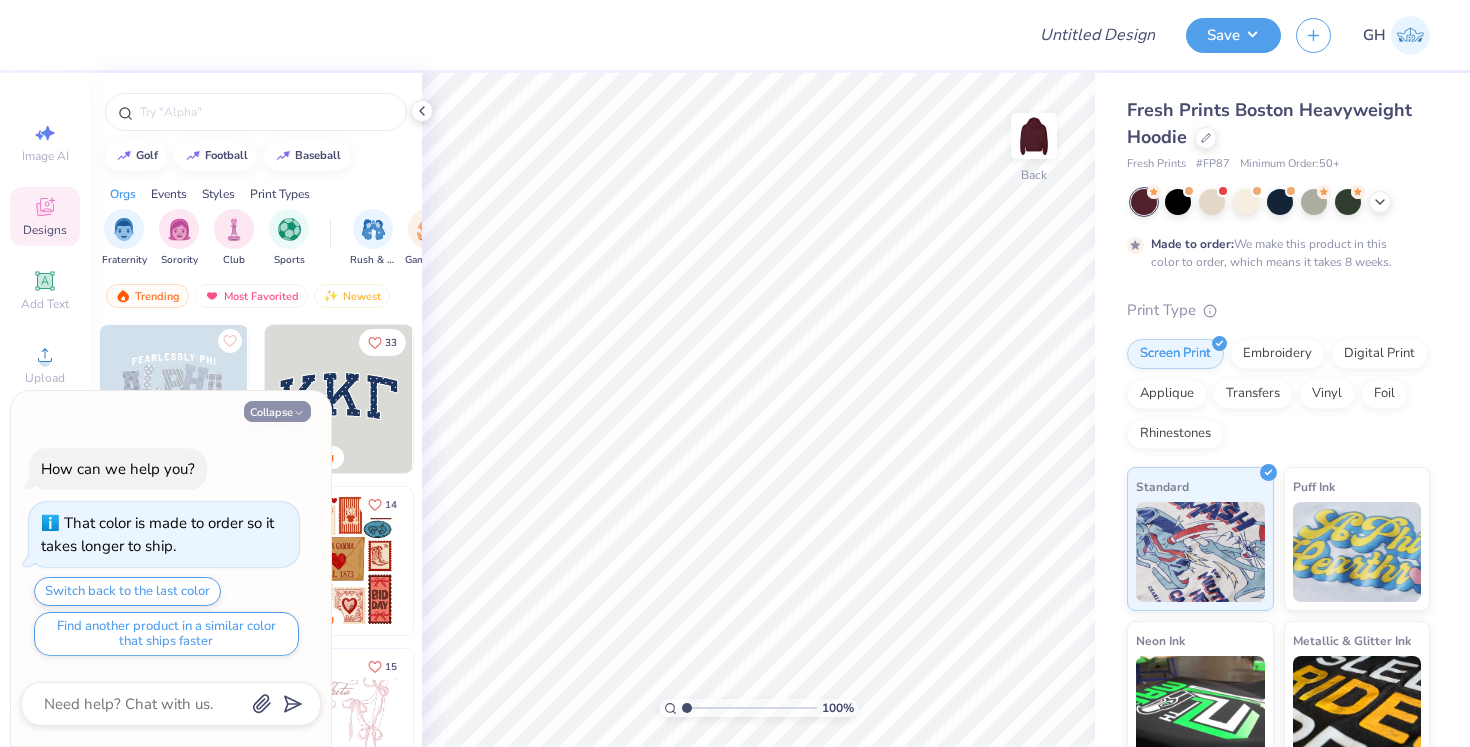 type on "x" 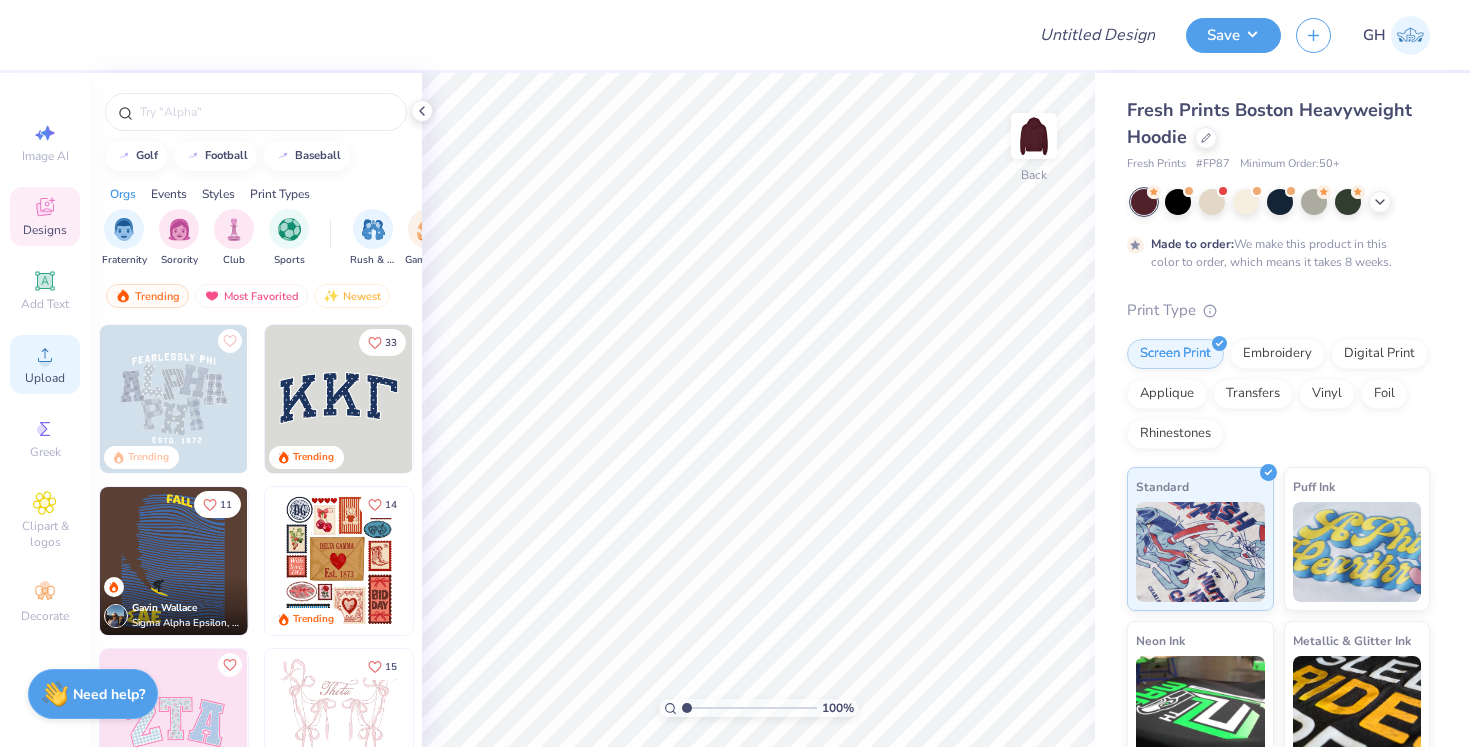 click 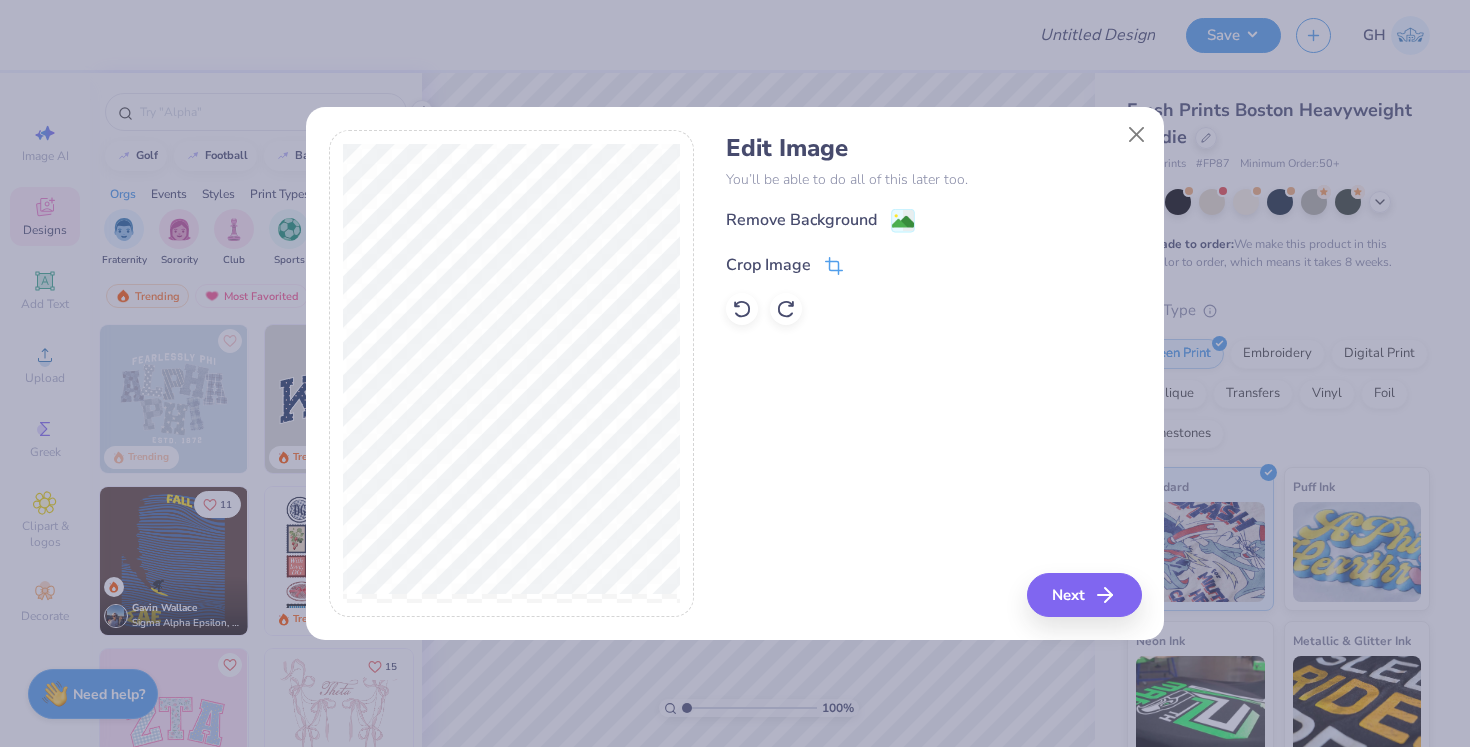 click on "Crop Image" at bounding box center (768, 265) 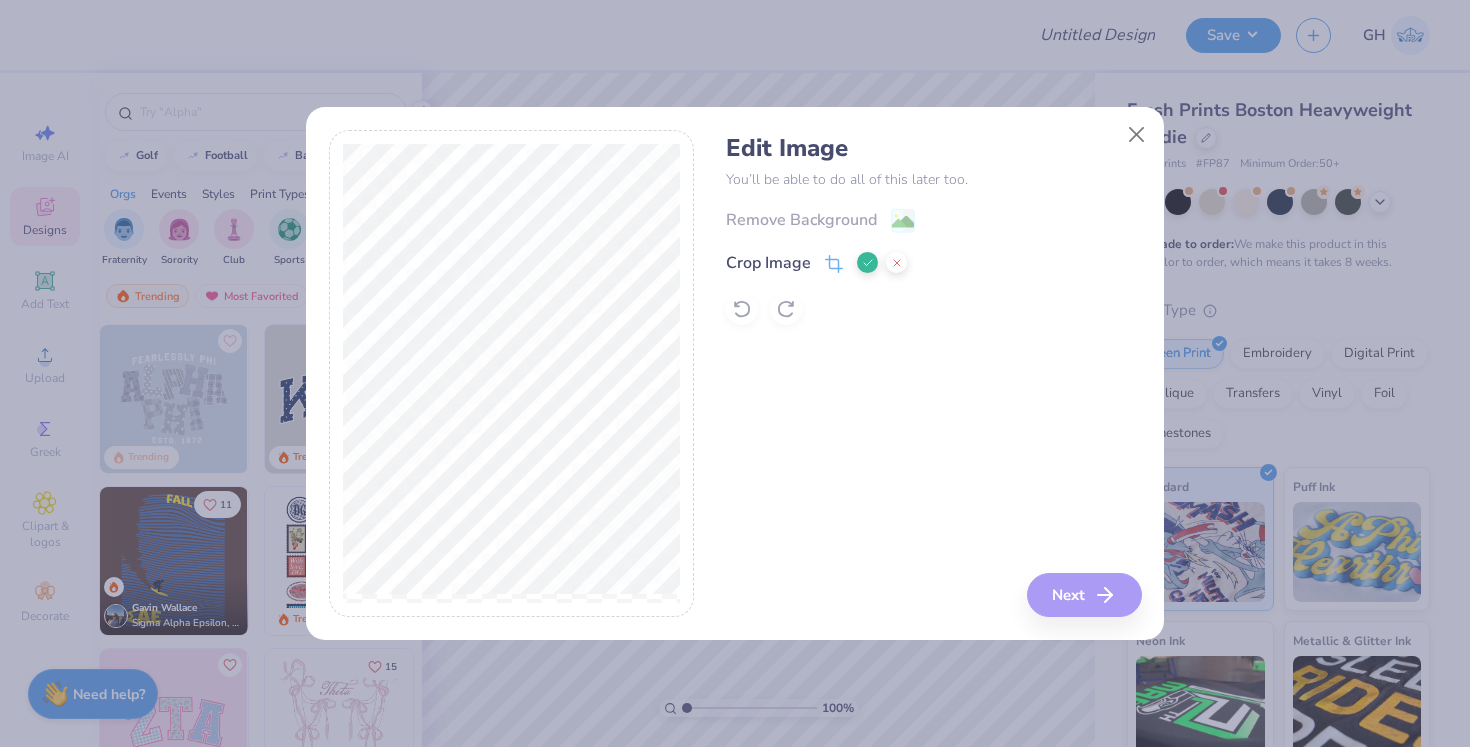 click 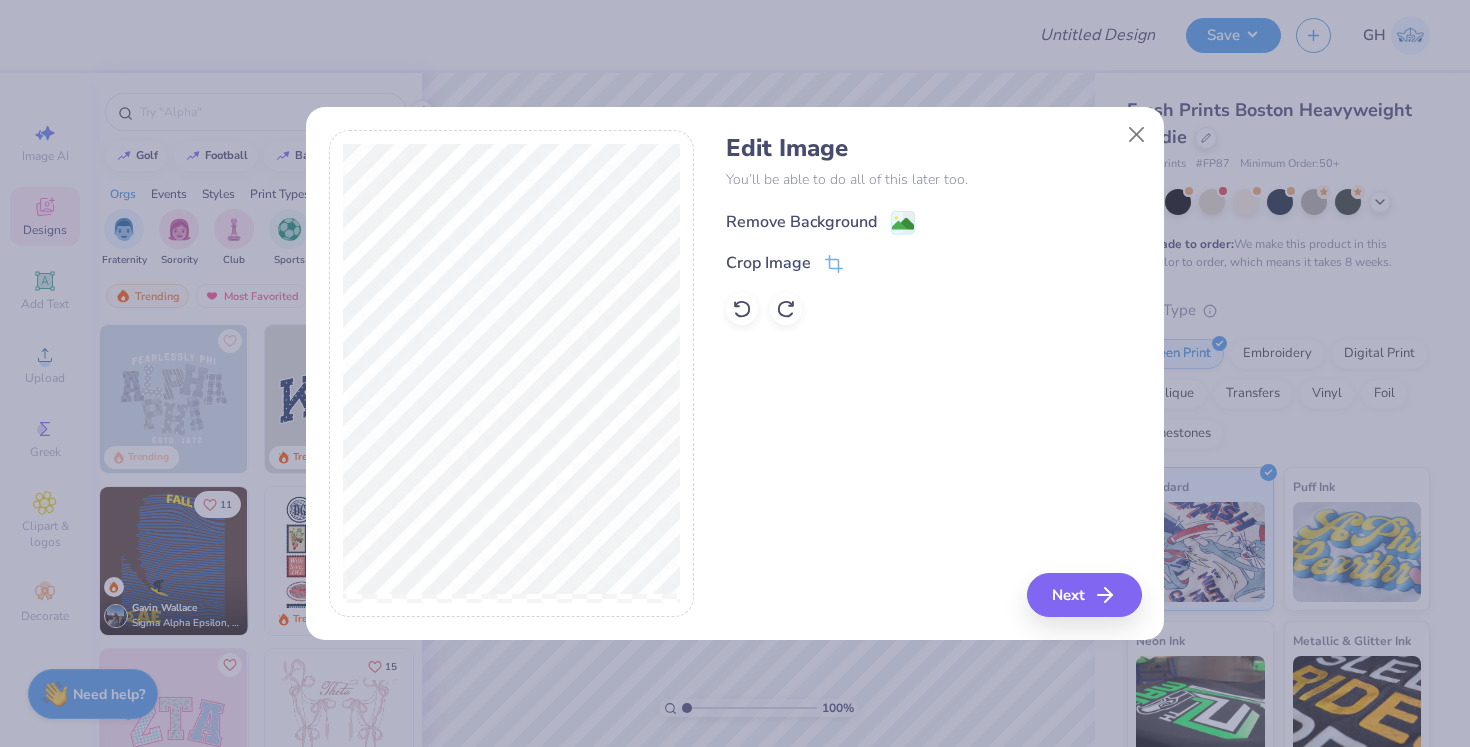 click on "Remove Background" at bounding box center (801, 222) 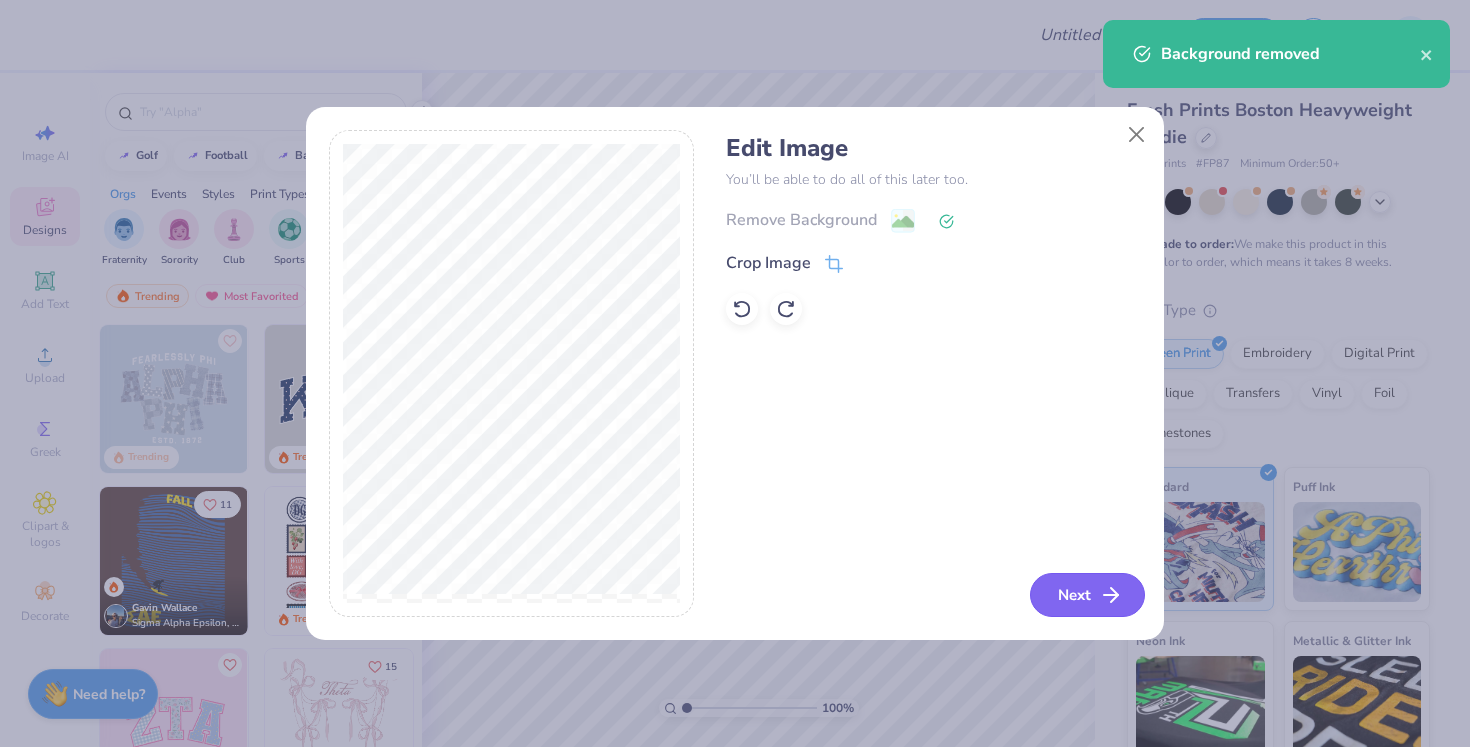 click on "Next" at bounding box center [1087, 595] 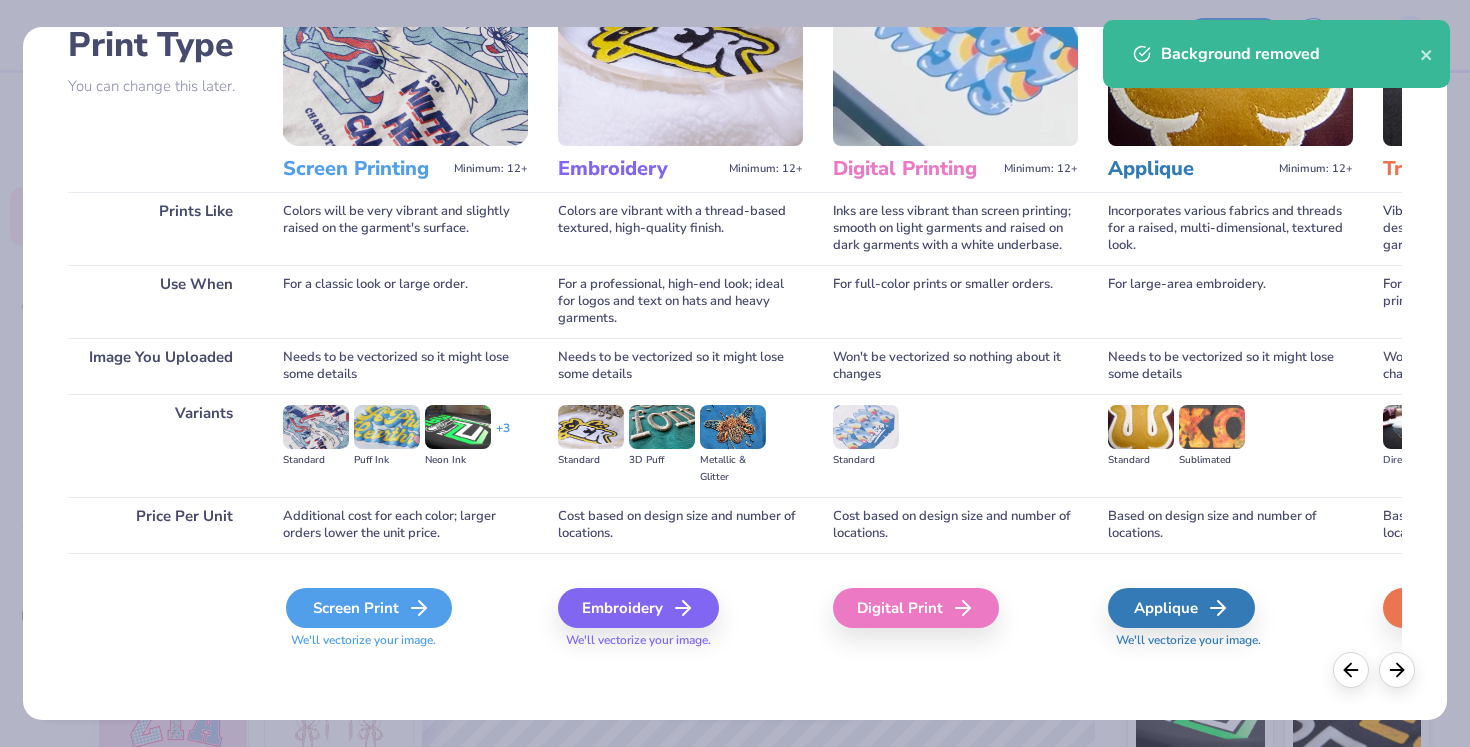 scroll, scrollTop: 150, scrollLeft: 0, axis: vertical 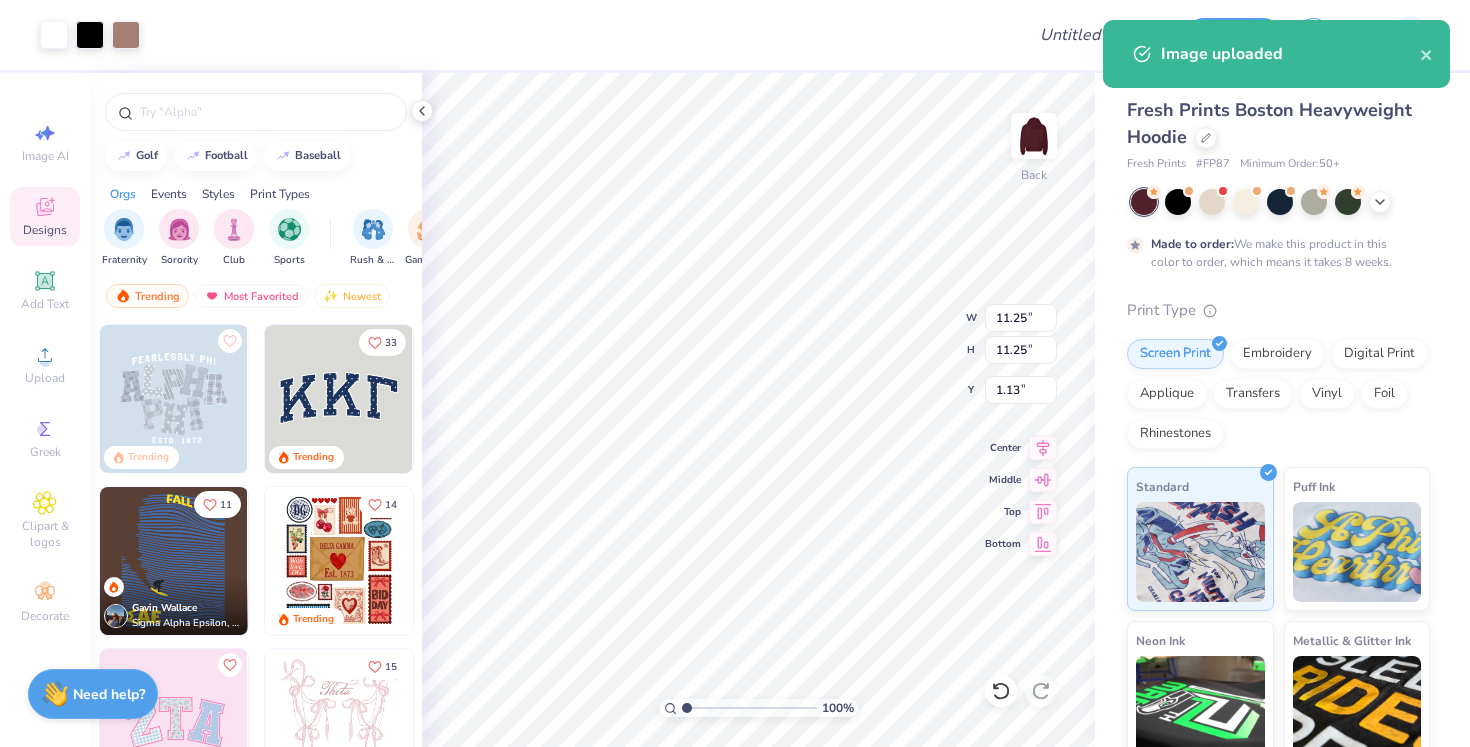 type on "5.56" 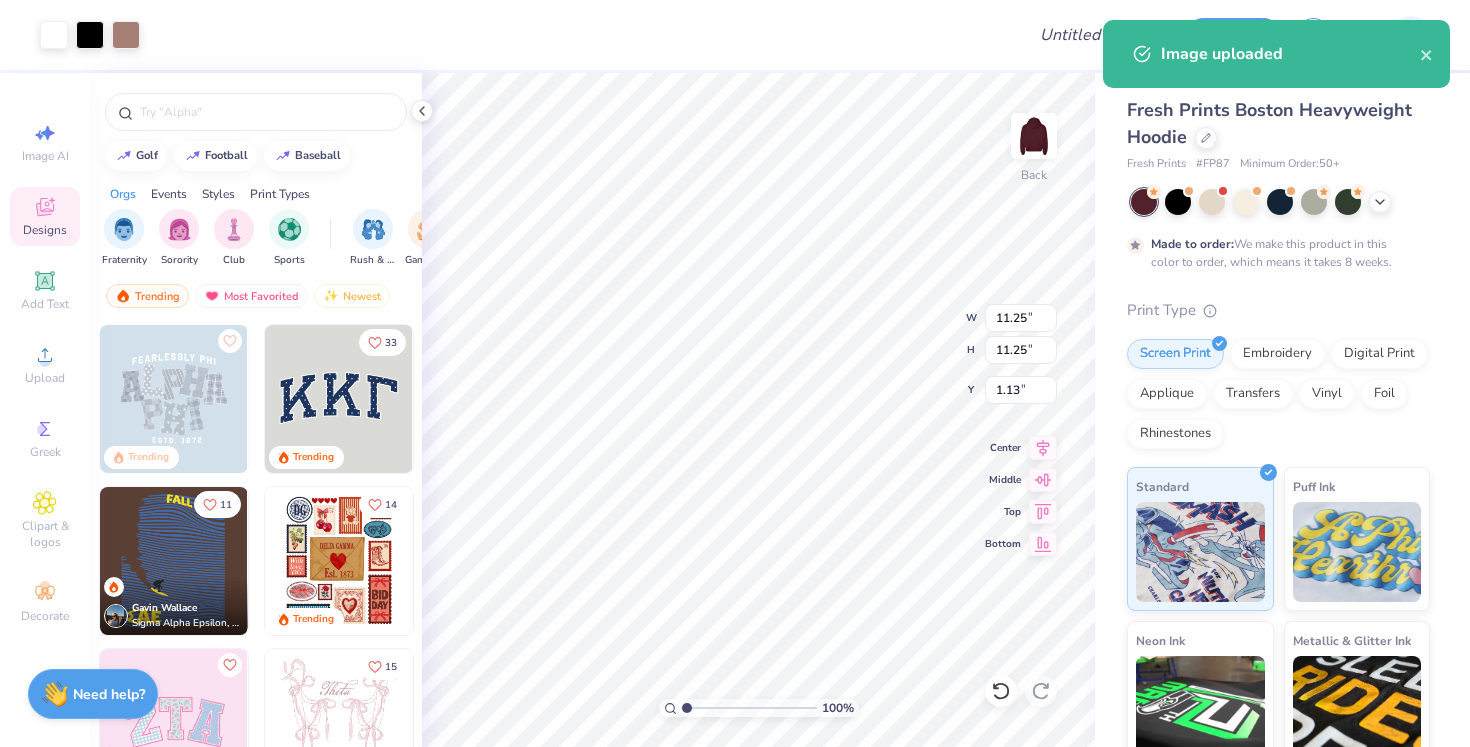 type on "5.56" 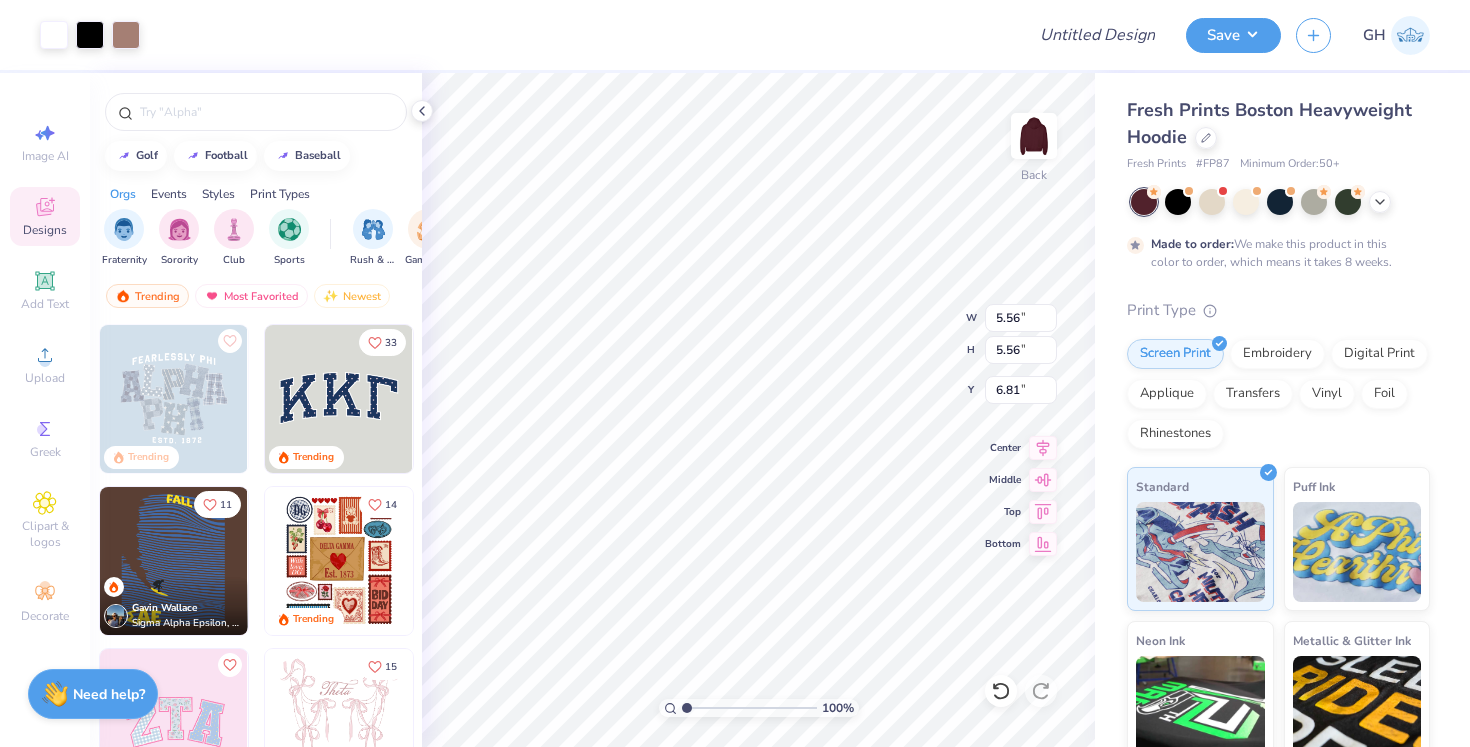 type on "2.66" 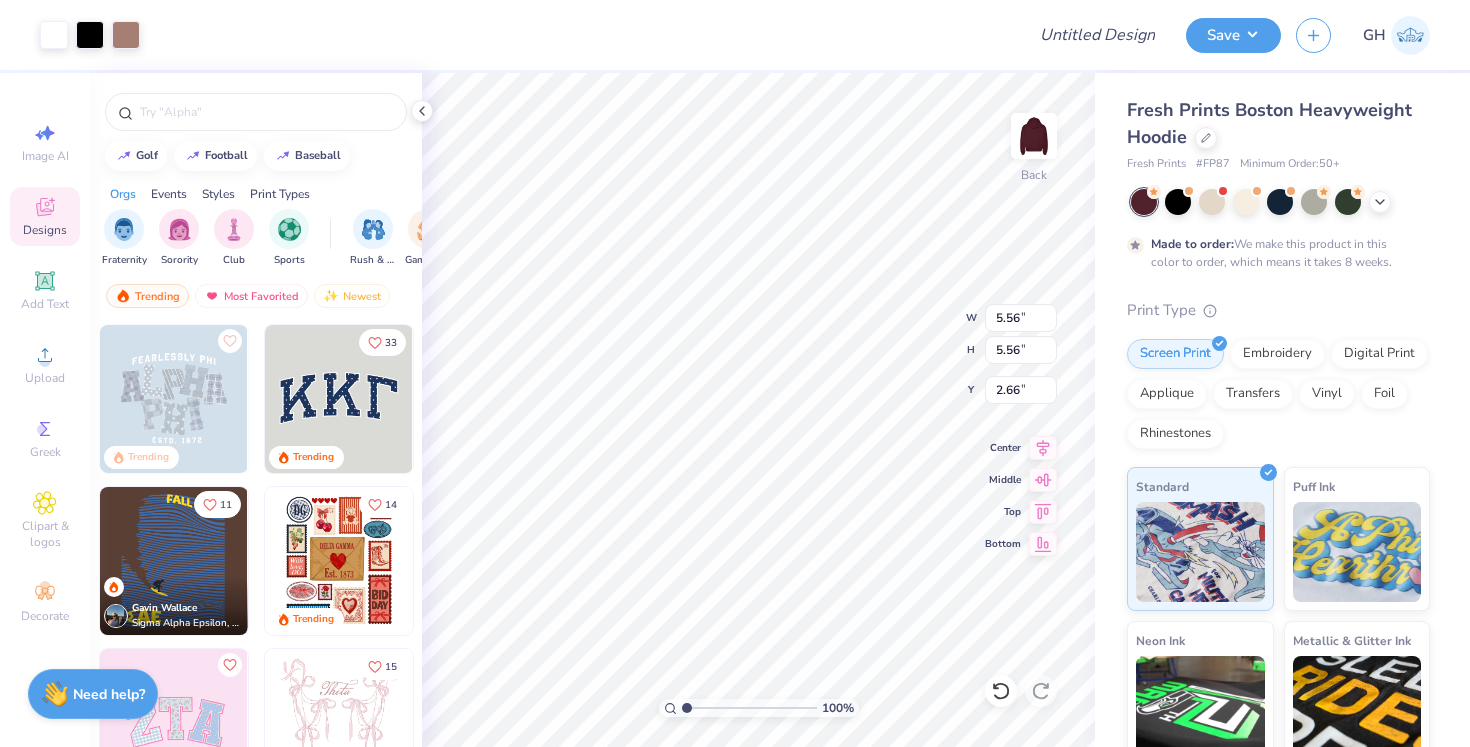 type on "4.14" 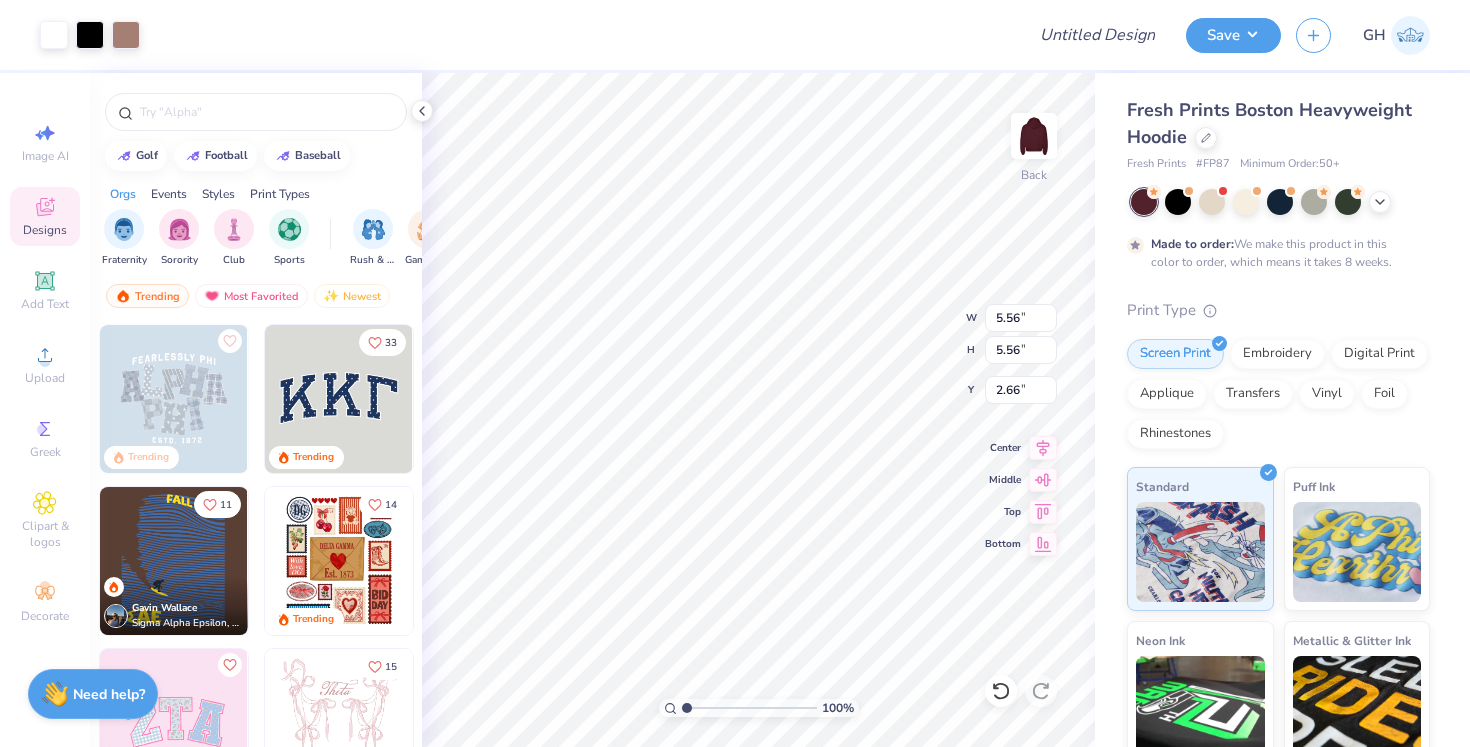 type on "4.14" 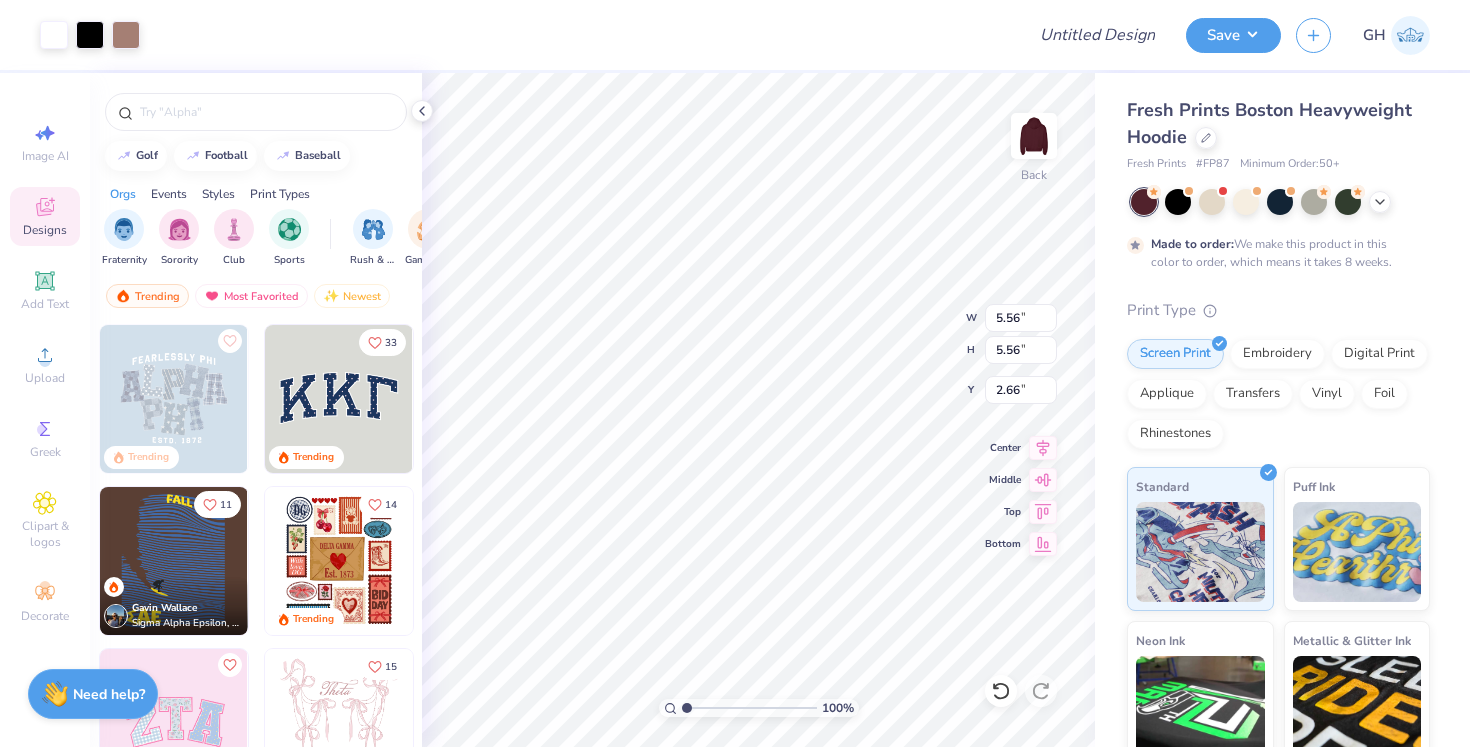 type on "4.08" 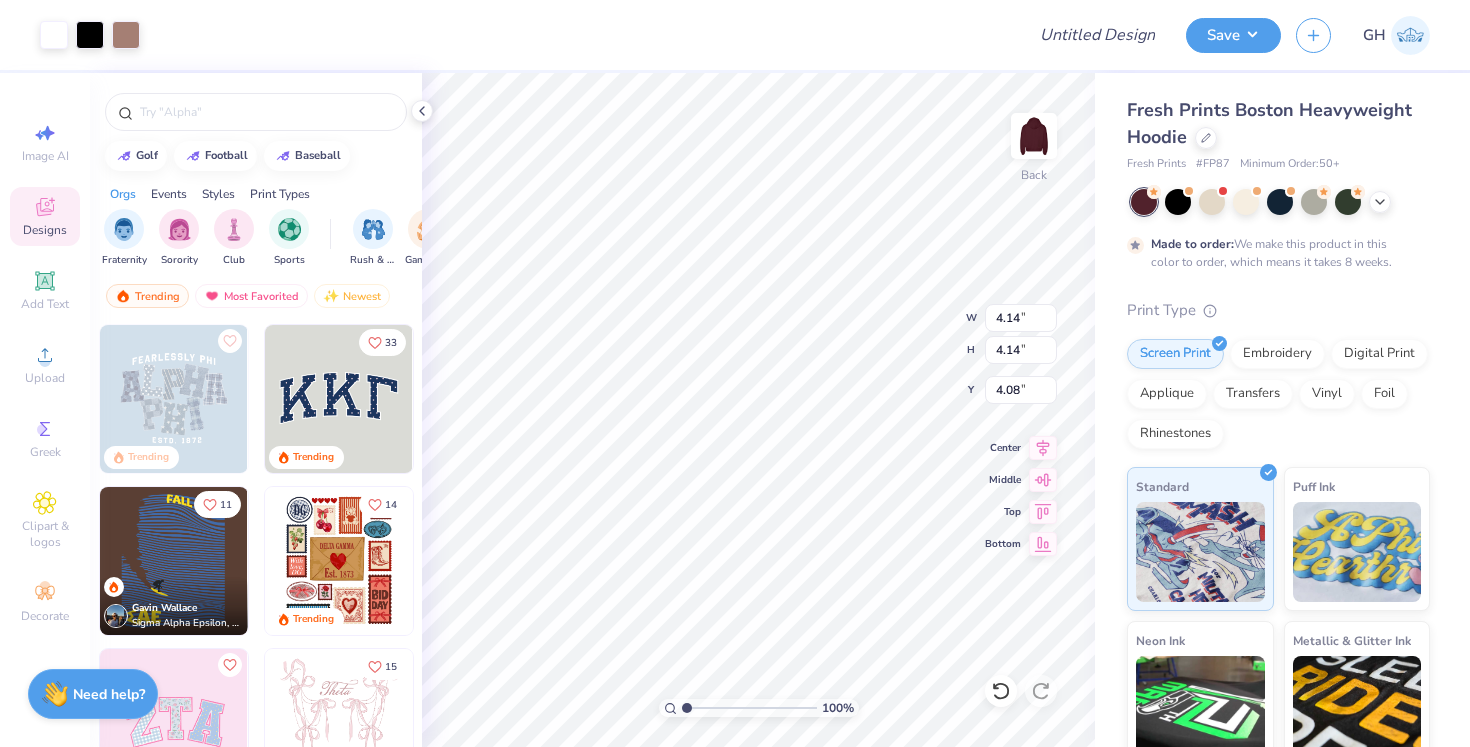 type on "3.85" 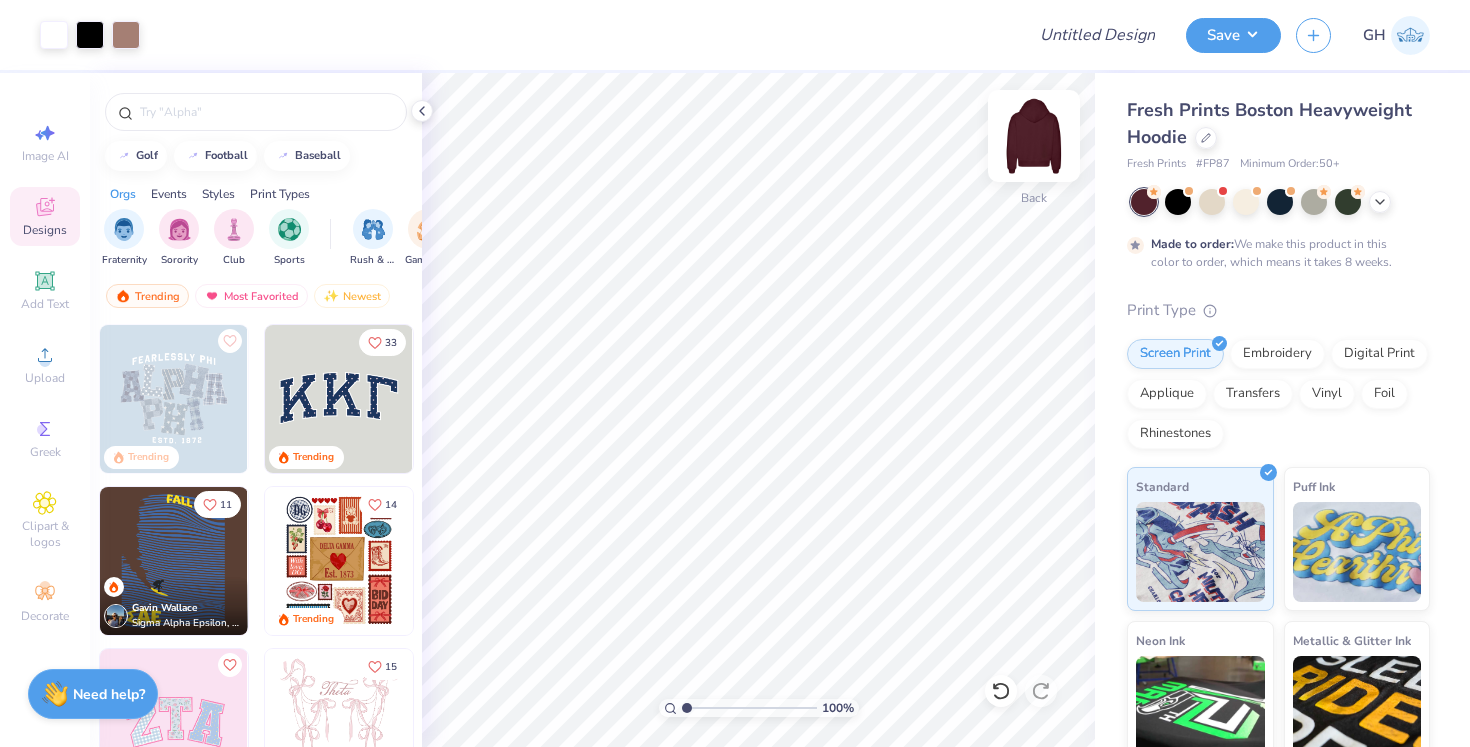 click at bounding box center (1034, 136) 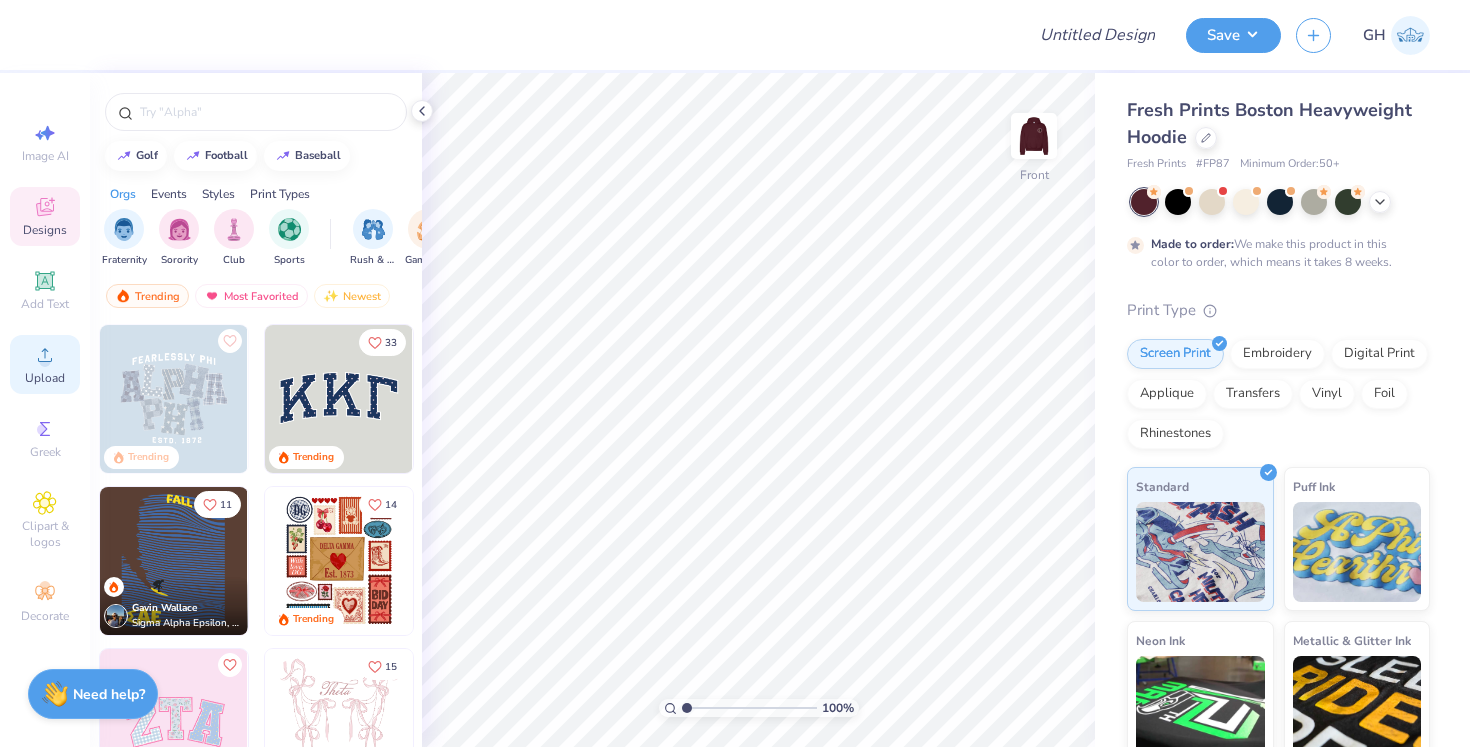 click on "Upload" at bounding box center [45, 364] 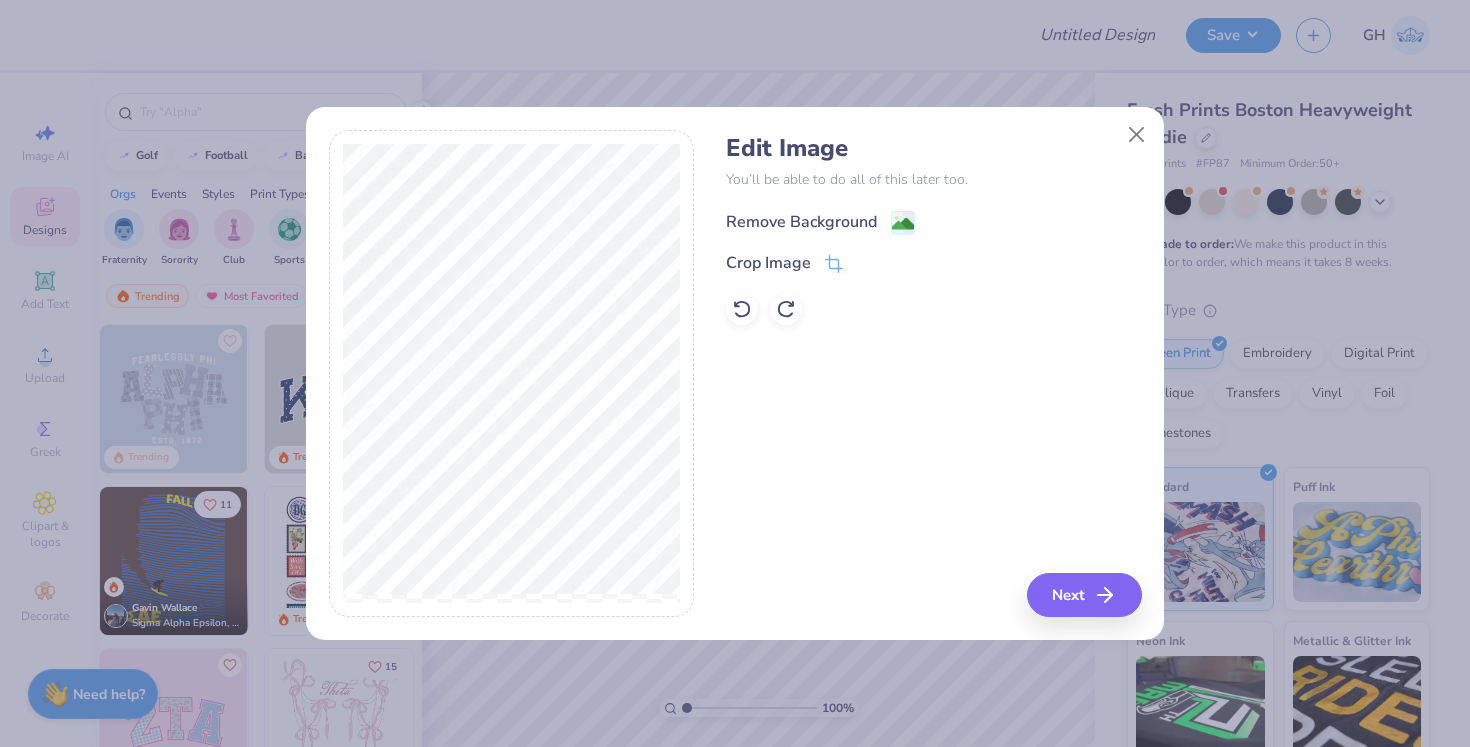 click on "Remove Background" at bounding box center (801, 222) 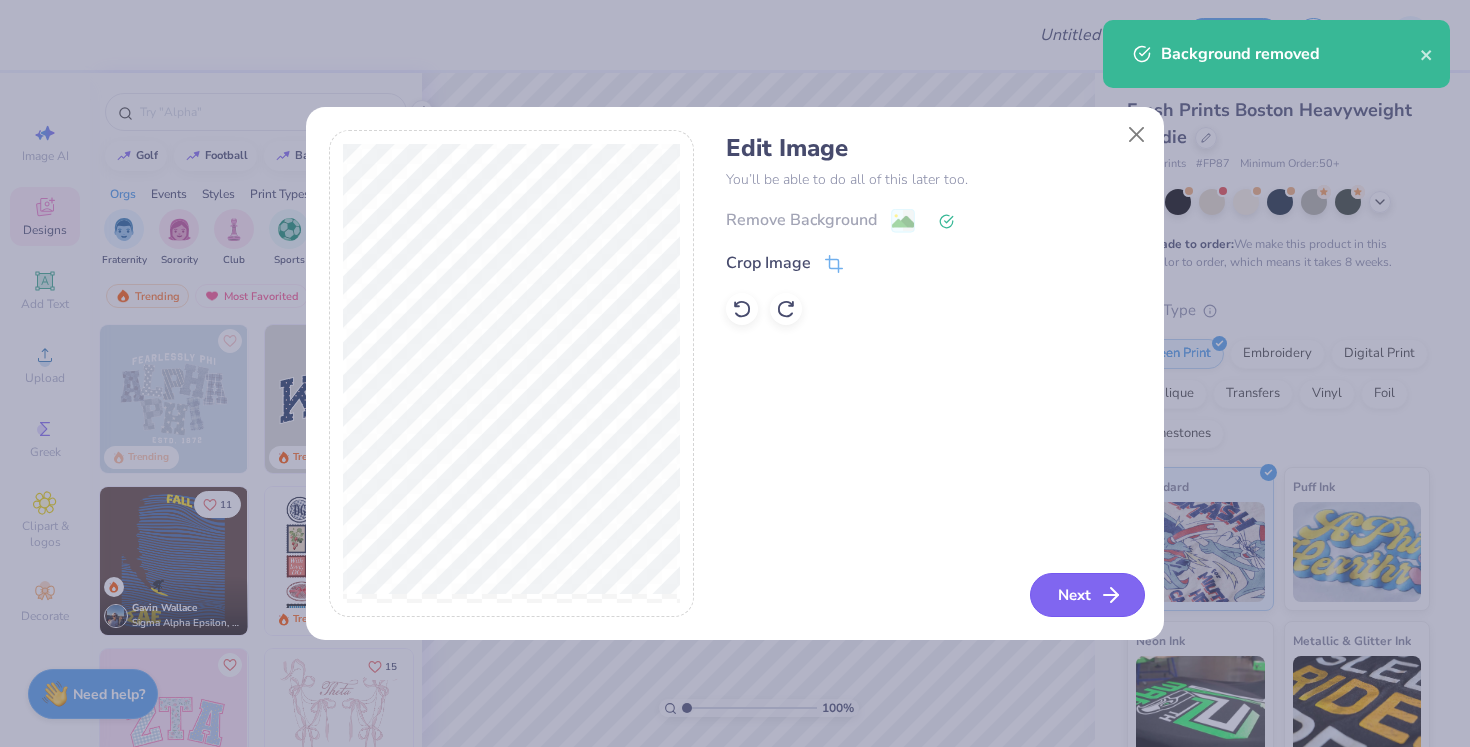 click on "Next" at bounding box center [1087, 595] 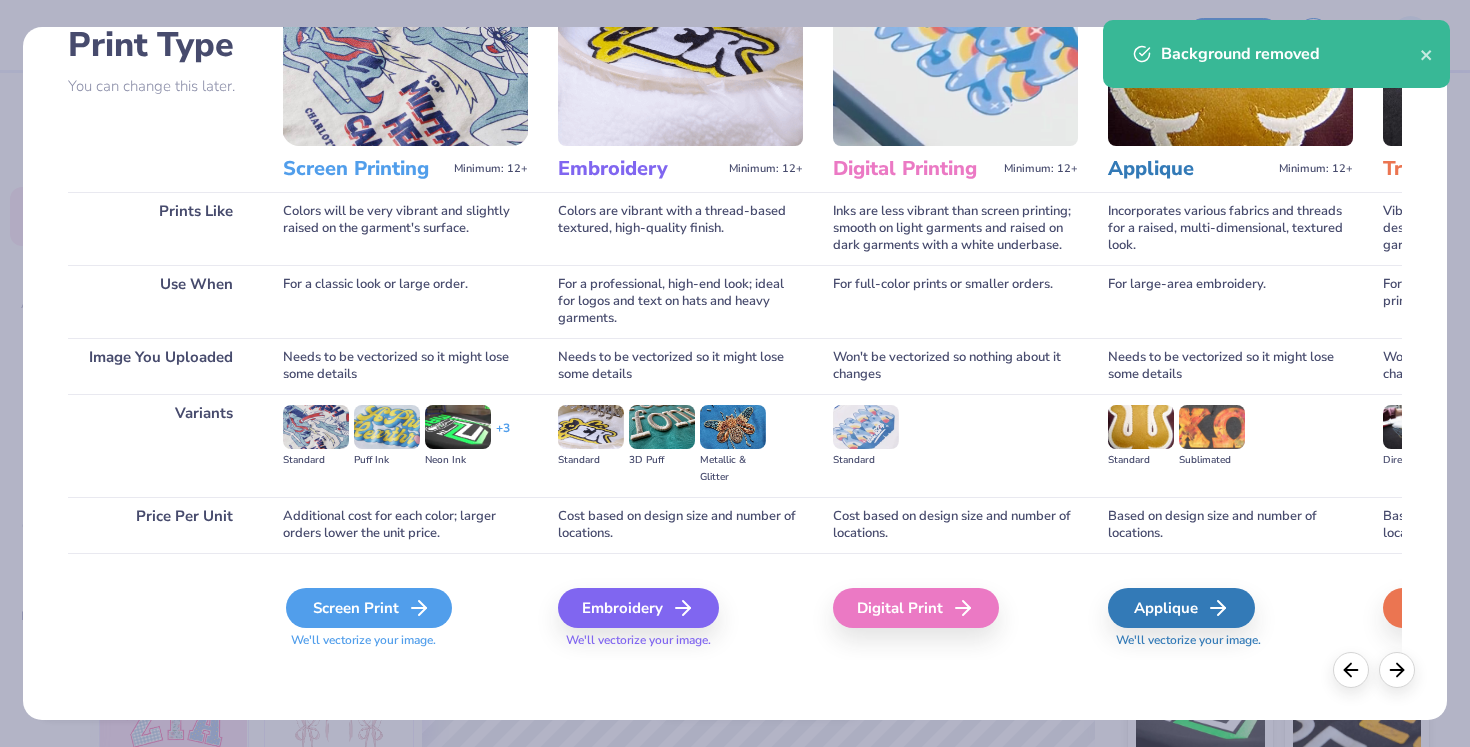 click on "Screen Print" at bounding box center [369, 608] 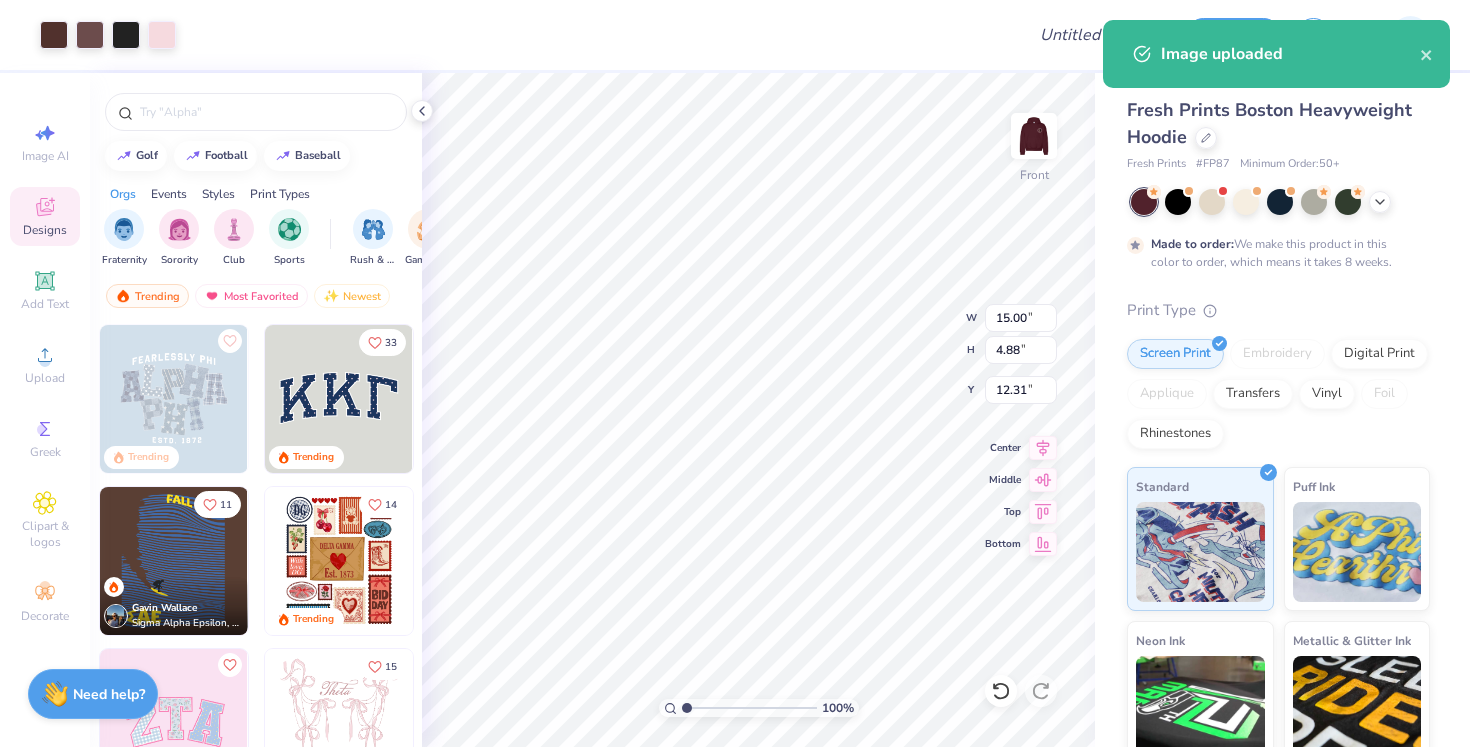 type on "6.66" 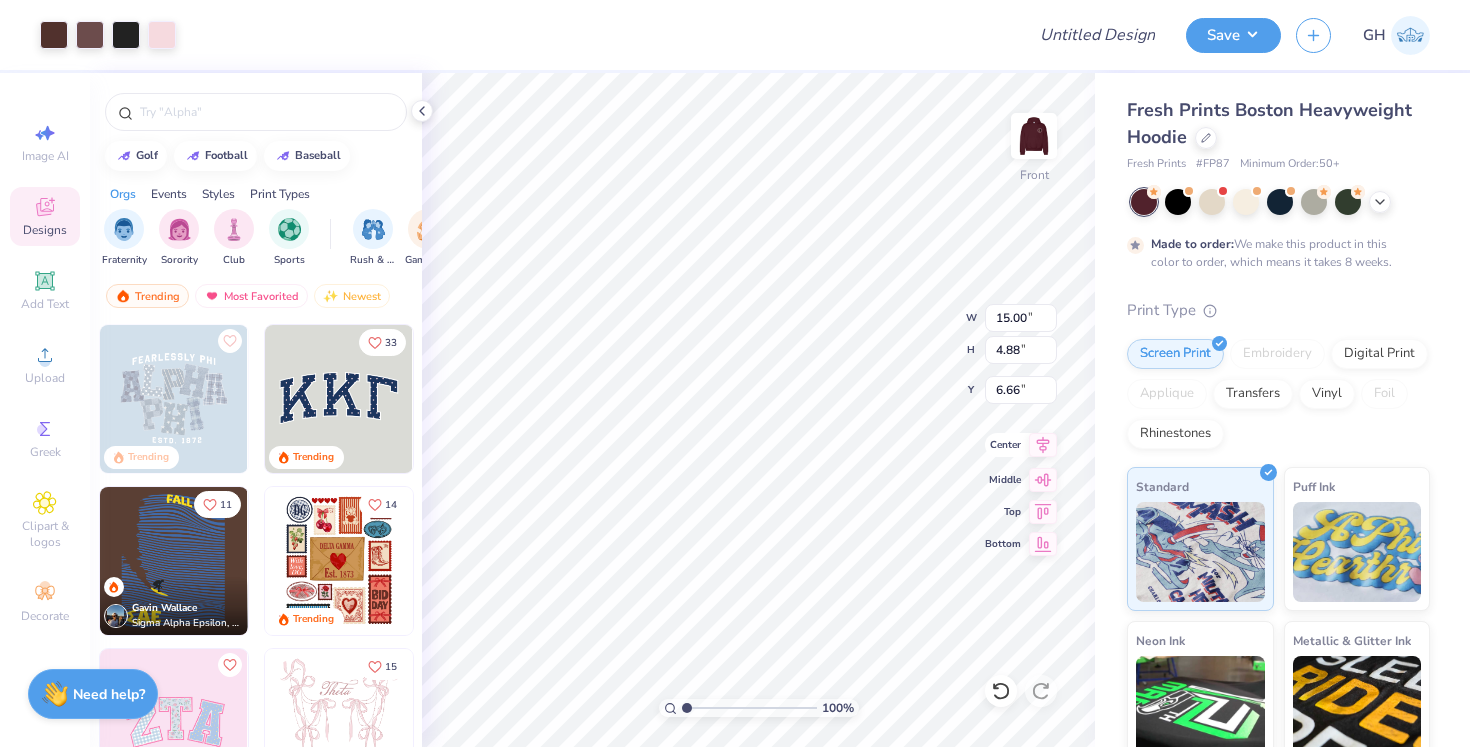 click 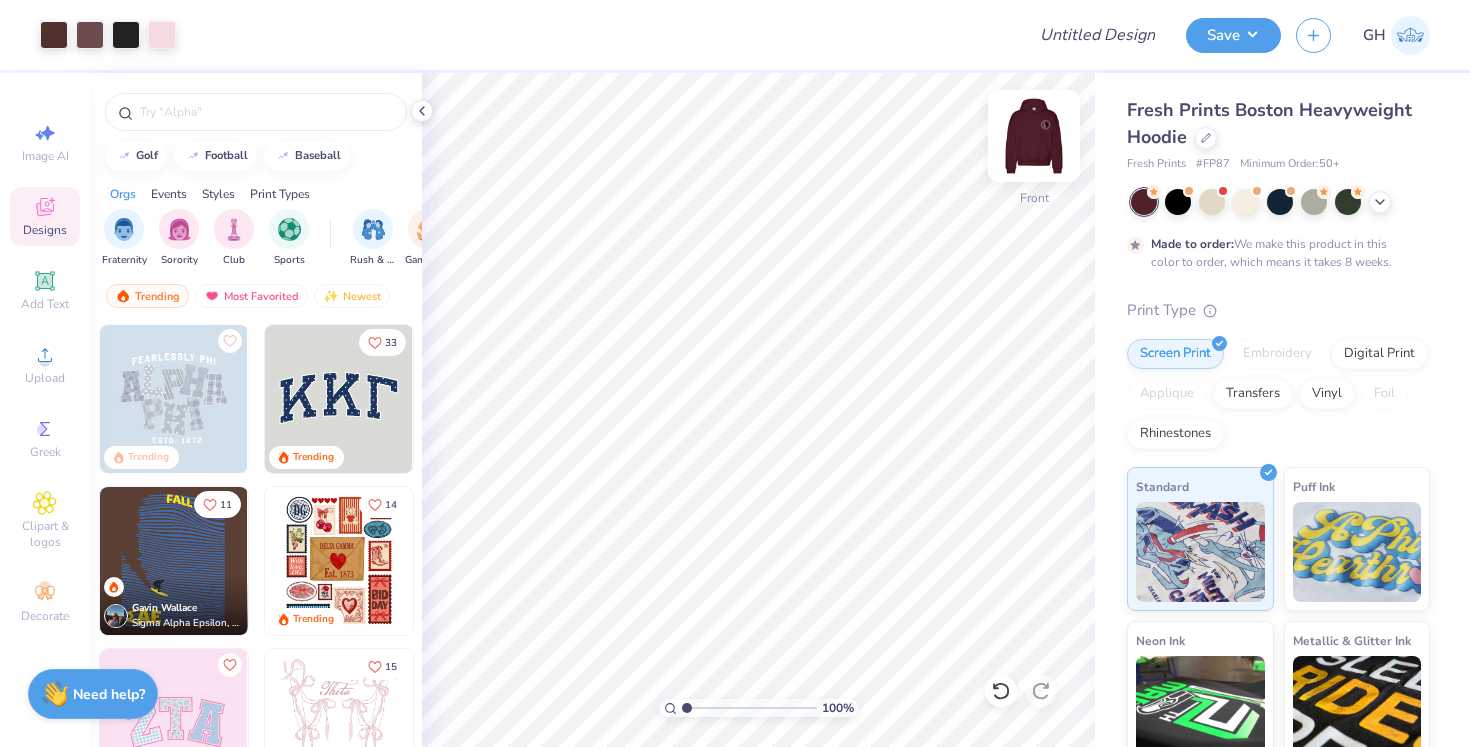 click at bounding box center (1034, 136) 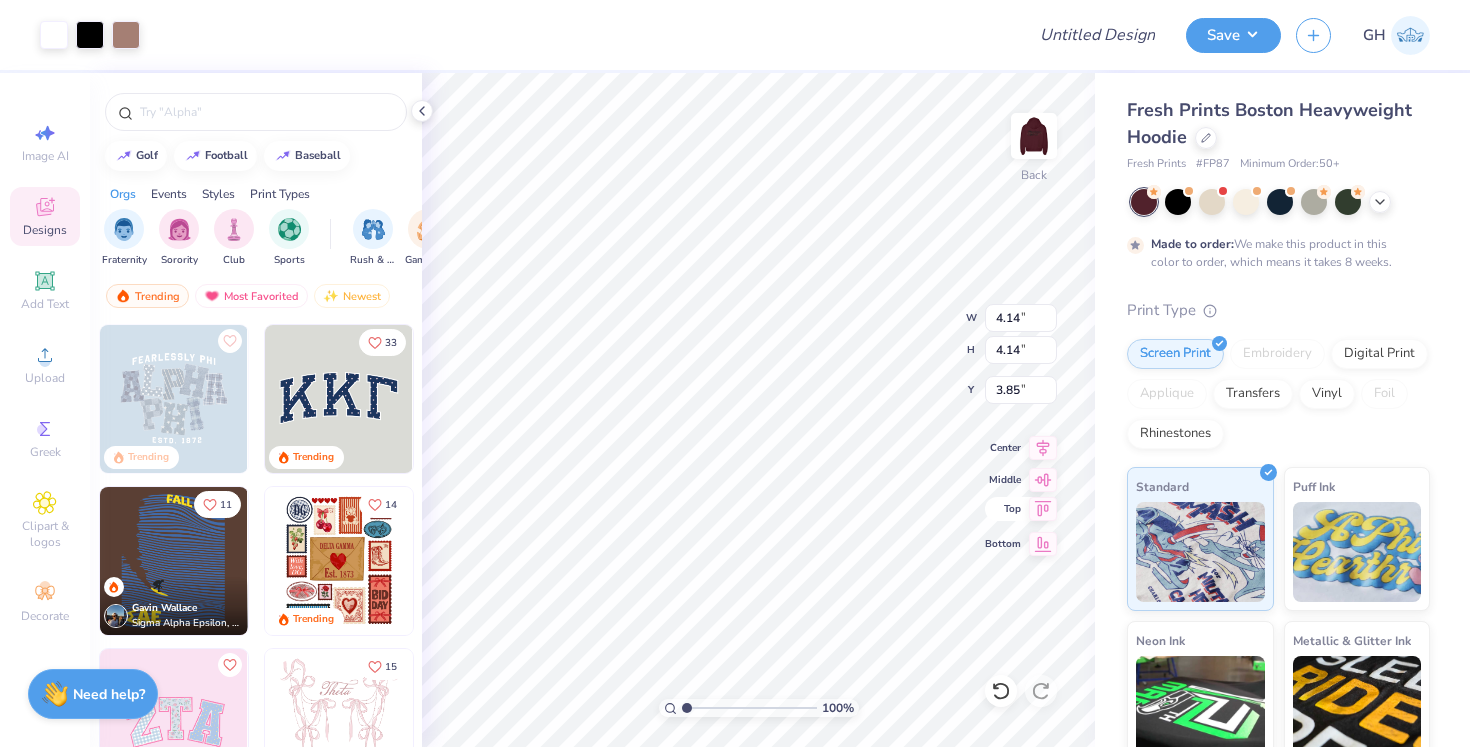 click 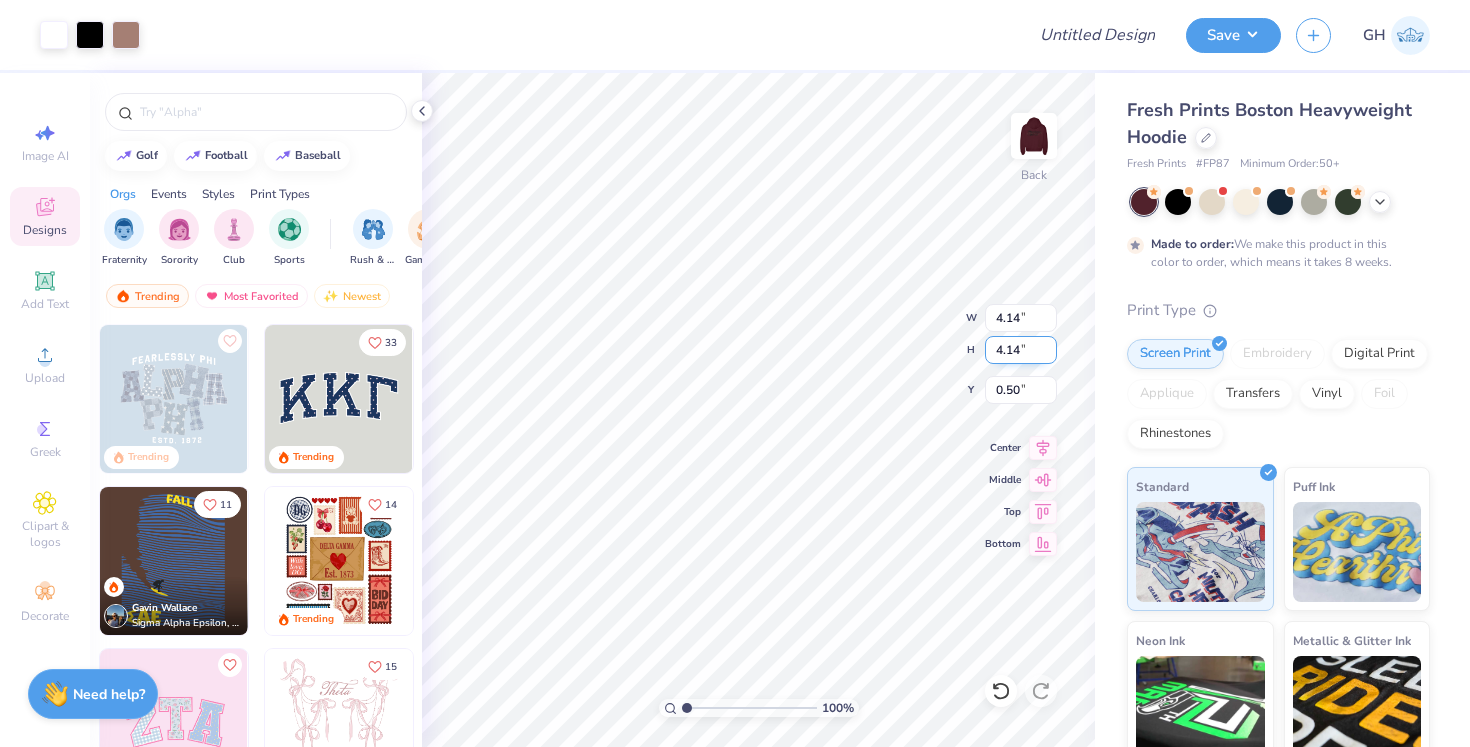 type on "3.00" 